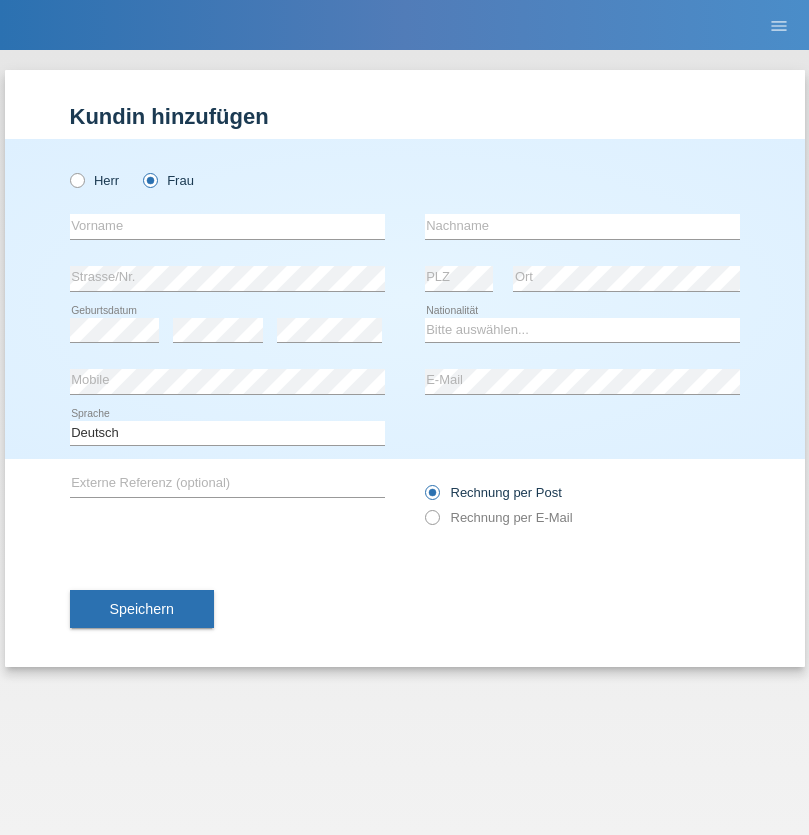 scroll, scrollTop: 0, scrollLeft: 0, axis: both 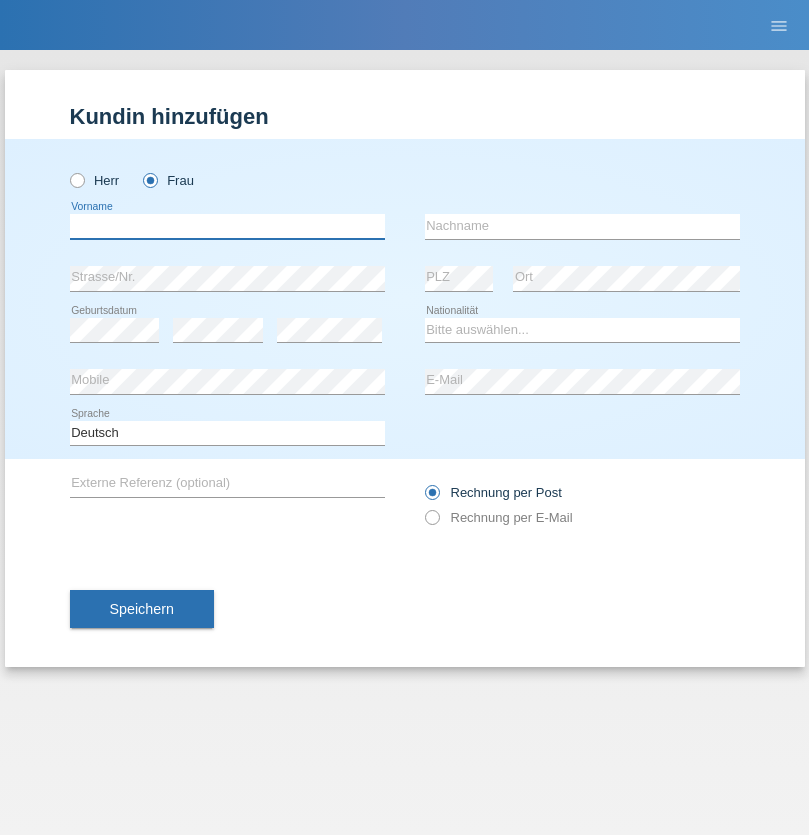 click at bounding box center [227, 226] 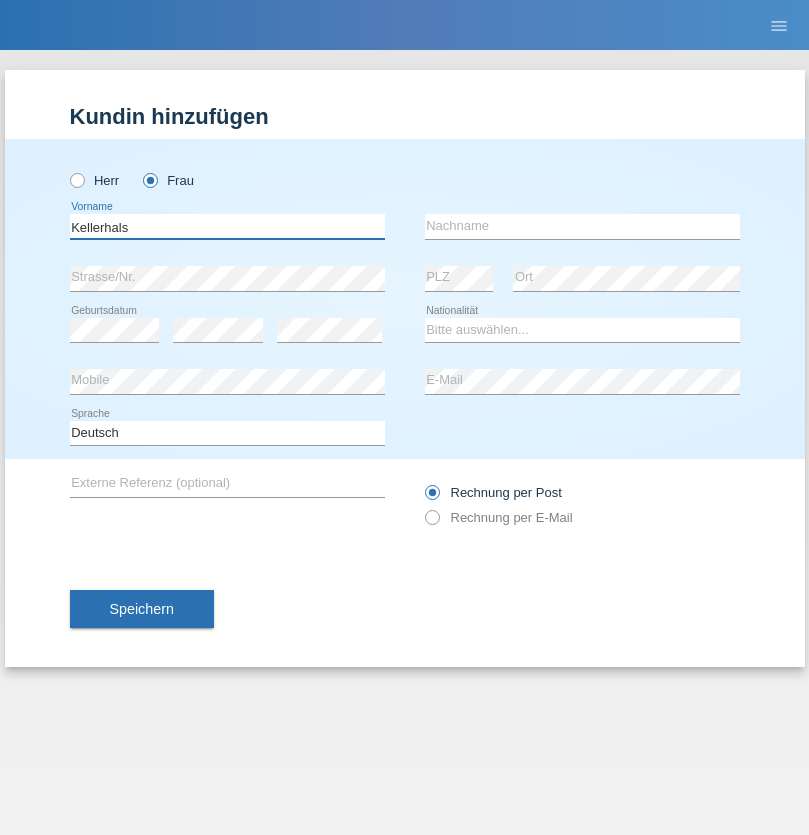 type on "Kellerhals" 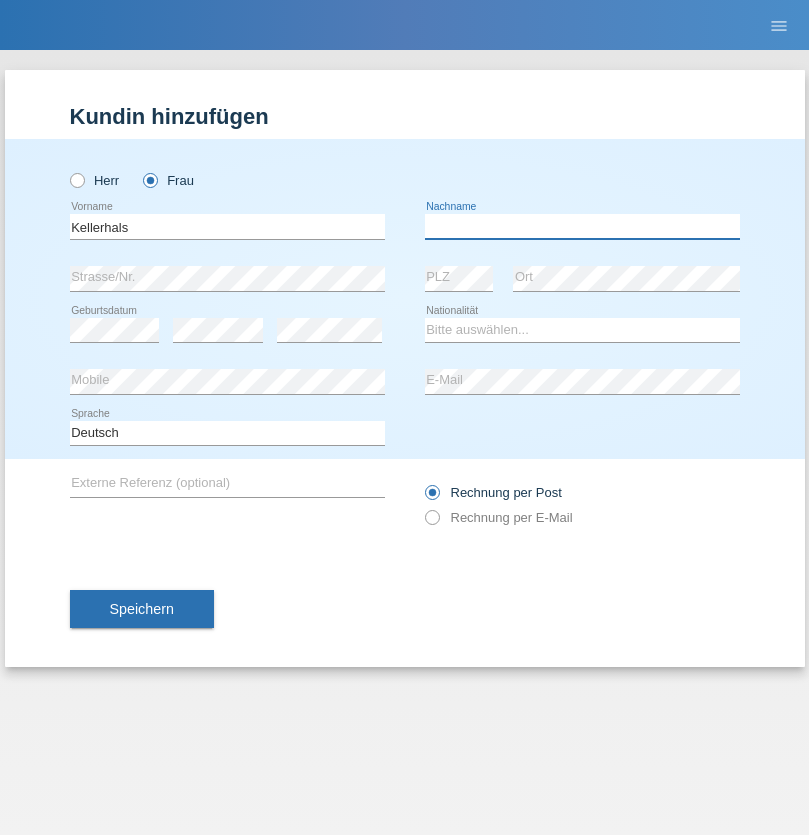 click at bounding box center (582, 226) 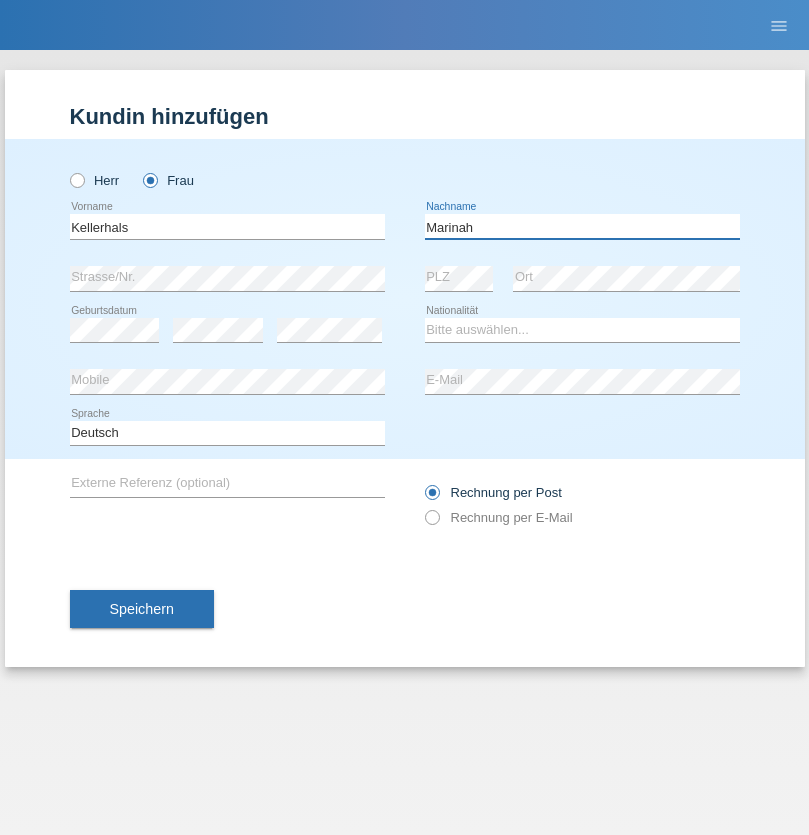 type on "Marinah" 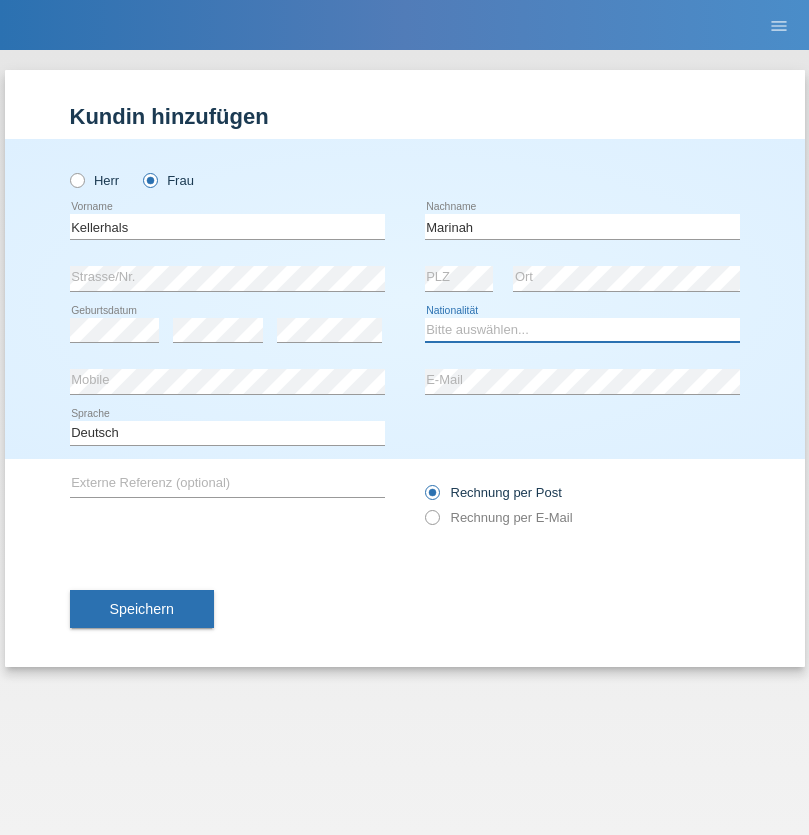 select on "CH" 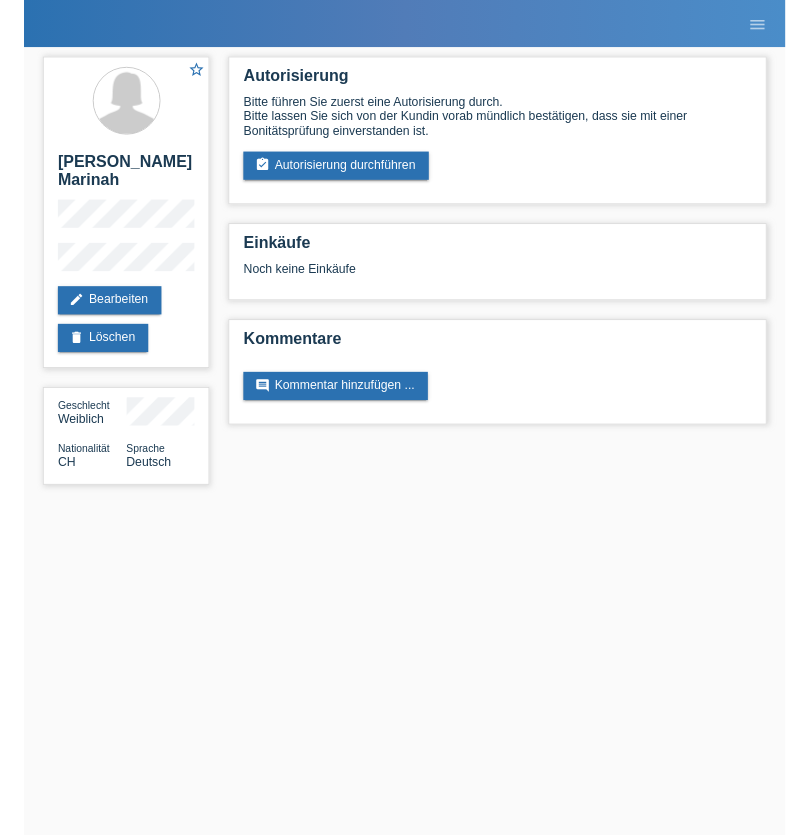 scroll, scrollTop: 0, scrollLeft: 0, axis: both 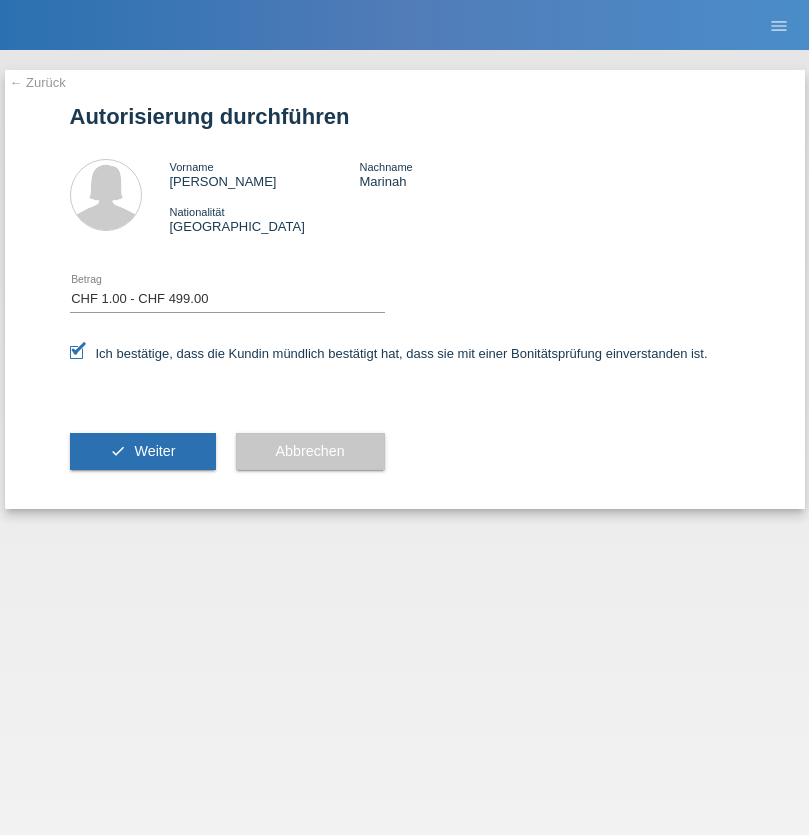 select on "1" 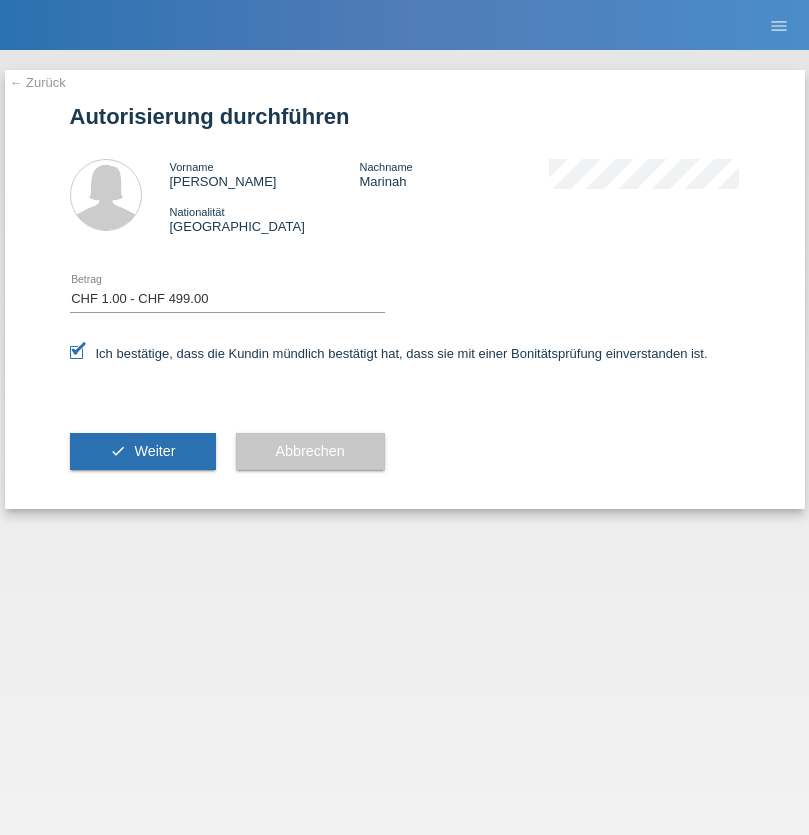 scroll, scrollTop: 0, scrollLeft: 0, axis: both 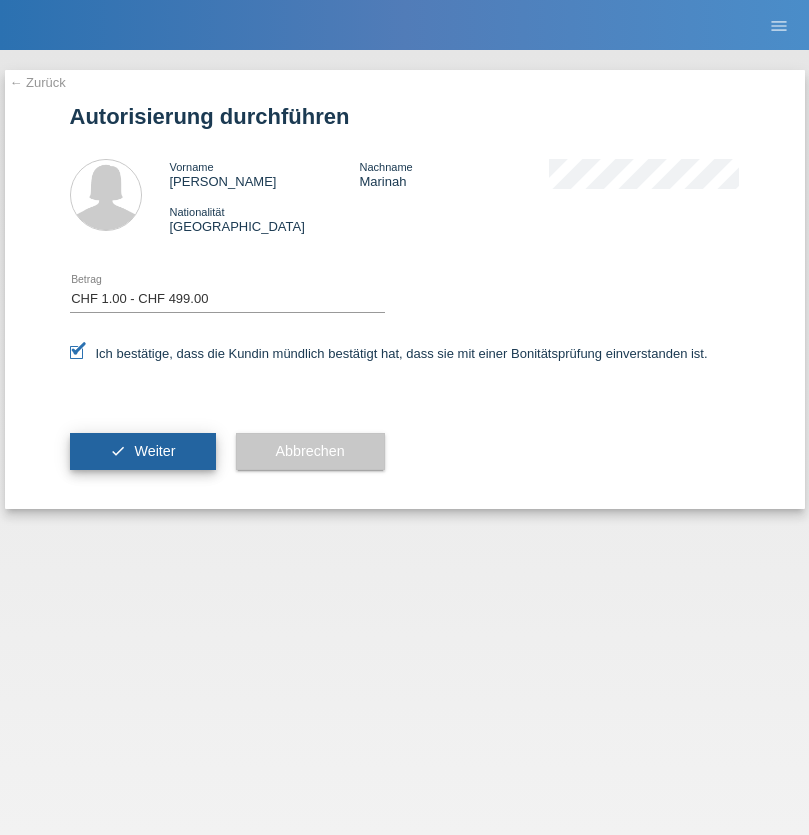 click on "Weiter" at bounding box center (154, 451) 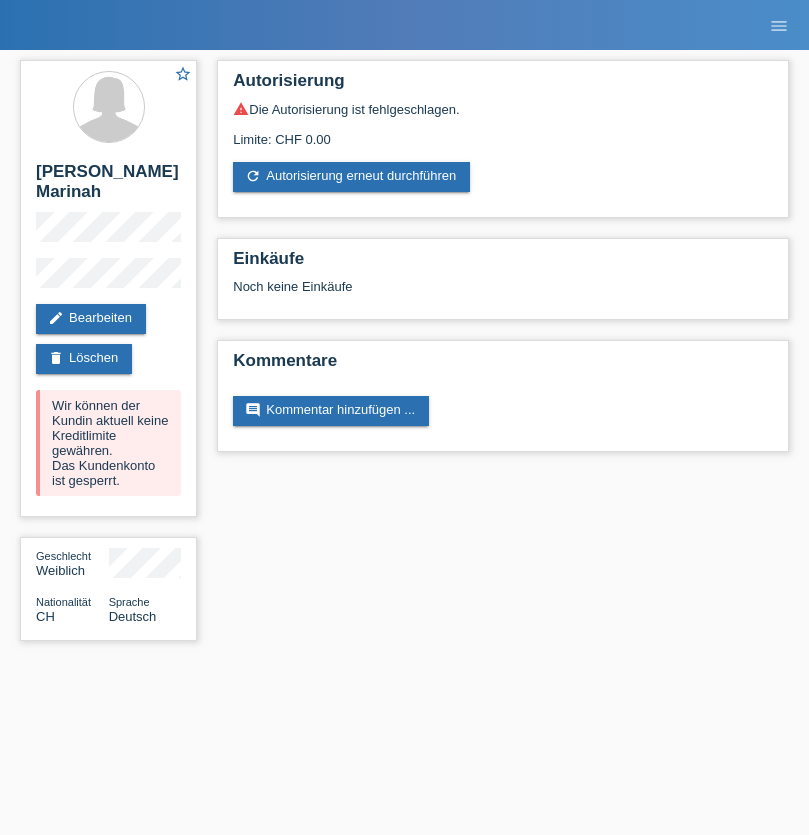 scroll, scrollTop: 0, scrollLeft: 0, axis: both 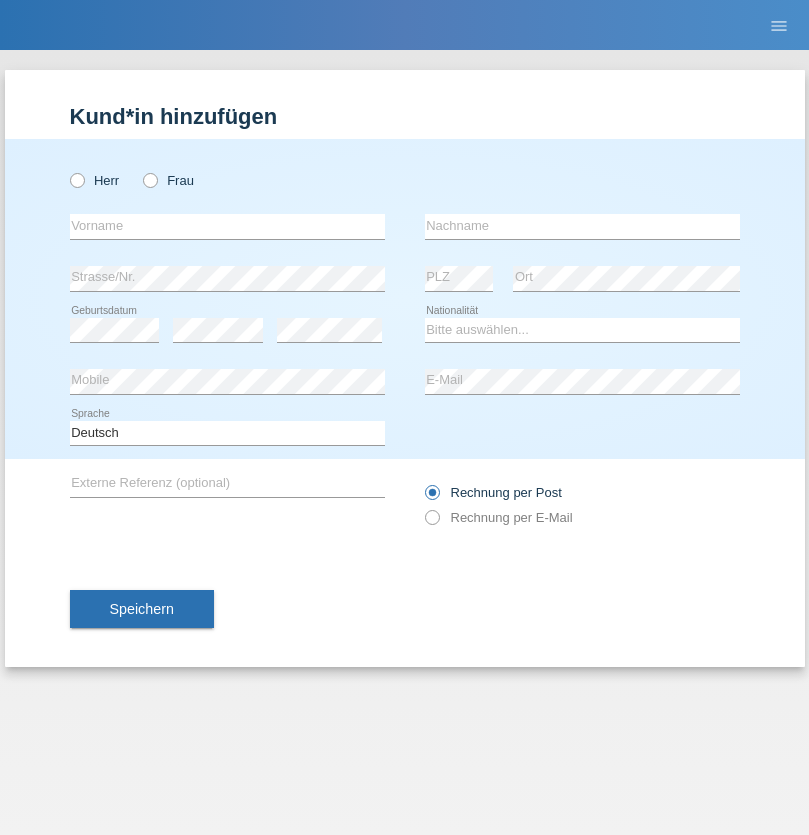 radio on "true" 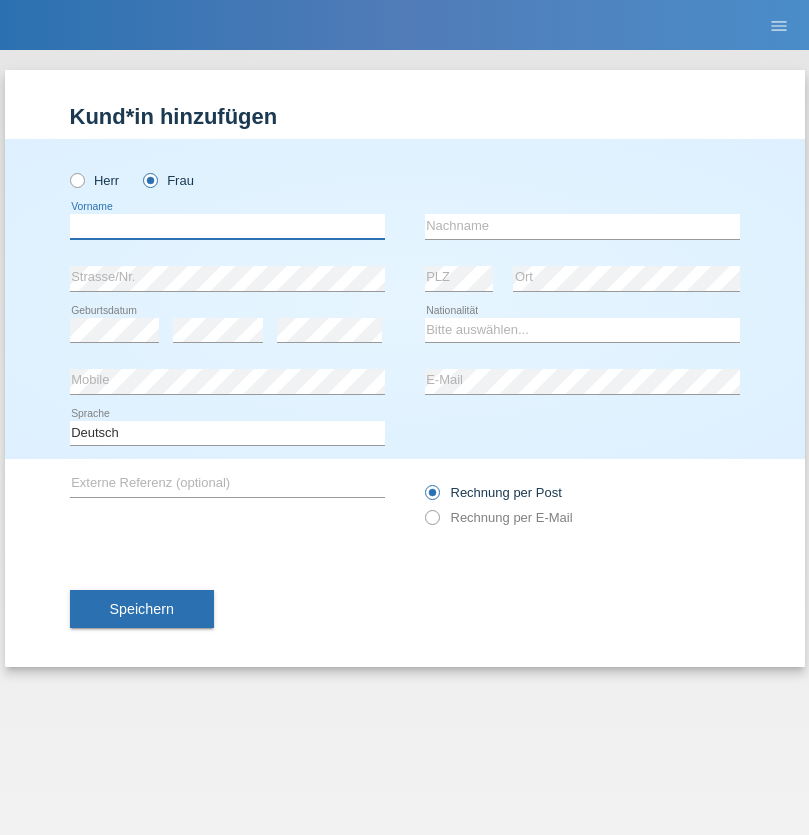 click at bounding box center (227, 226) 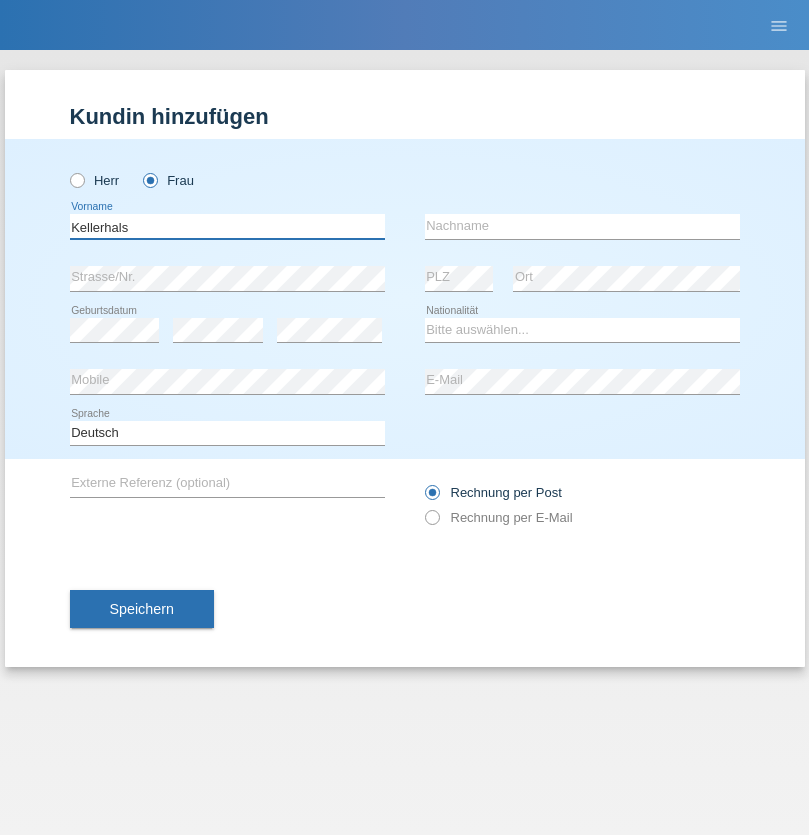 type on "Kellerhals" 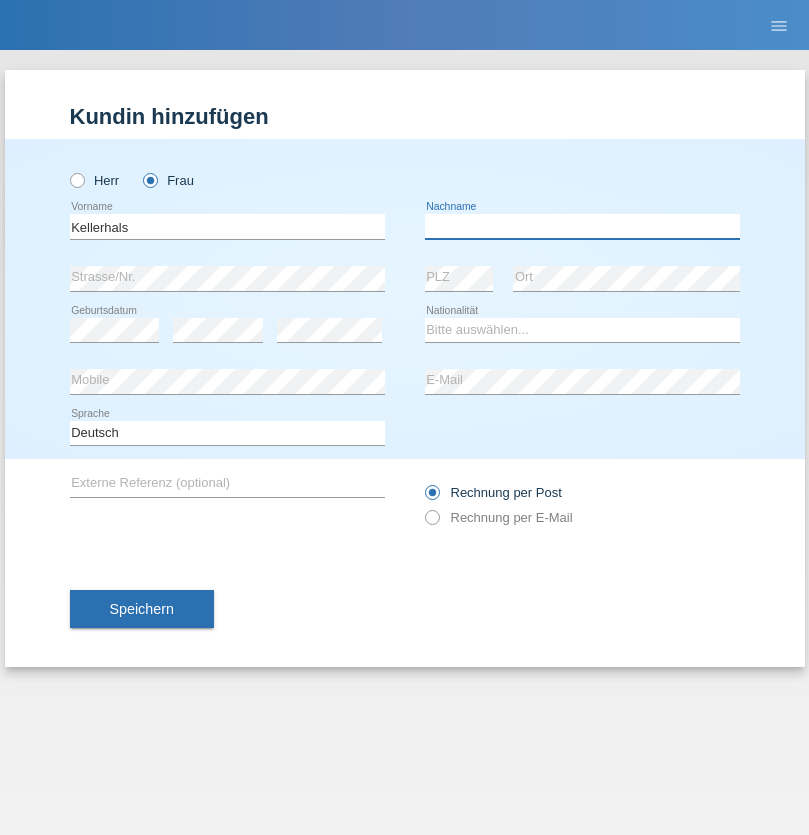 click at bounding box center (582, 226) 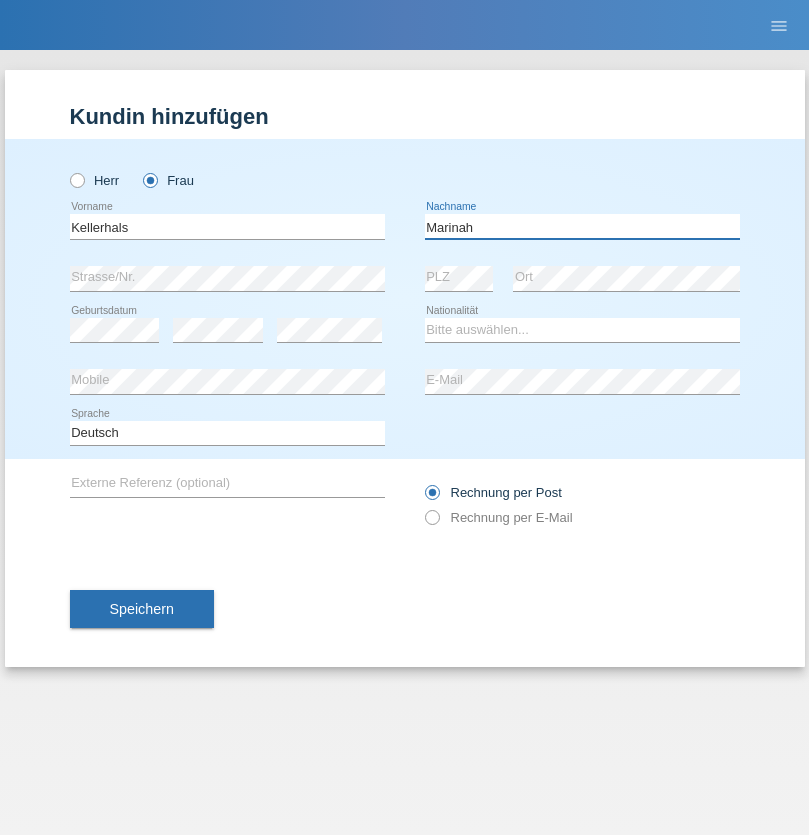 type on "Marinah" 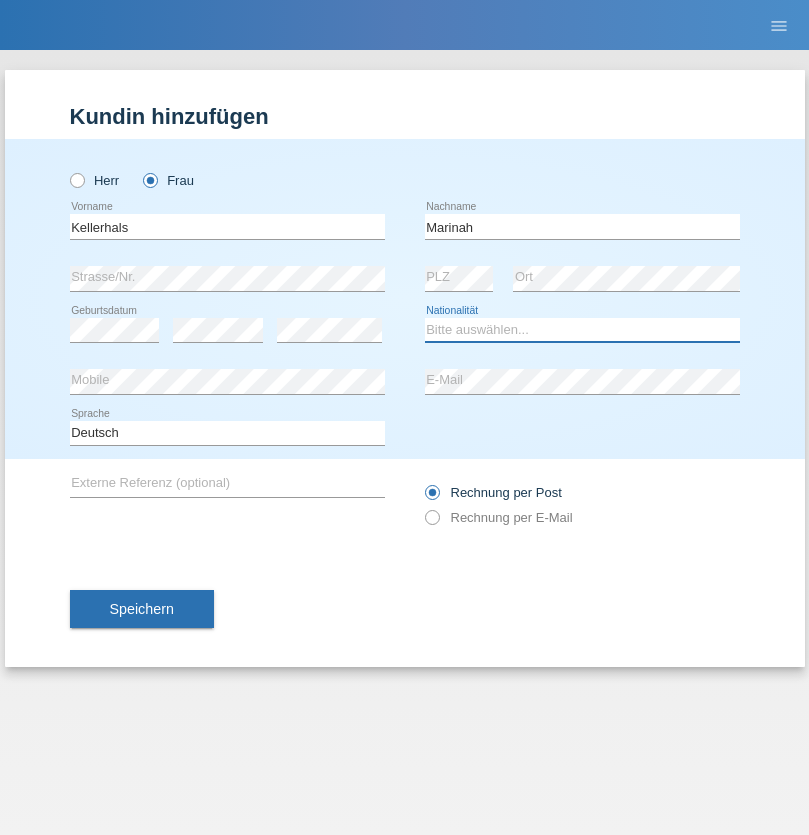 select on "CH" 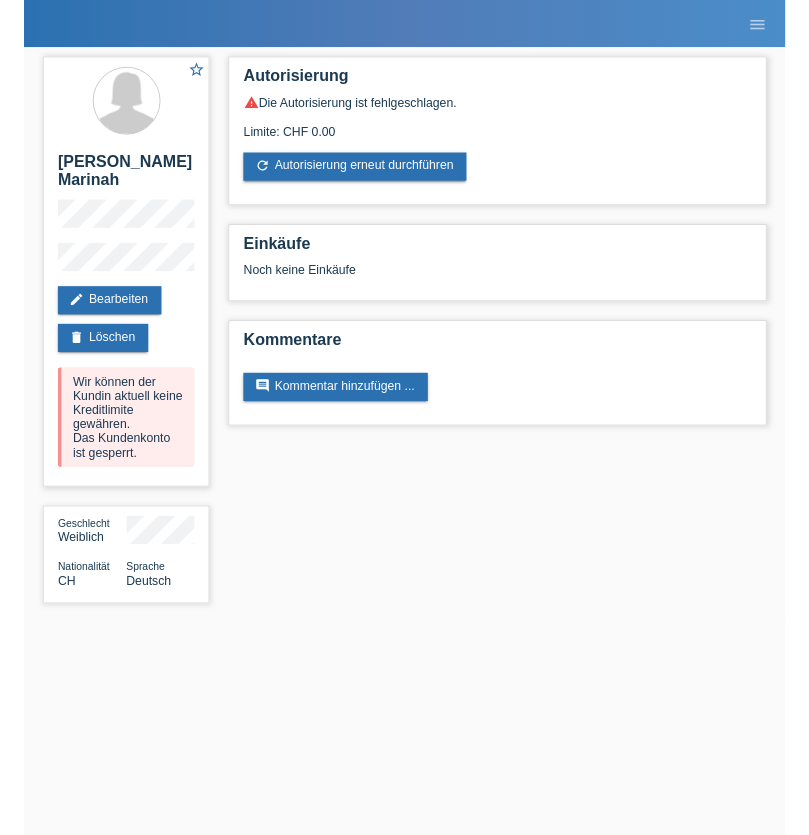 scroll, scrollTop: 0, scrollLeft: 0, axis: both 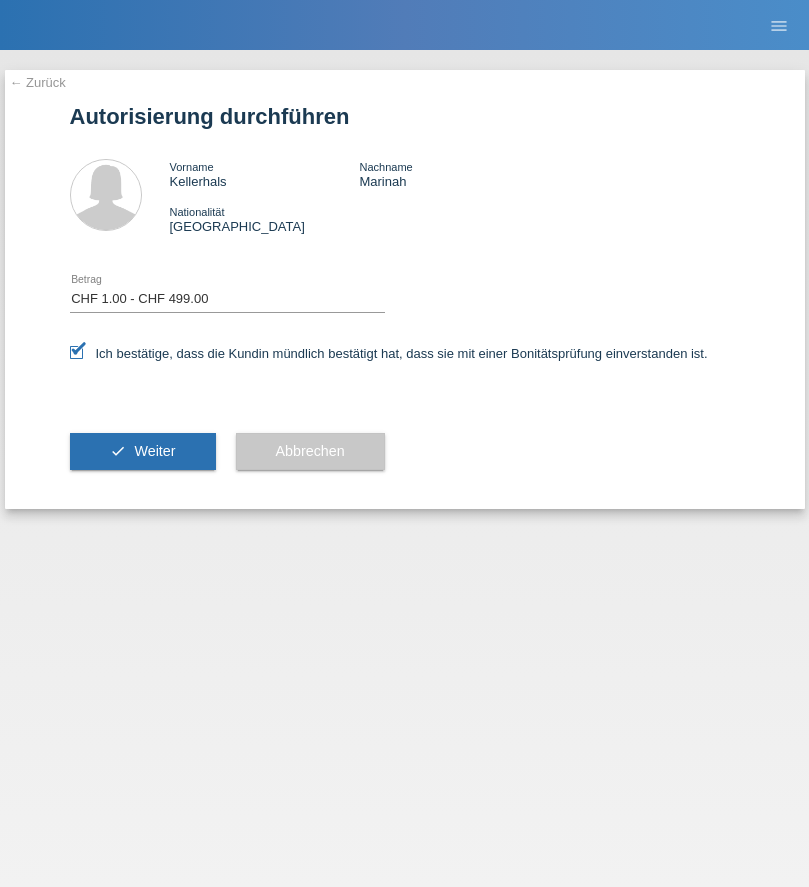 select on "1" 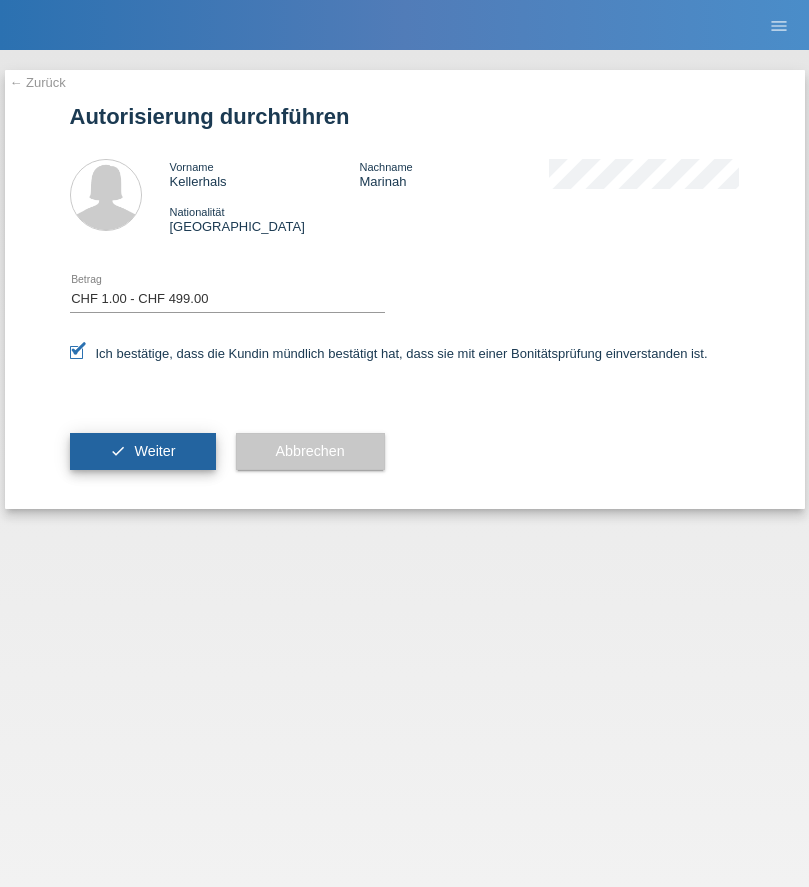 click on "Weiter" at bounding box center (154, 451) 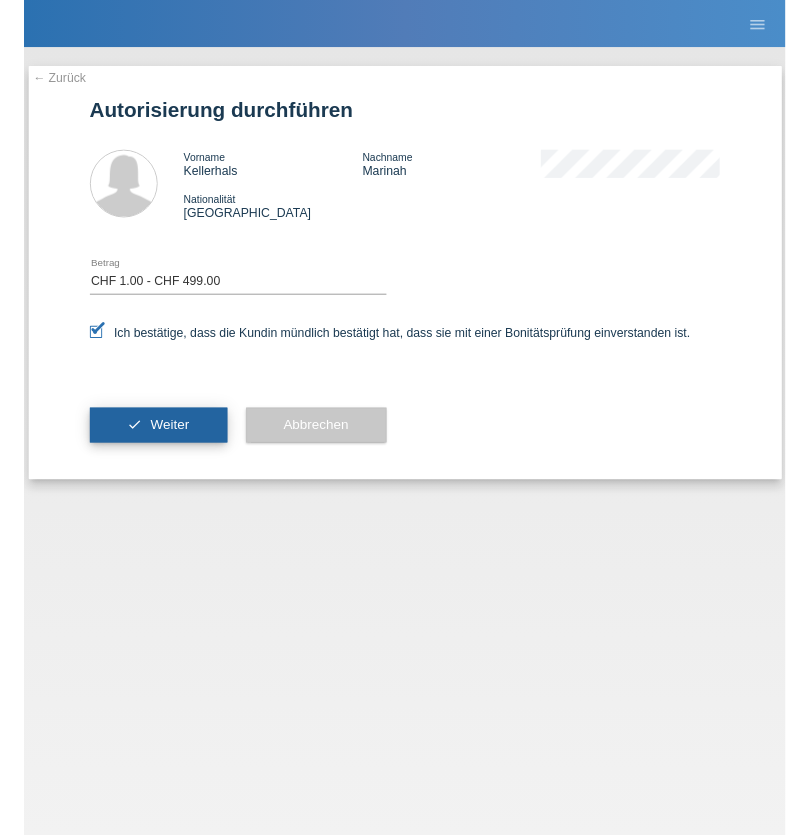 scroll, scrollTop: 0, scrollLeft: 0, axis: both 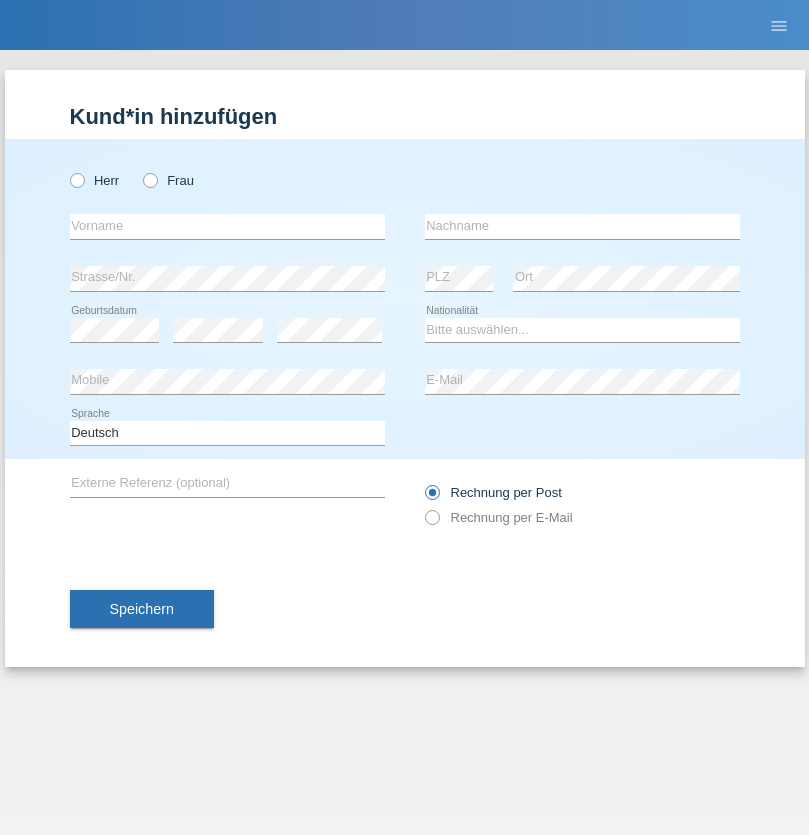 radio on "true" 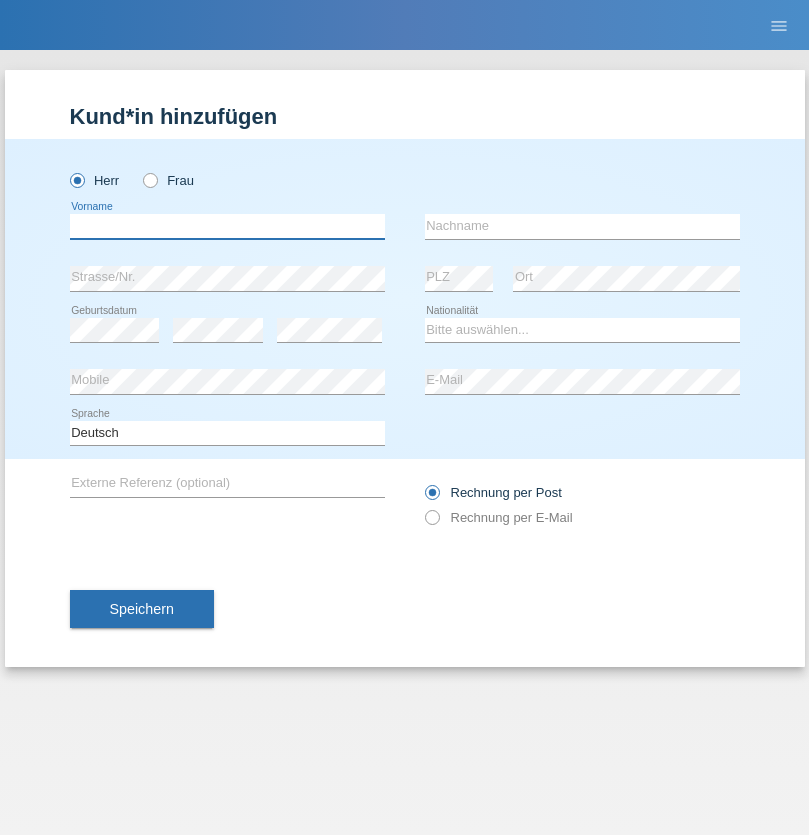 click at bounding box center [227, 226] 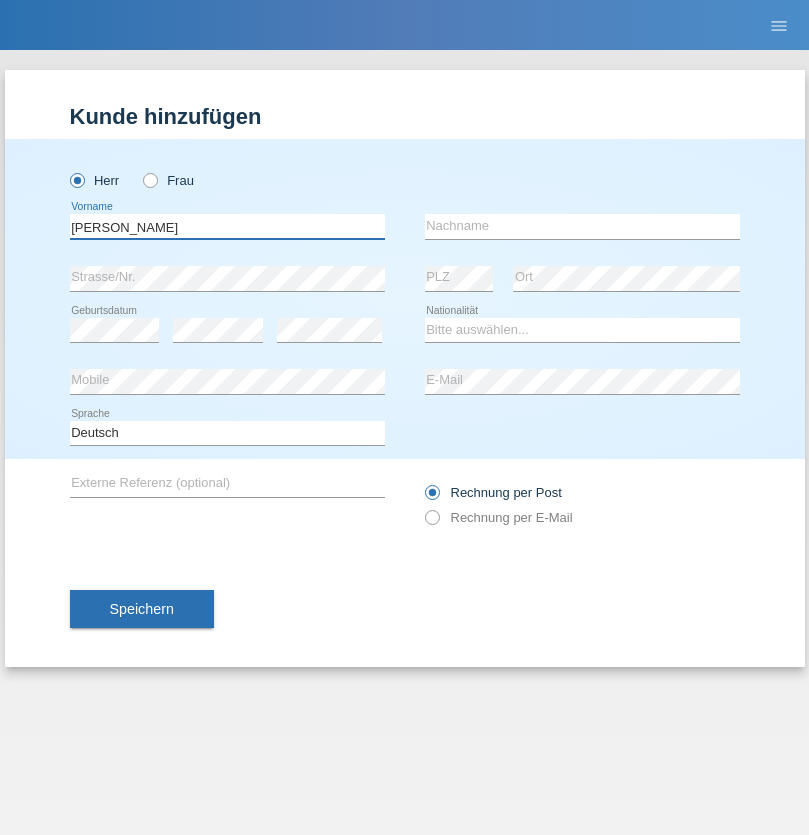 type on "Artur" 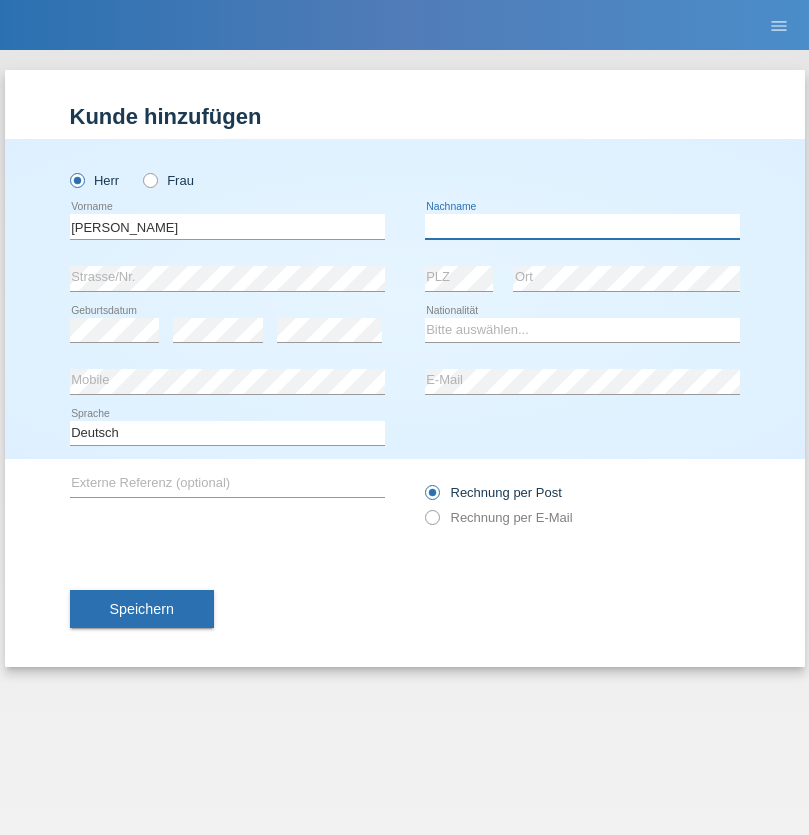 click at bounding box center [582, 226] 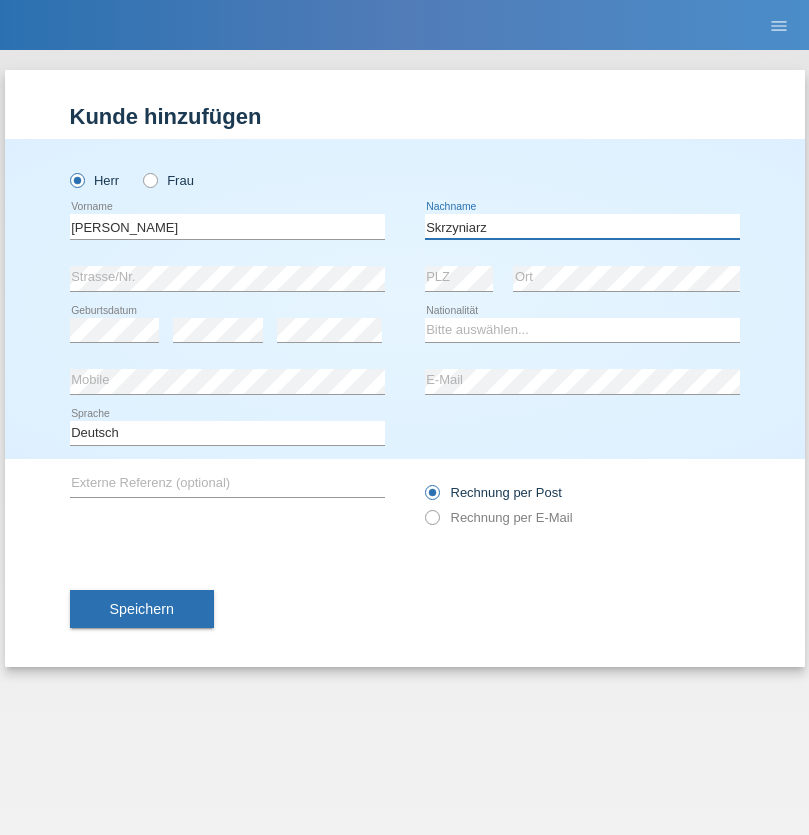 type on "Skrzyniarz" 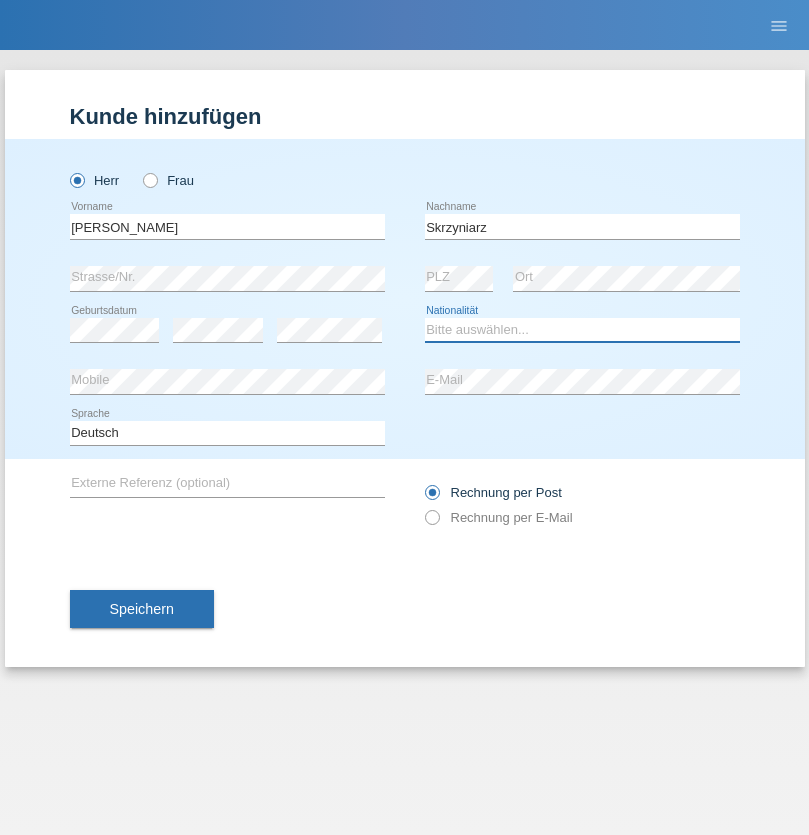 select on "PL" 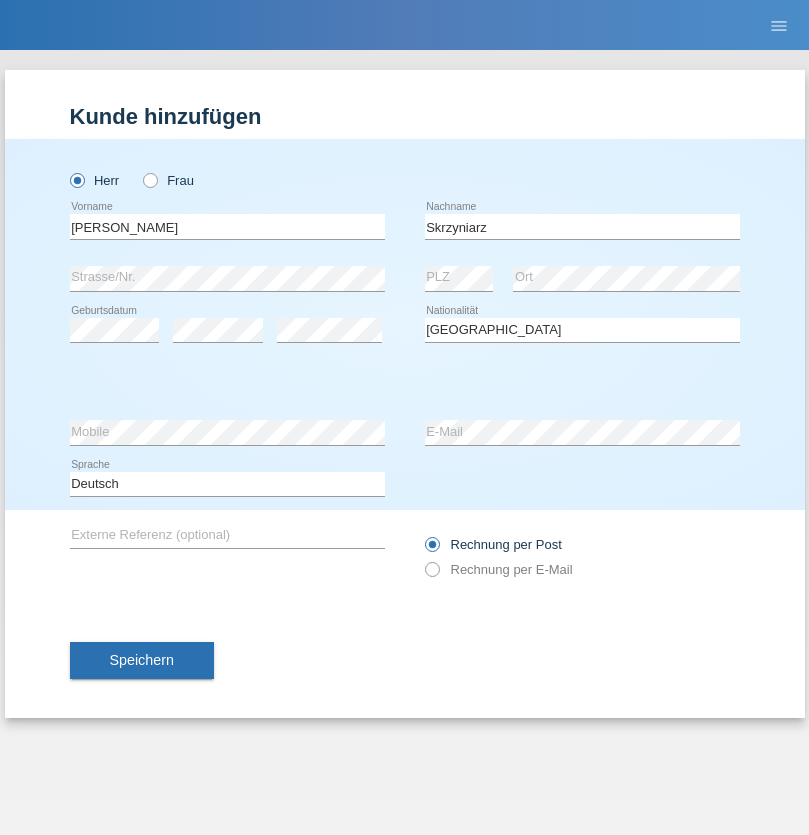 select on "C" 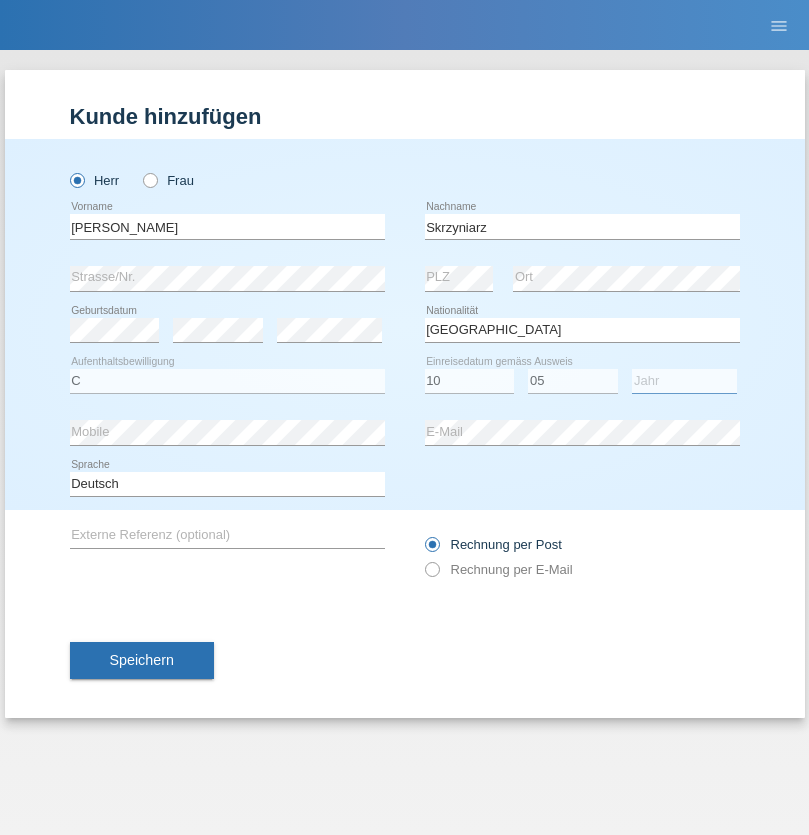 select on "1985" 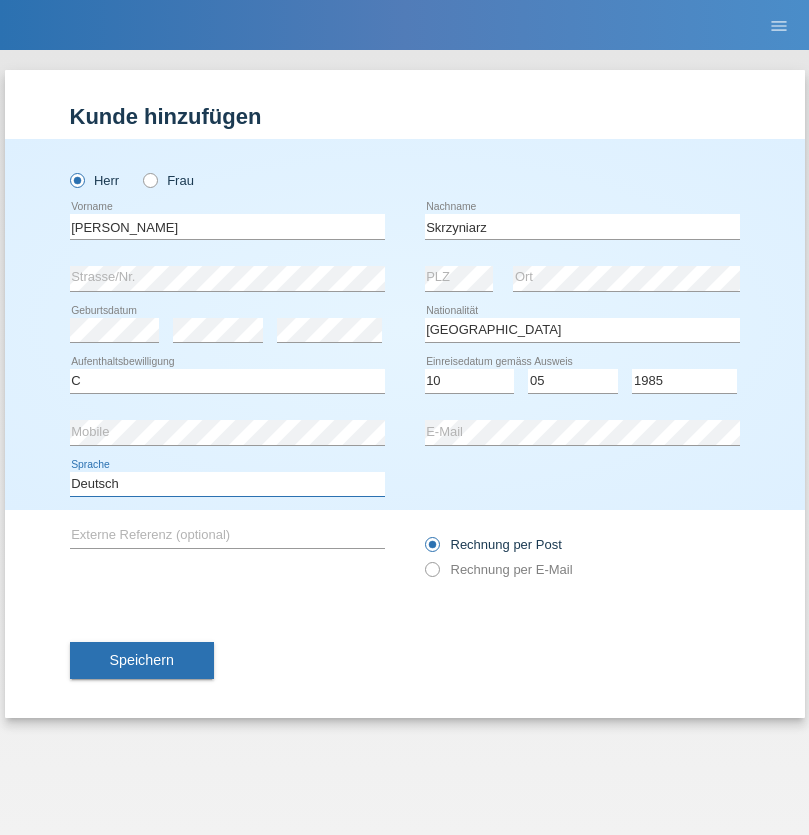 select on "en" 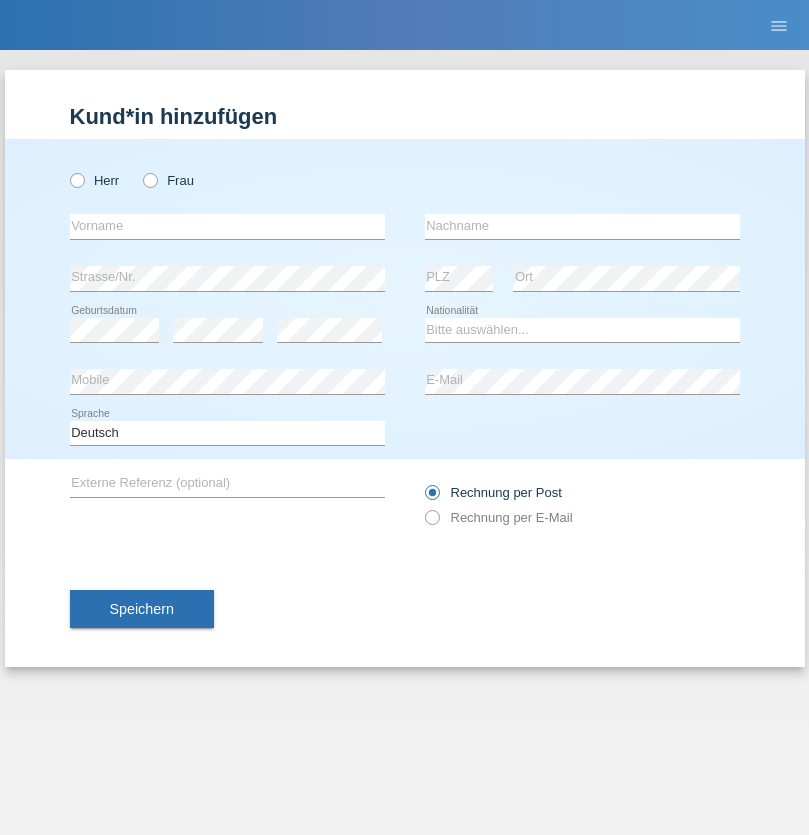scroll, scrollTop: 0, scrollLeft: 0, axis: both 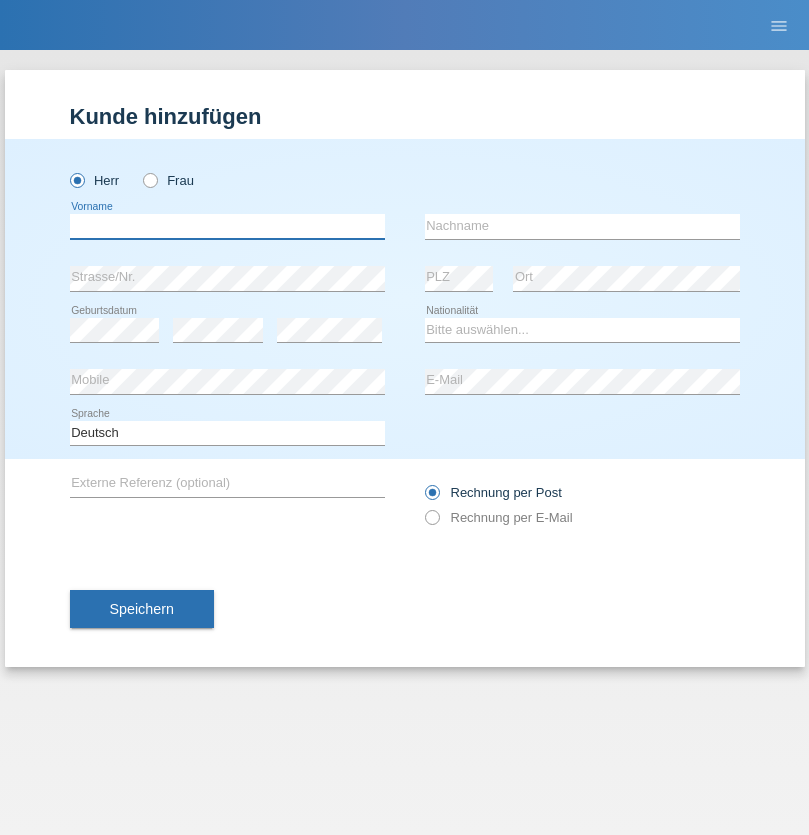 click at bounding box center [227, 226] 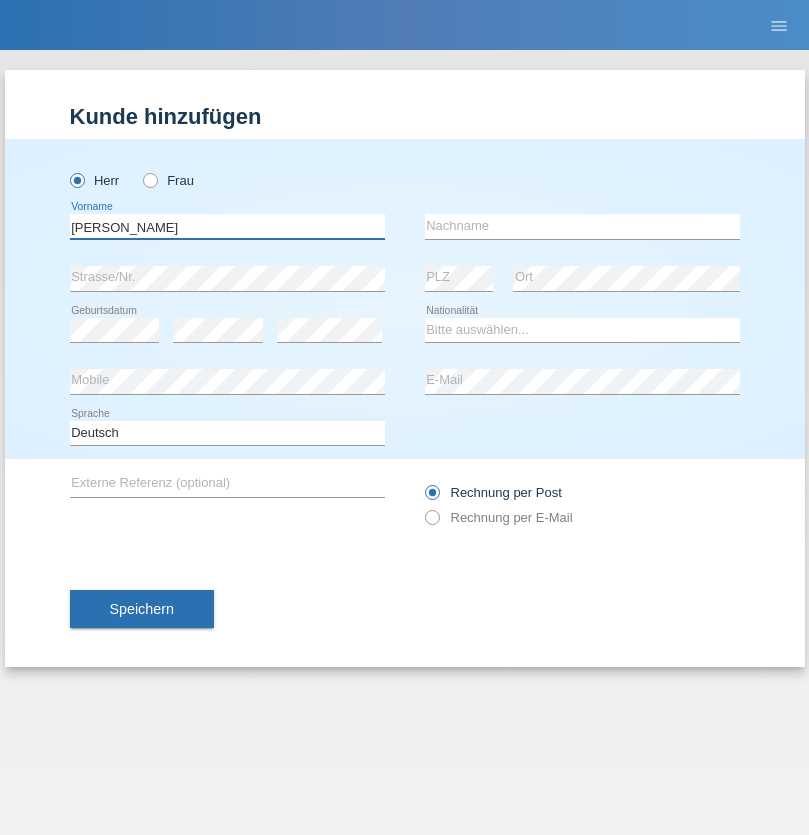 type on "[PERSON_NAME]" 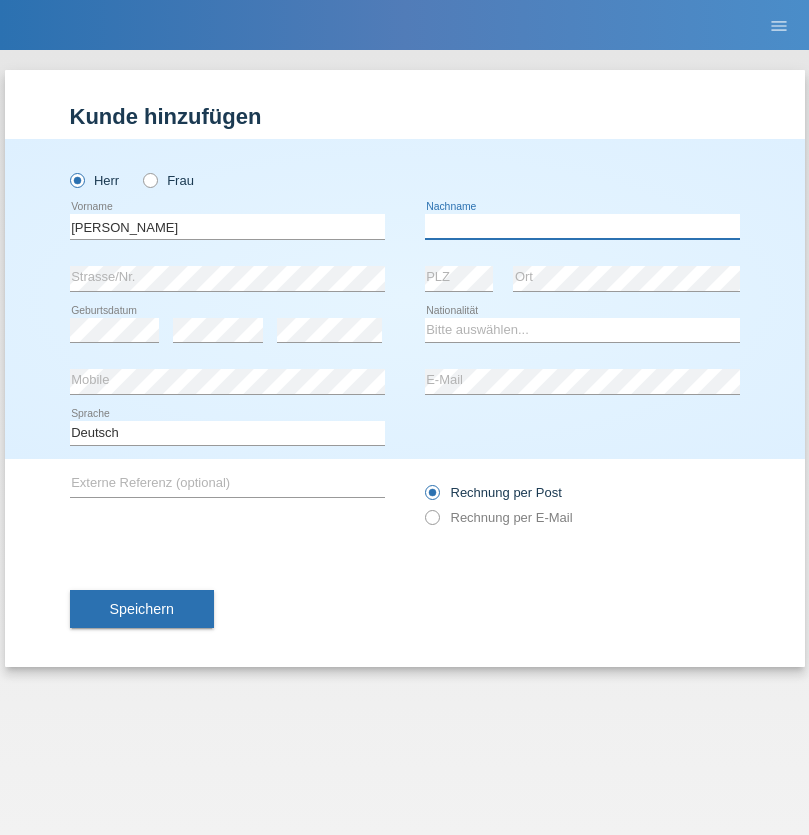 click at bounding box center [582, 226] 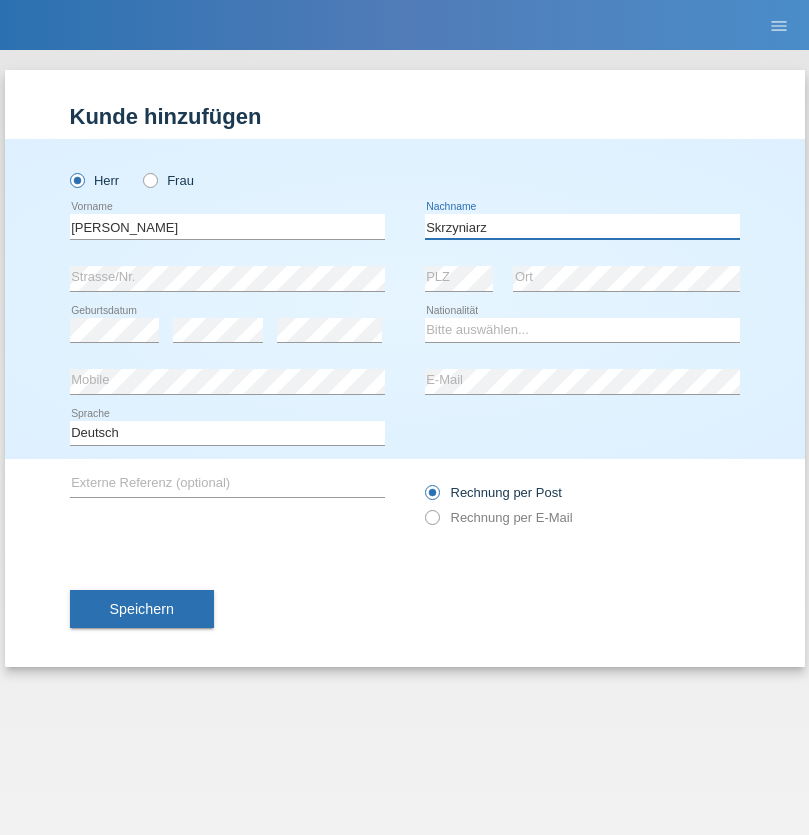 type on "Skrzyniarz" 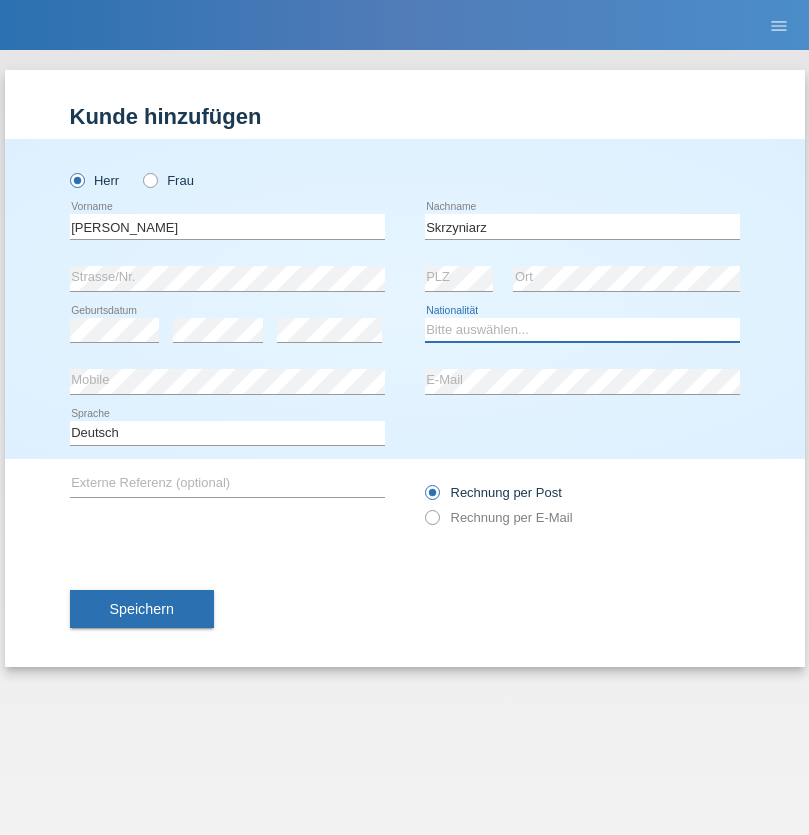 select on "PL" 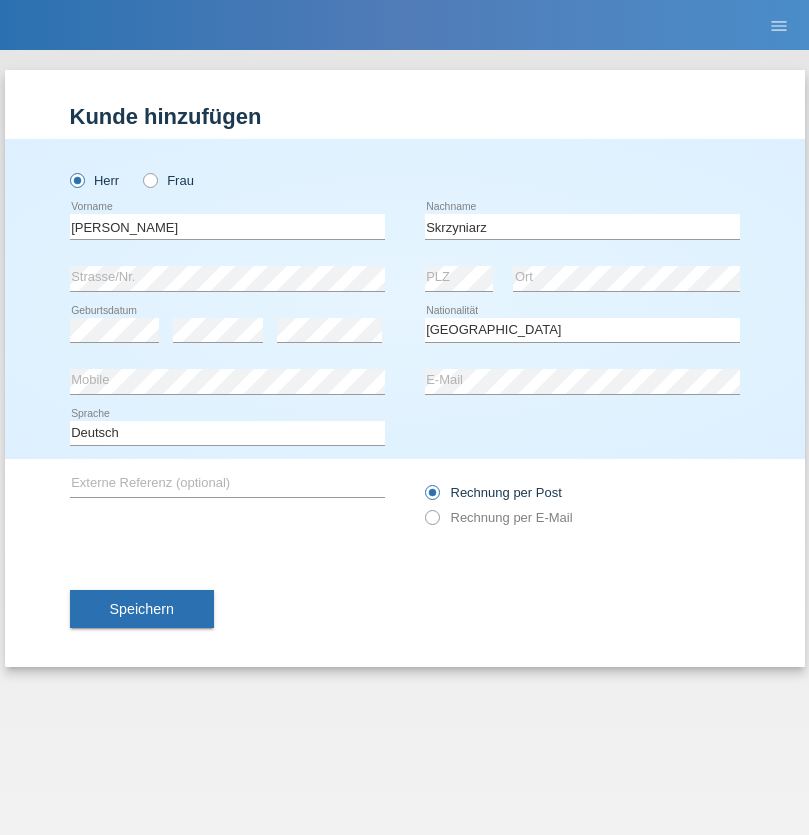 select on "C" 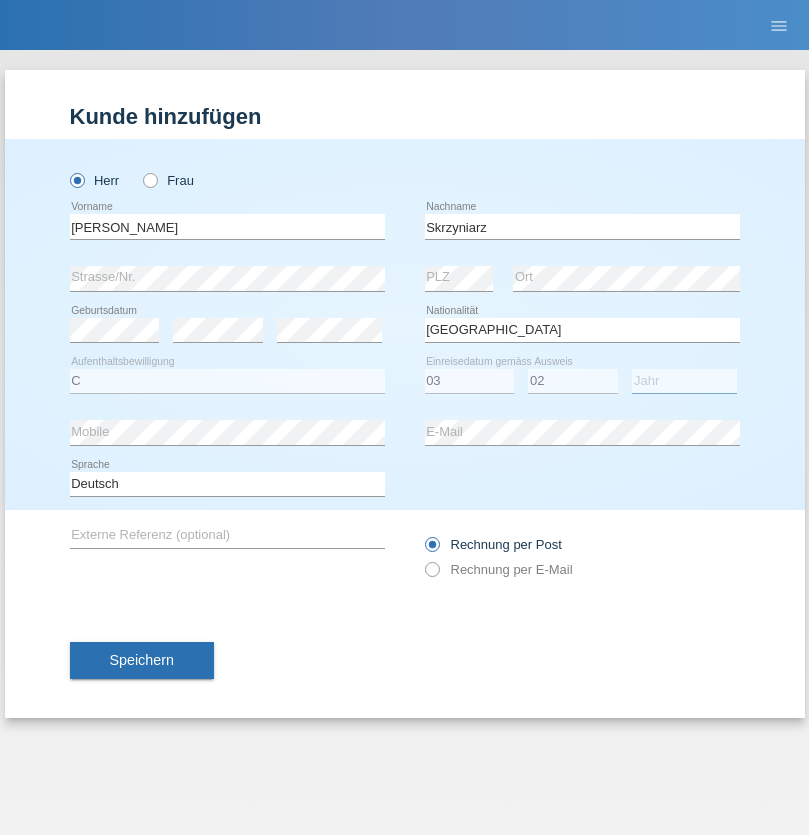 select on "2020" 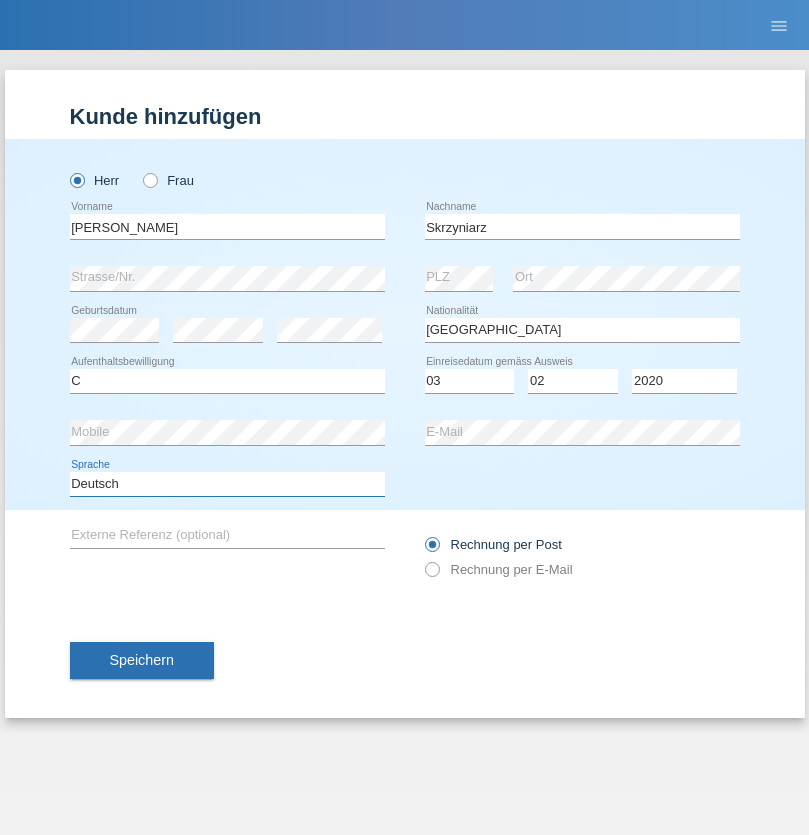 select on "en" 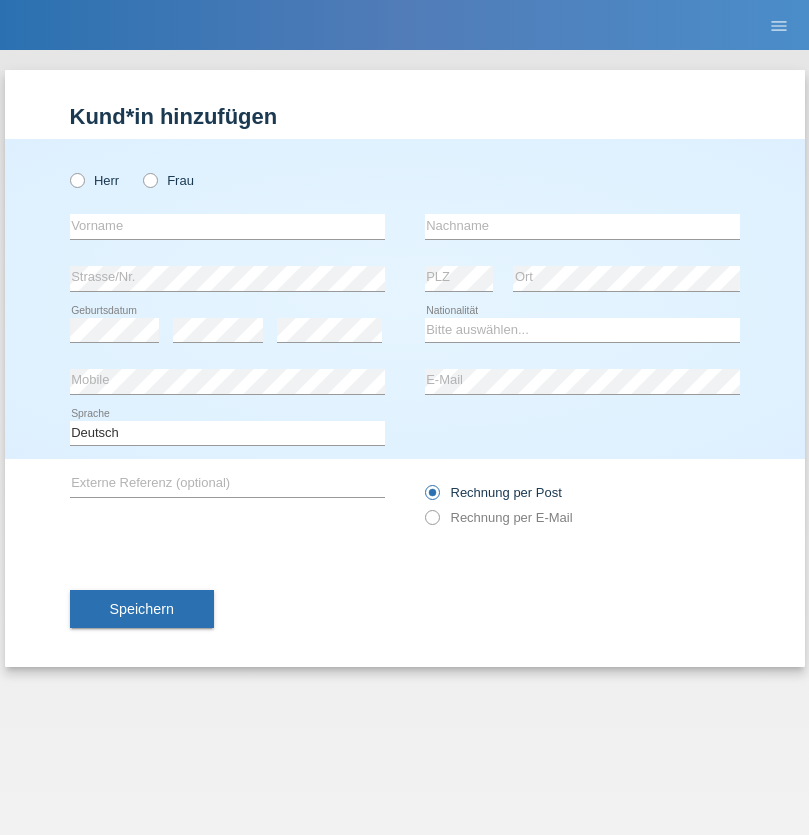 scroll, scrollTop: 0, scrollLeft: 0, axis: both 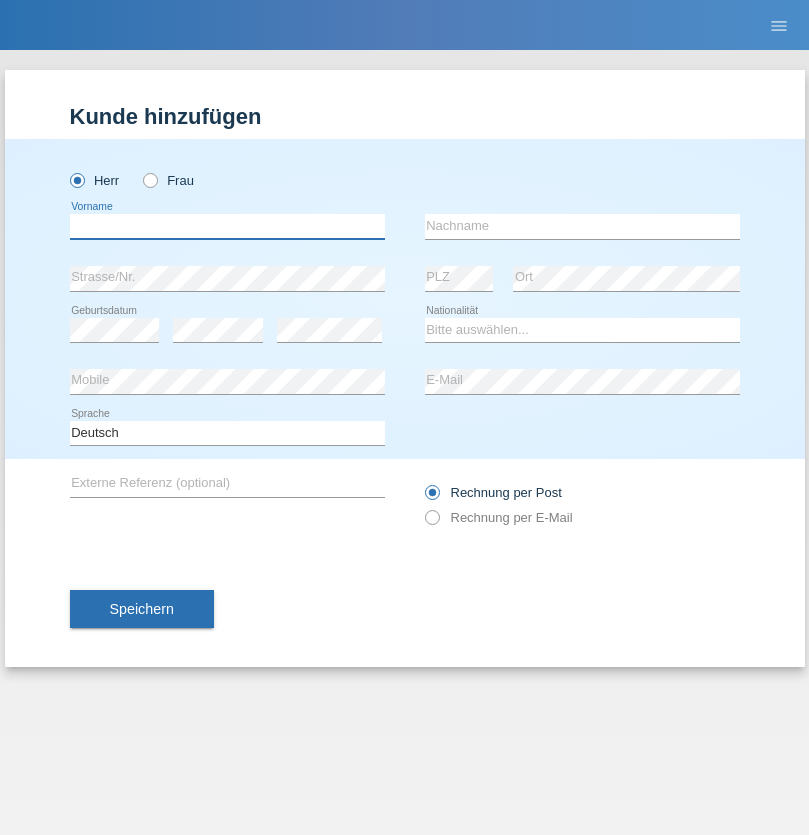 click at bounding box center (227, 226) 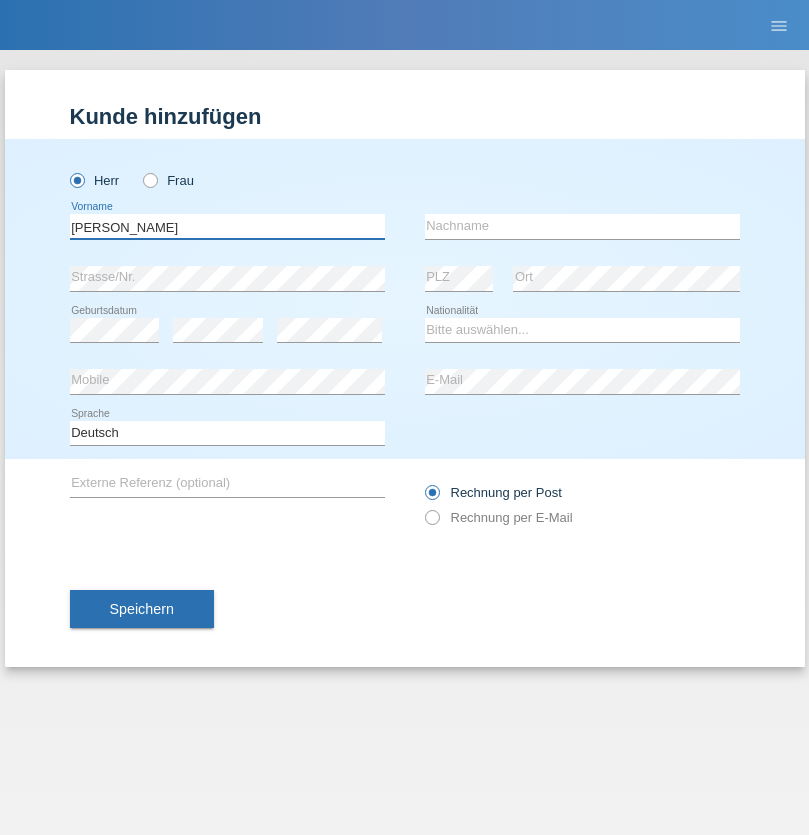 type on "Raffaele" 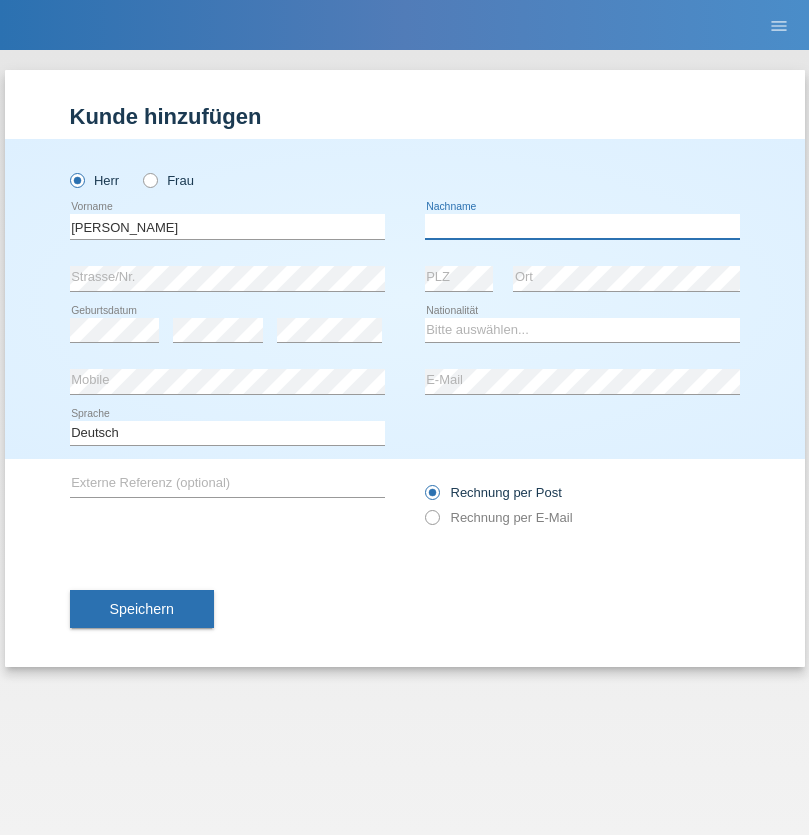 click at bounding box center [582, 226] 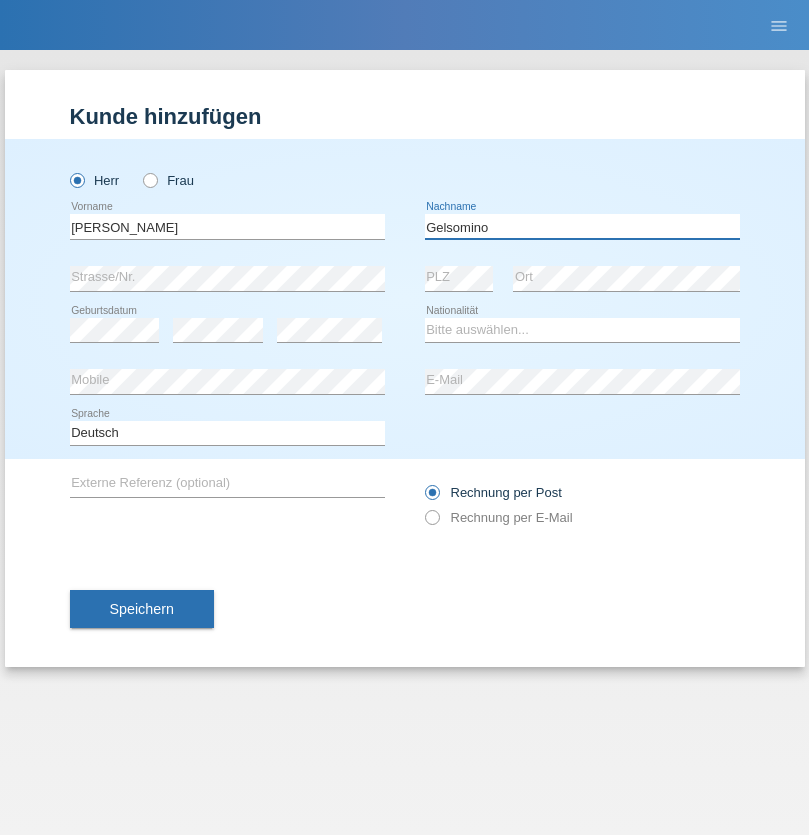 type on "Gelsomino" 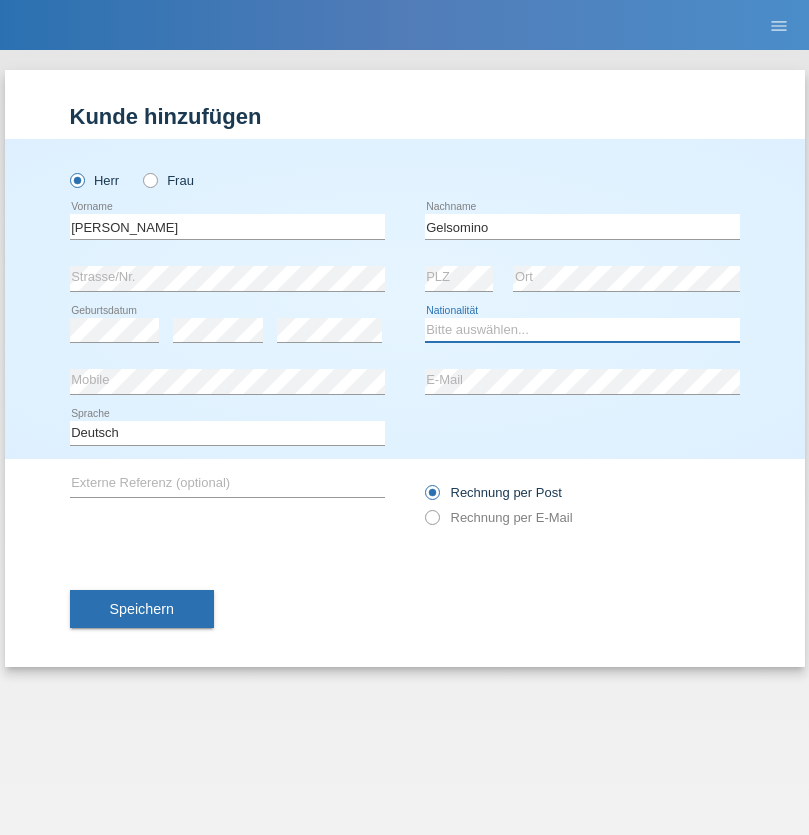 select on "IT" 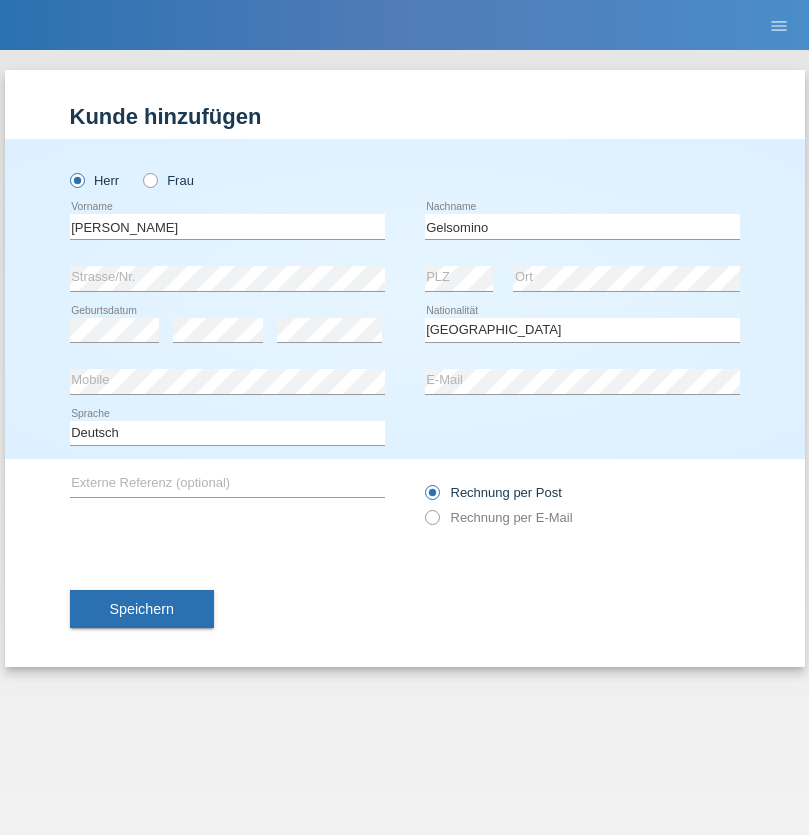 select on "C" 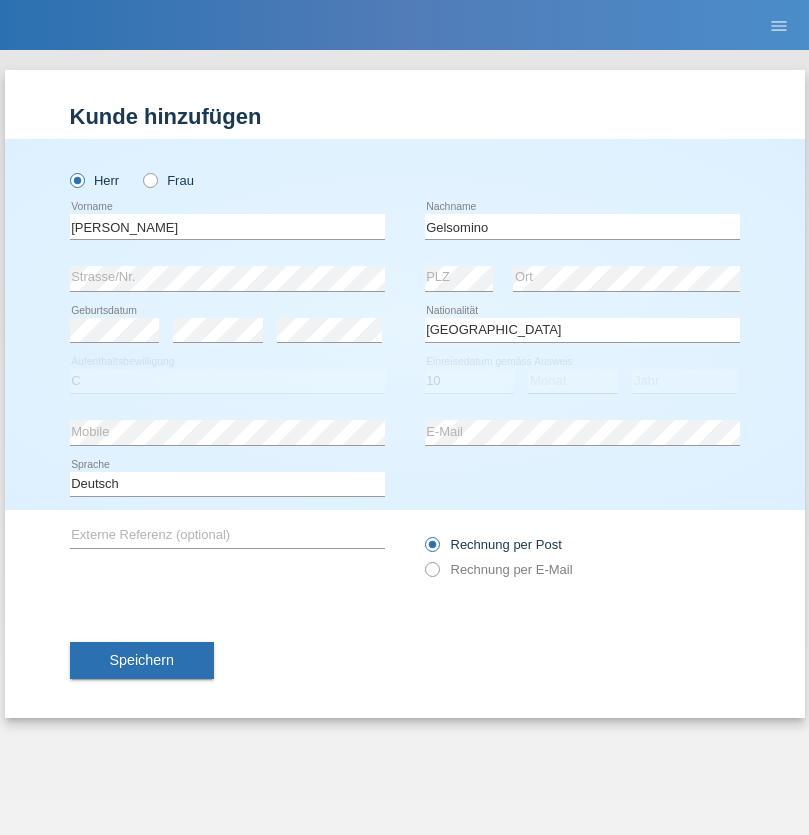 select on "01" 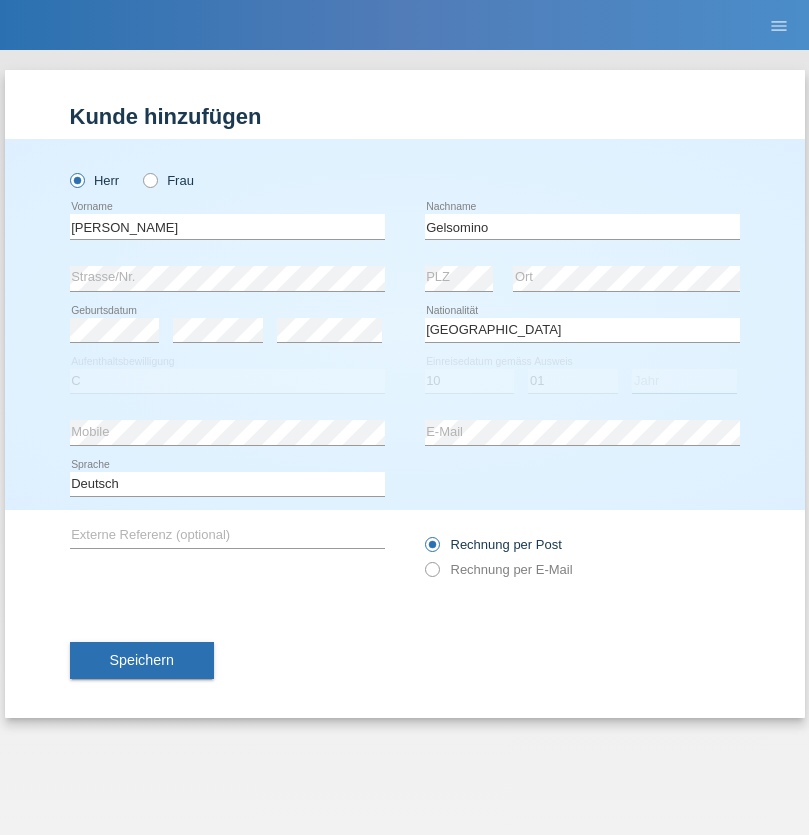 select on "2017" 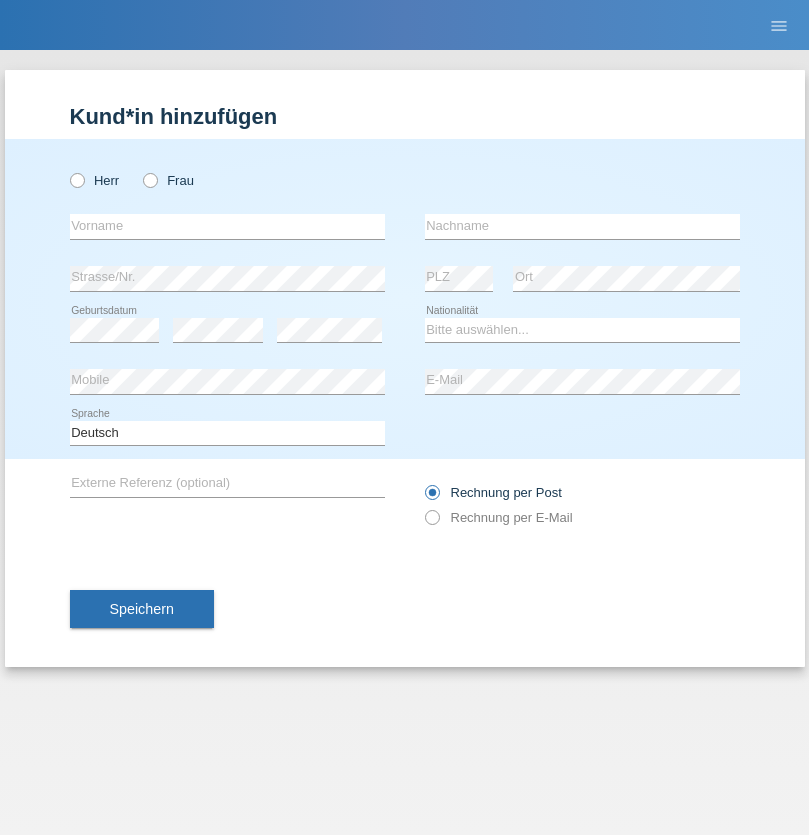 scroll, scrollTop: 0, scrollLeft: 0, axis: both 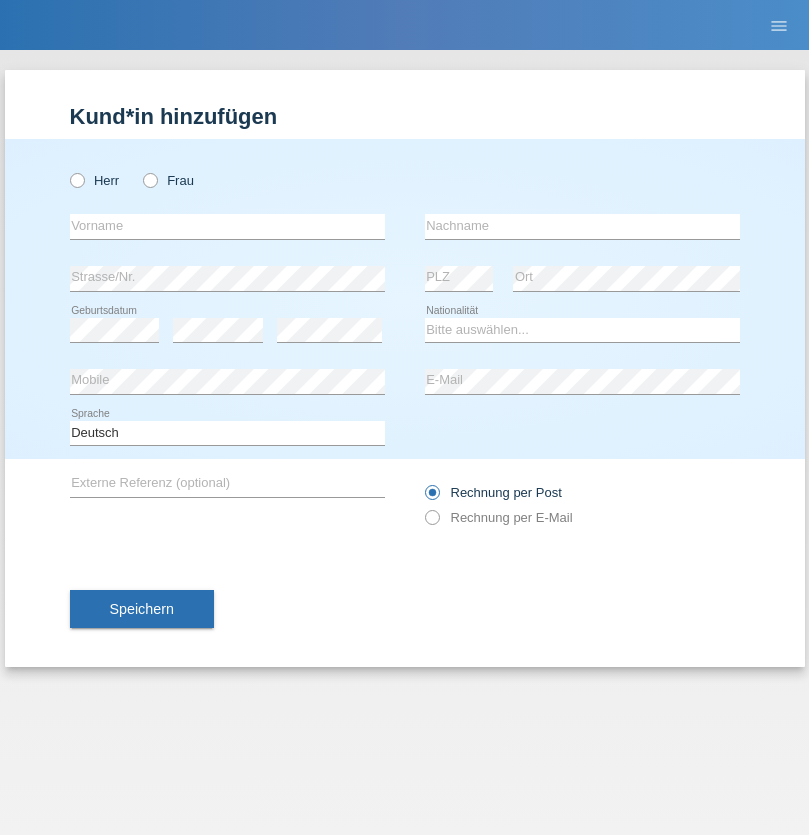 radio on "true" 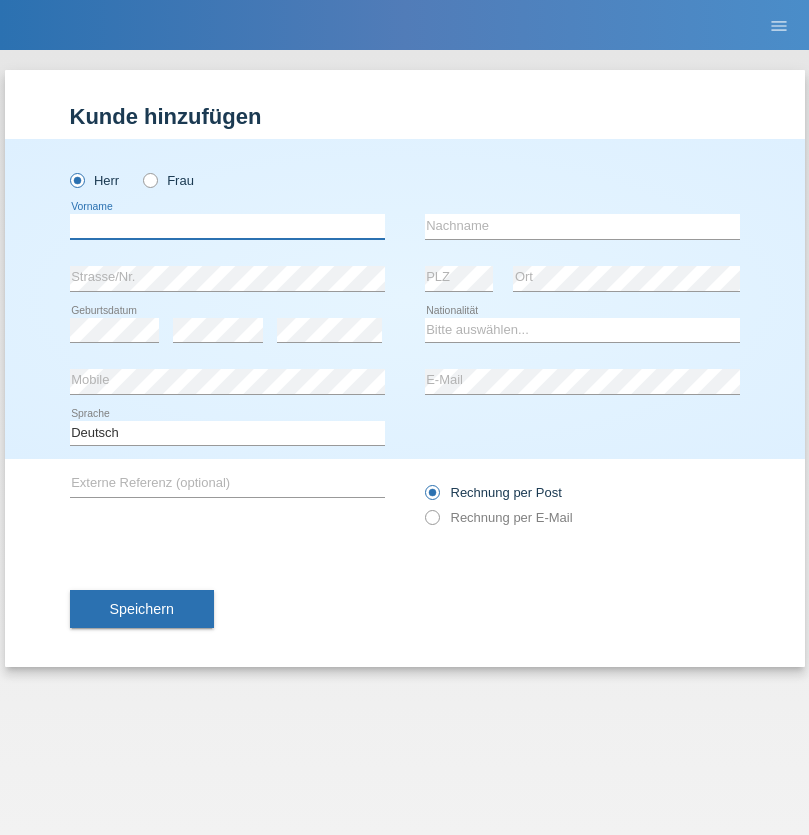click at bounding box center (227, 226) 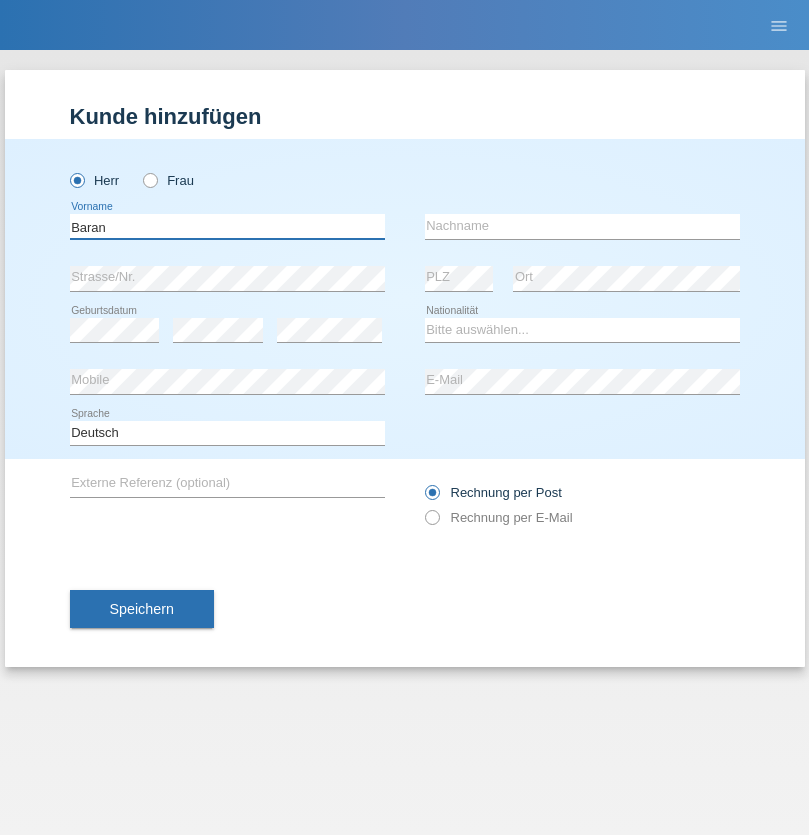 type on "Baran" 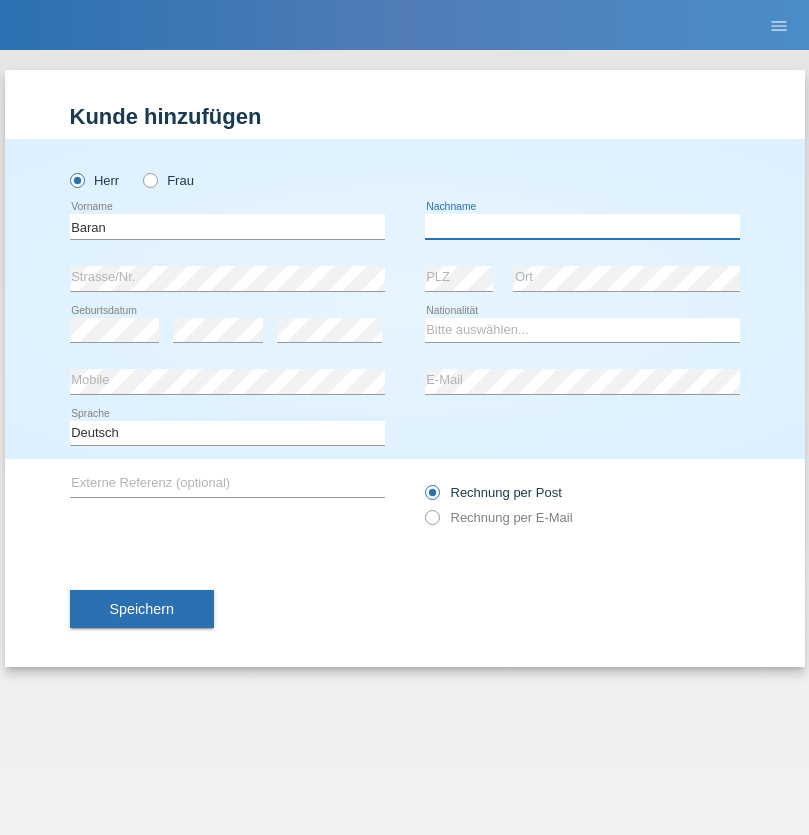 click at bounding box center (582, 226) 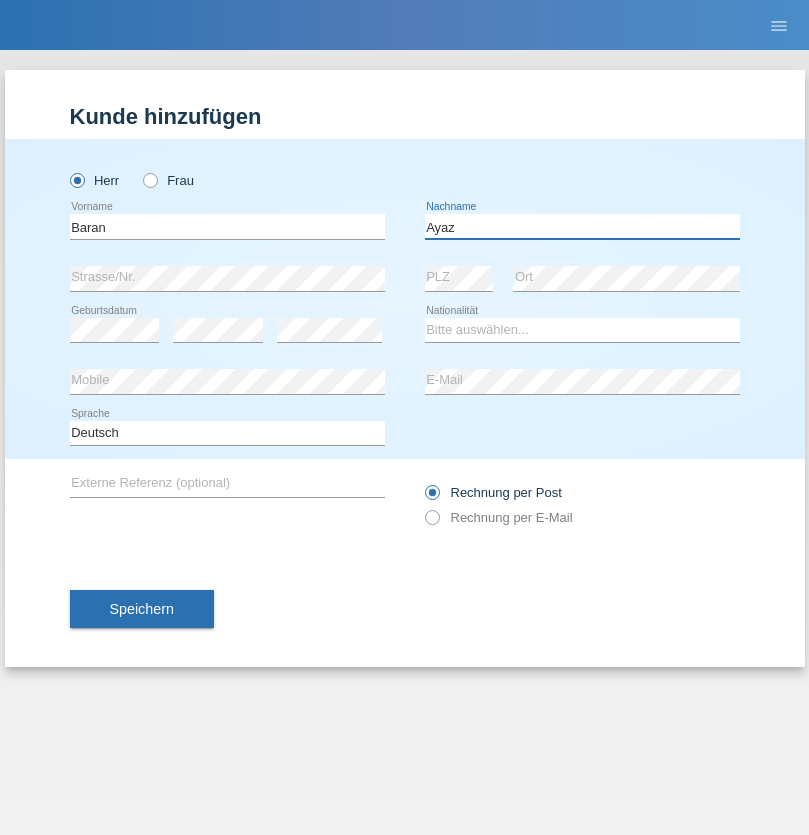 type on "Ayaz" 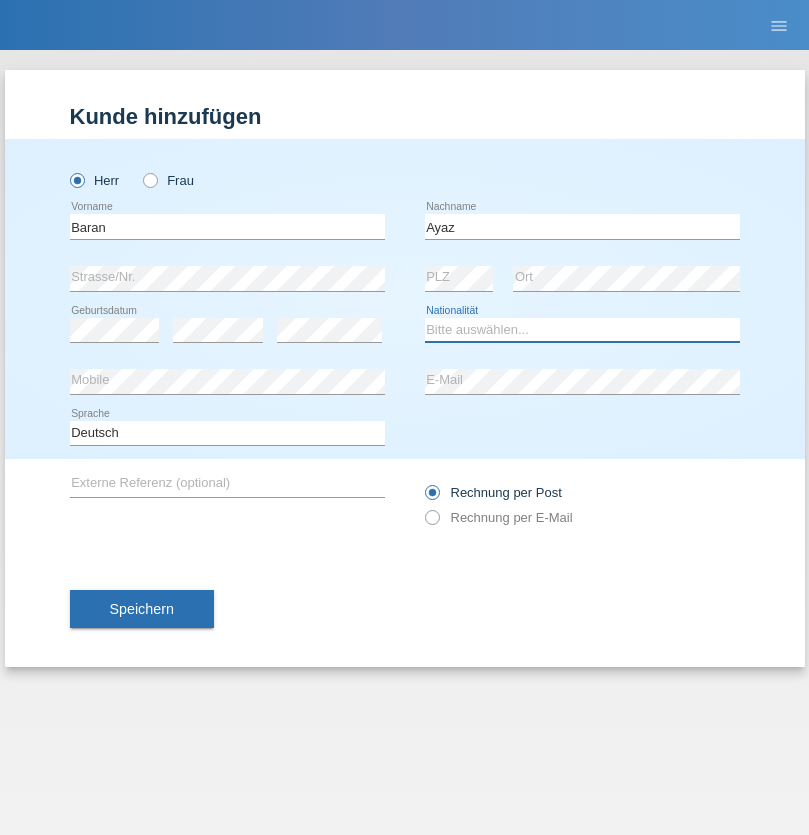select on "TR" 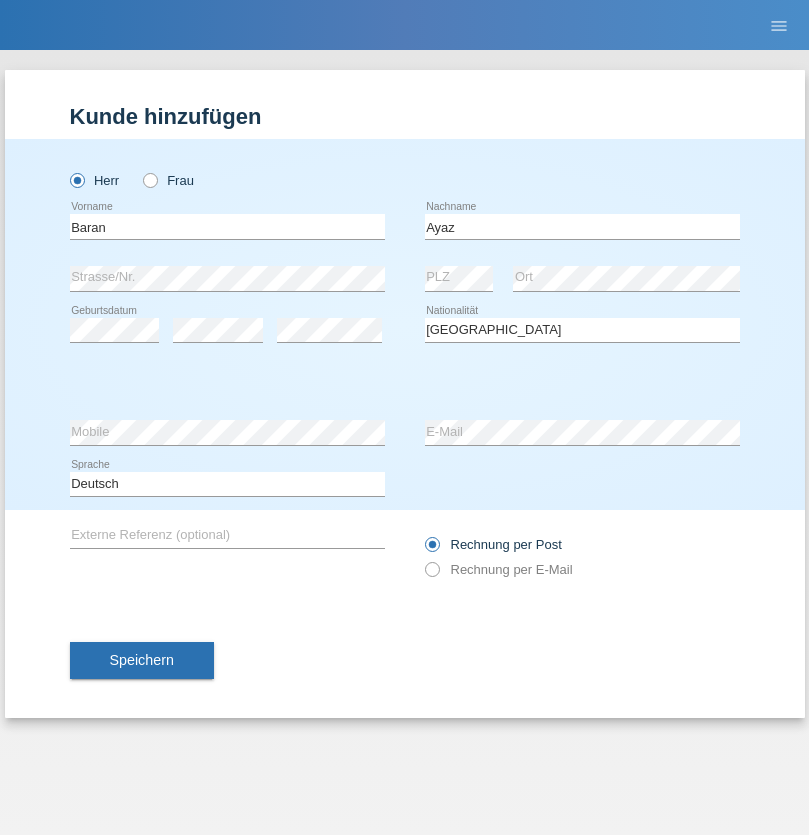 select on "C" 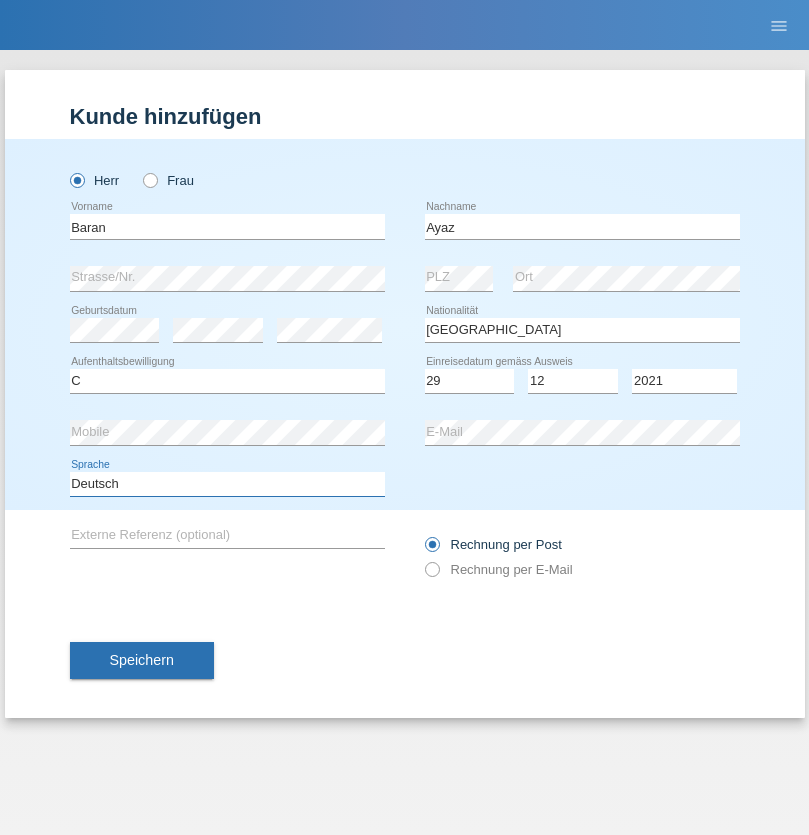 select on "en" 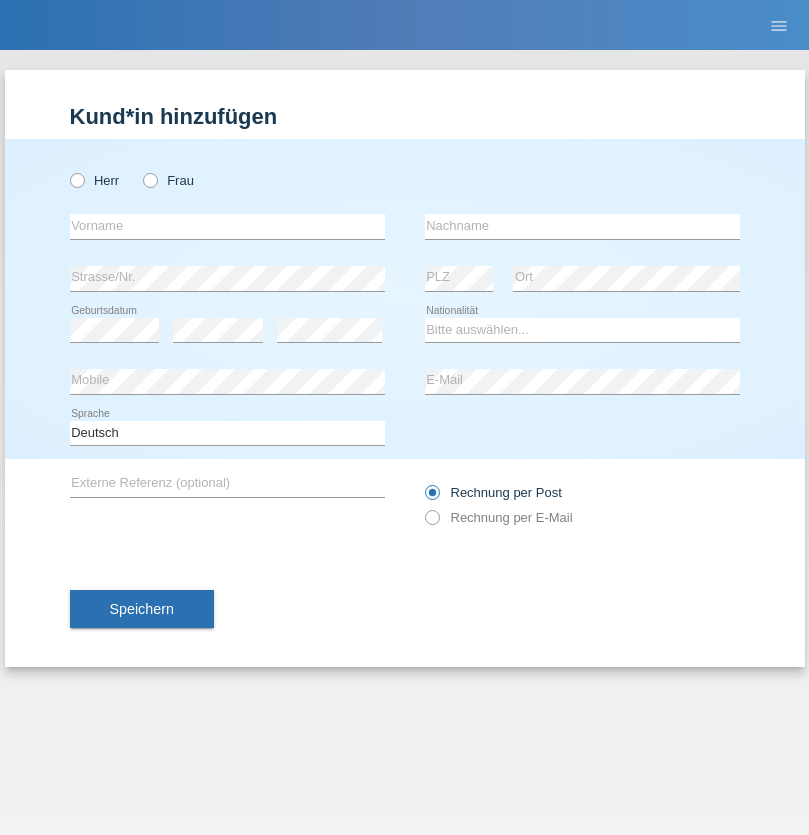 scroll, scrollTop: 0, scrollLeft: 0, axis: both 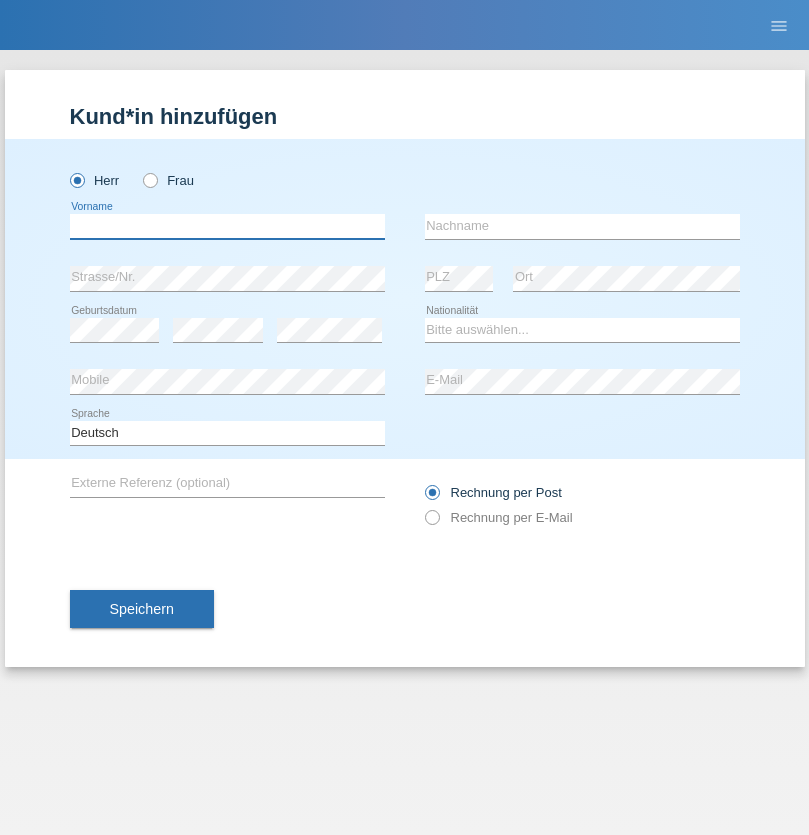 click at bounding box center [227, 226] 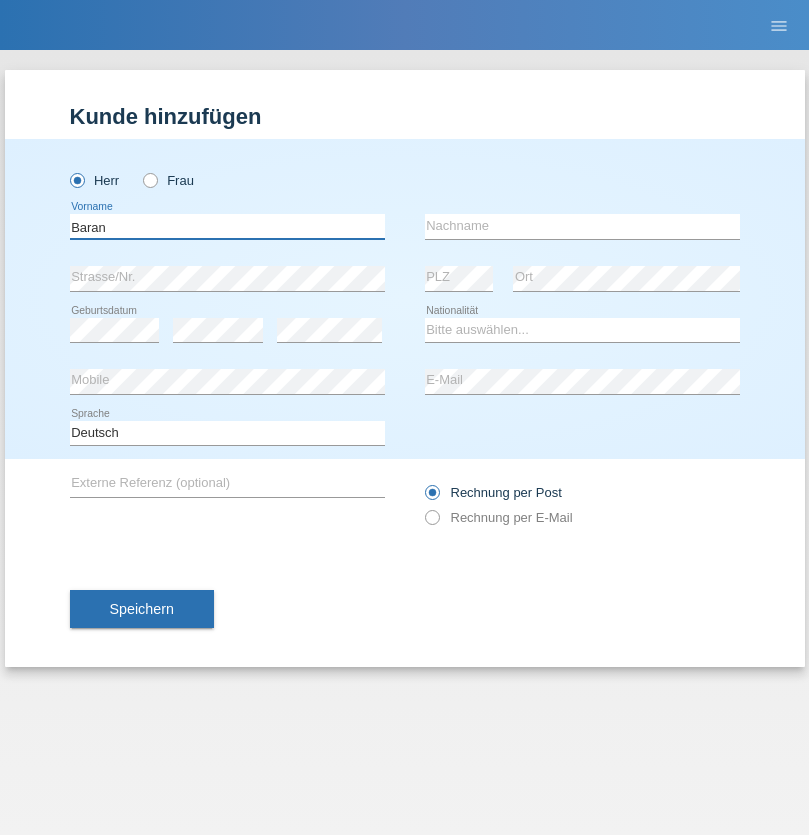 type on "Baran" 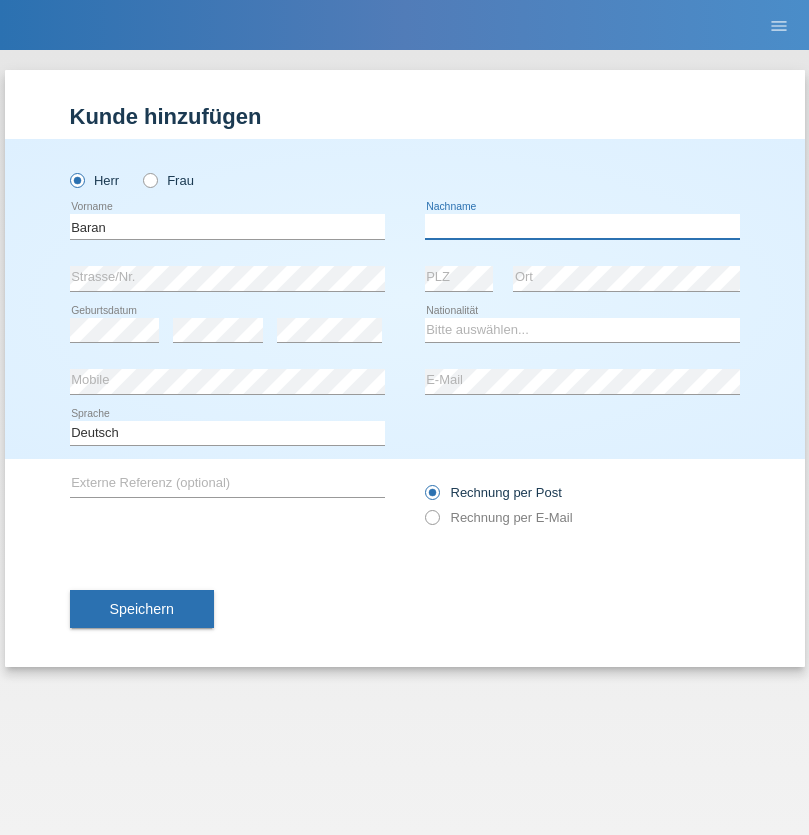 click at bounding box center (582, 226) 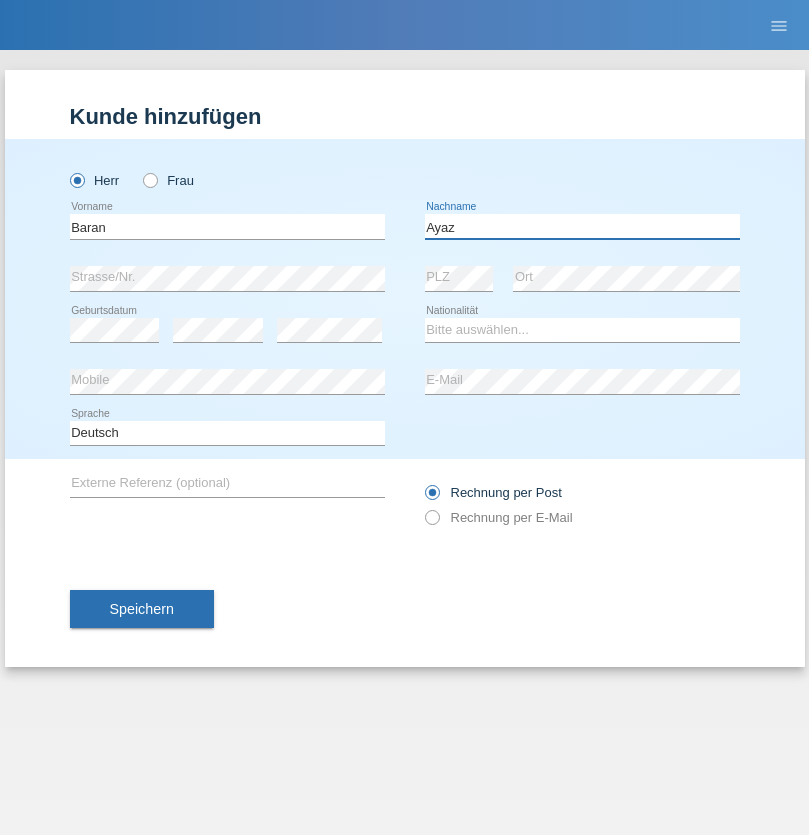 type on "Ayaz" 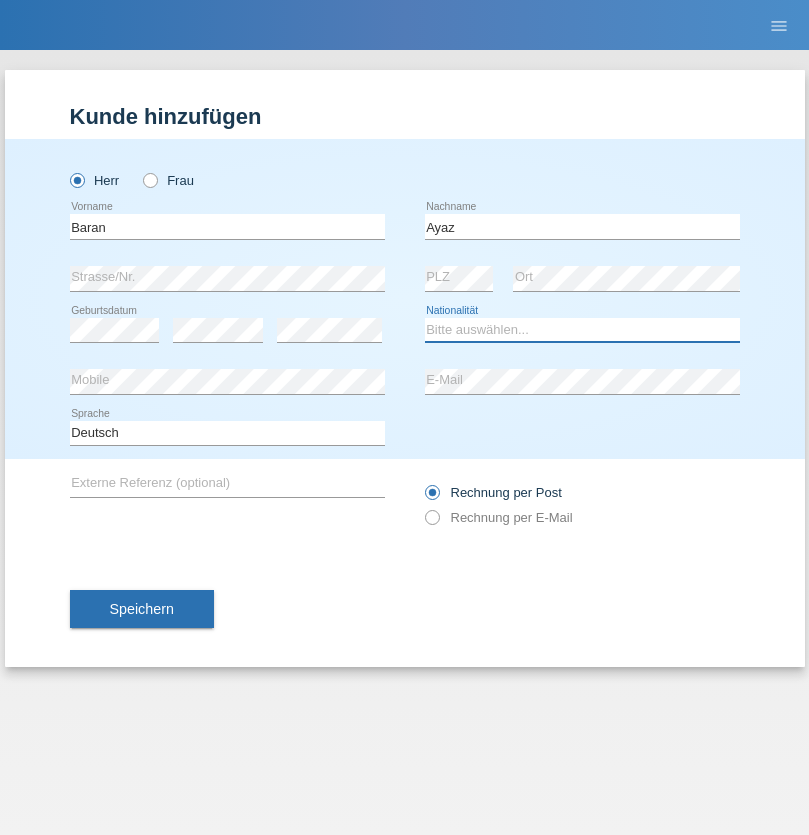 select on "TR" 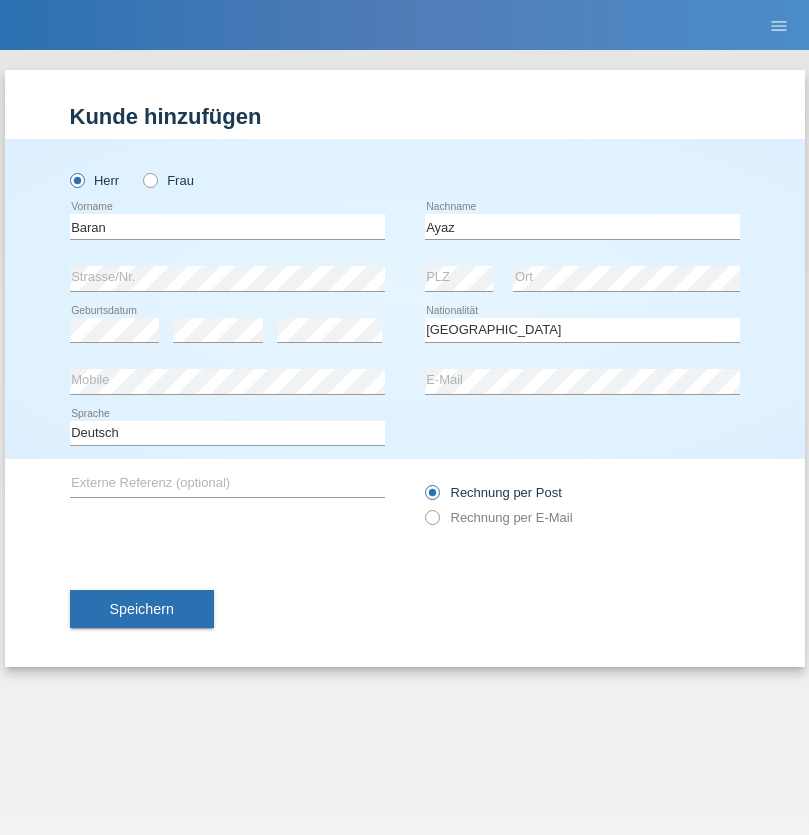 select on "C" 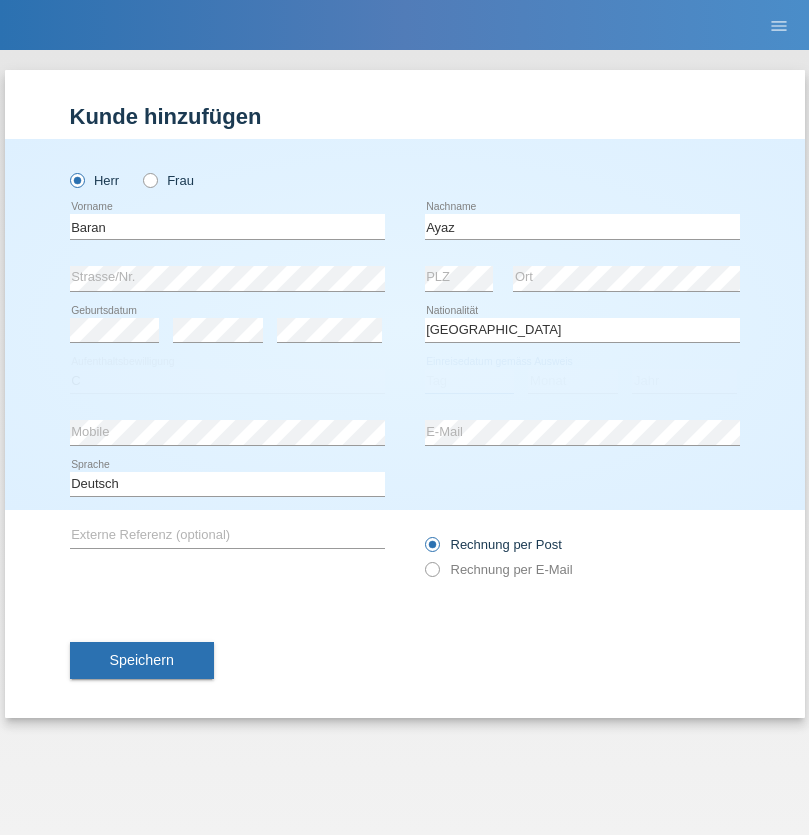 select on "29" 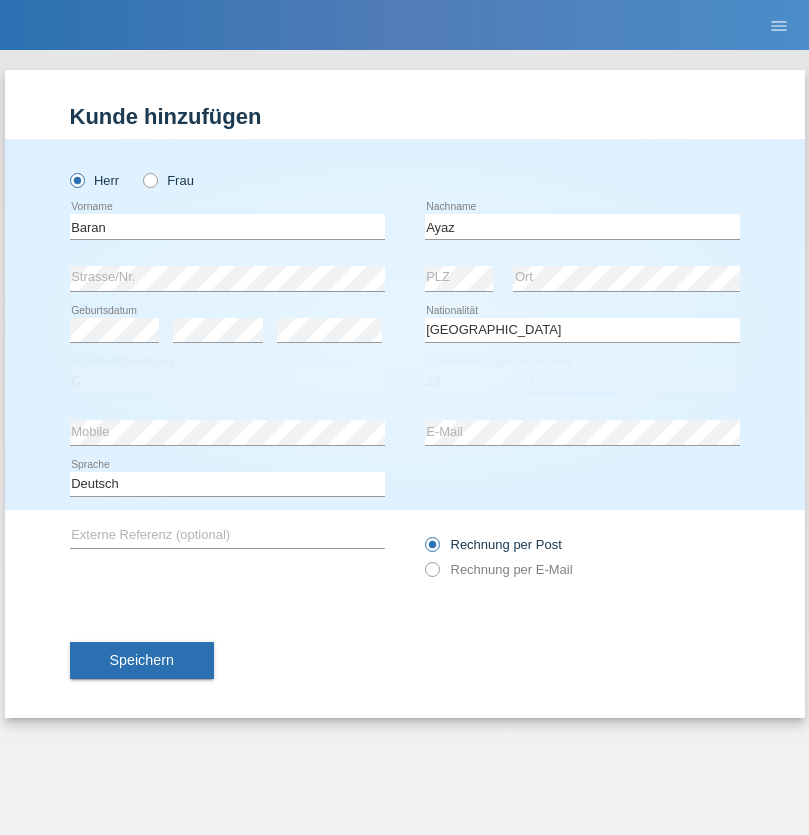 select on "12" 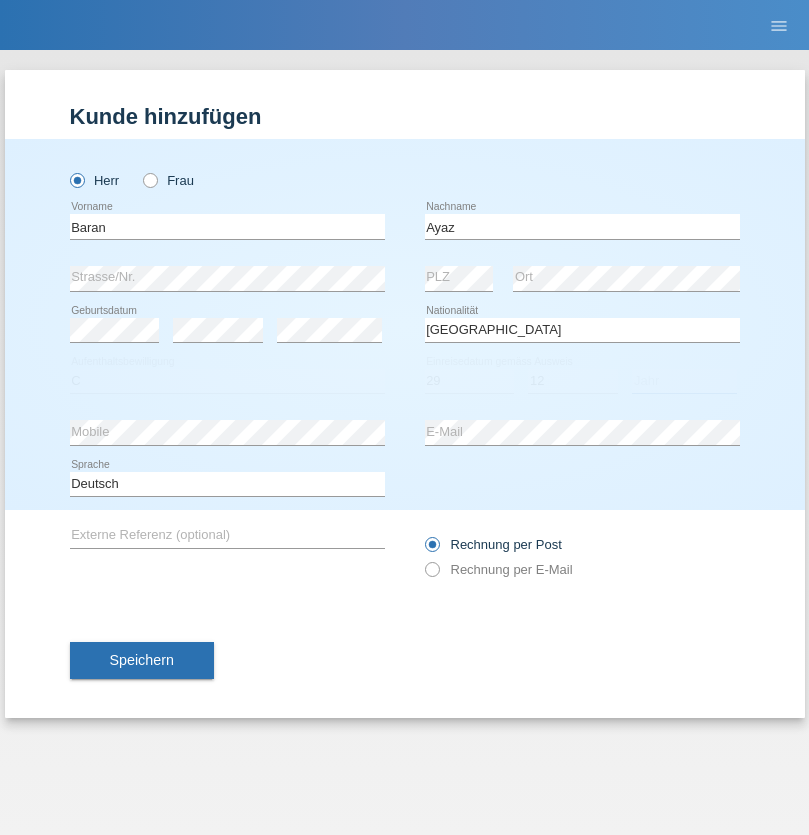 select on "2021" 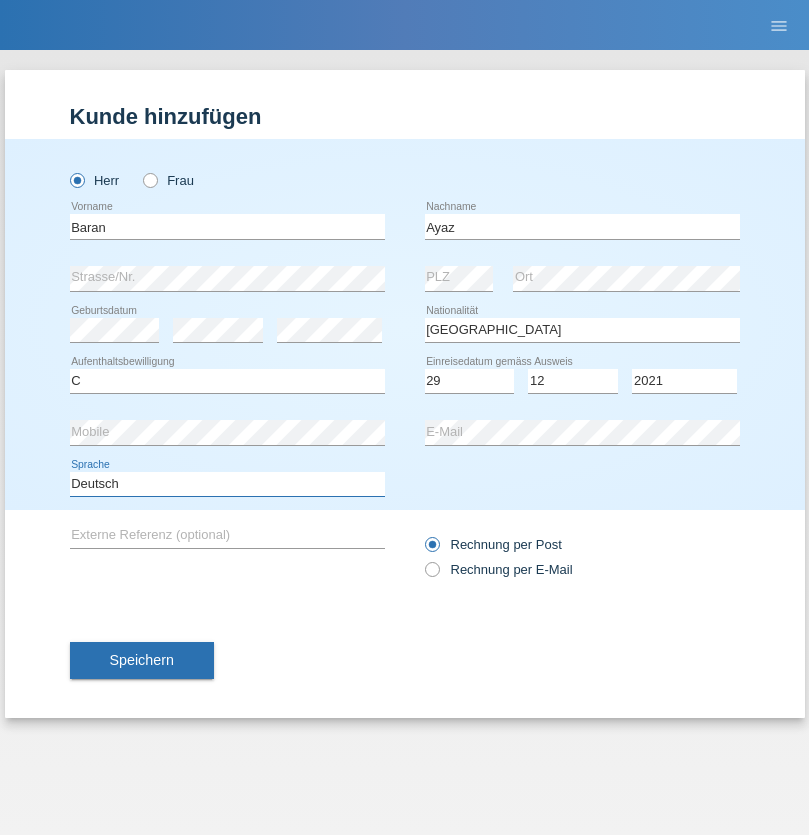 select on "en" 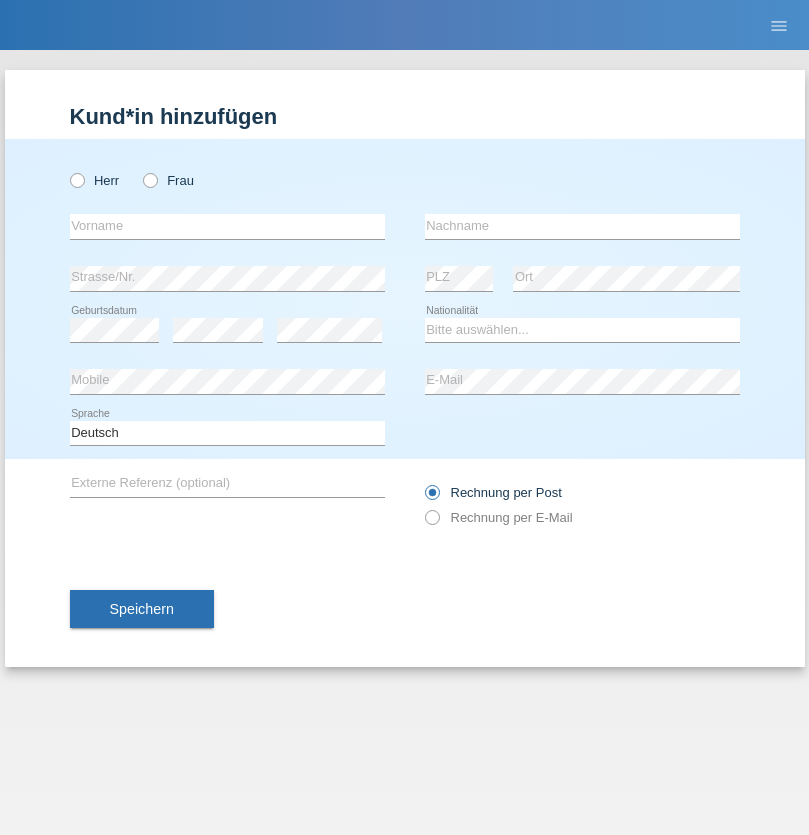 scroll, scrollTop: 0, scrollLeft: 0, axis: both 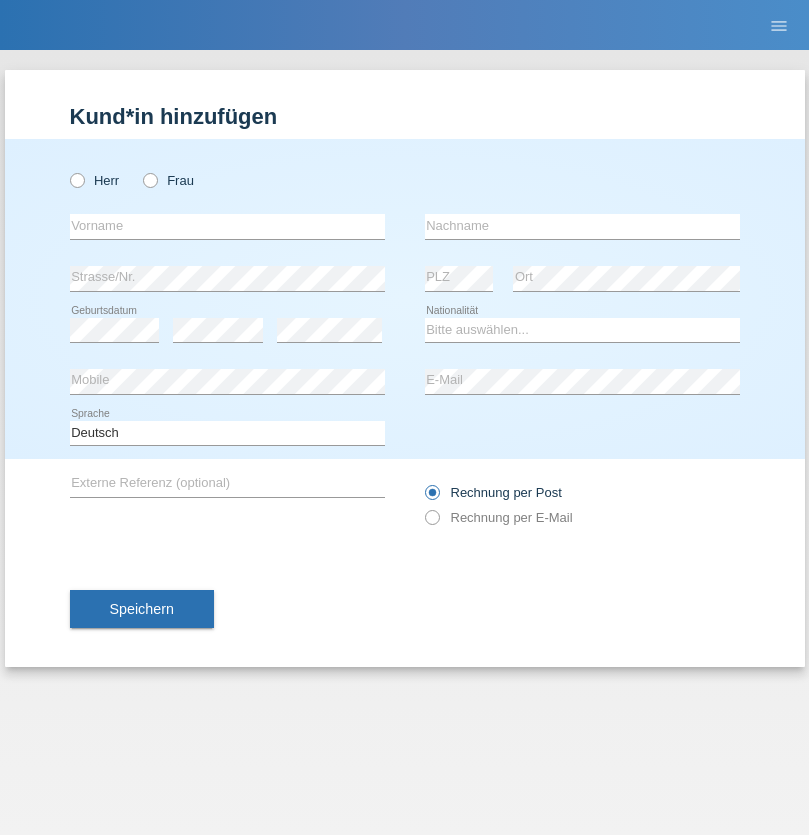 radio on "true" 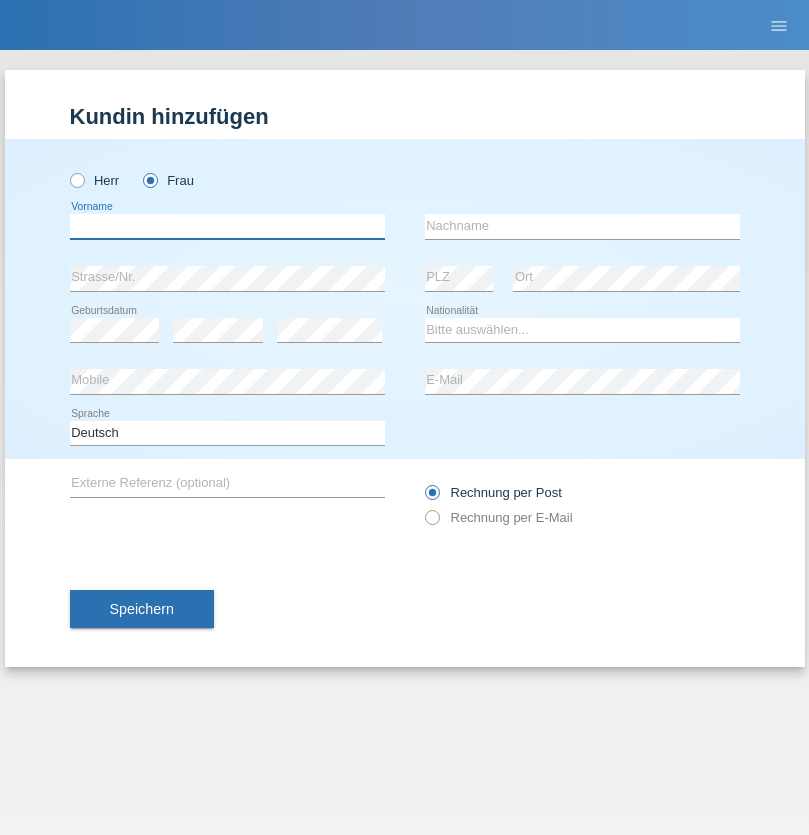 click at bounding box center (227, 226) 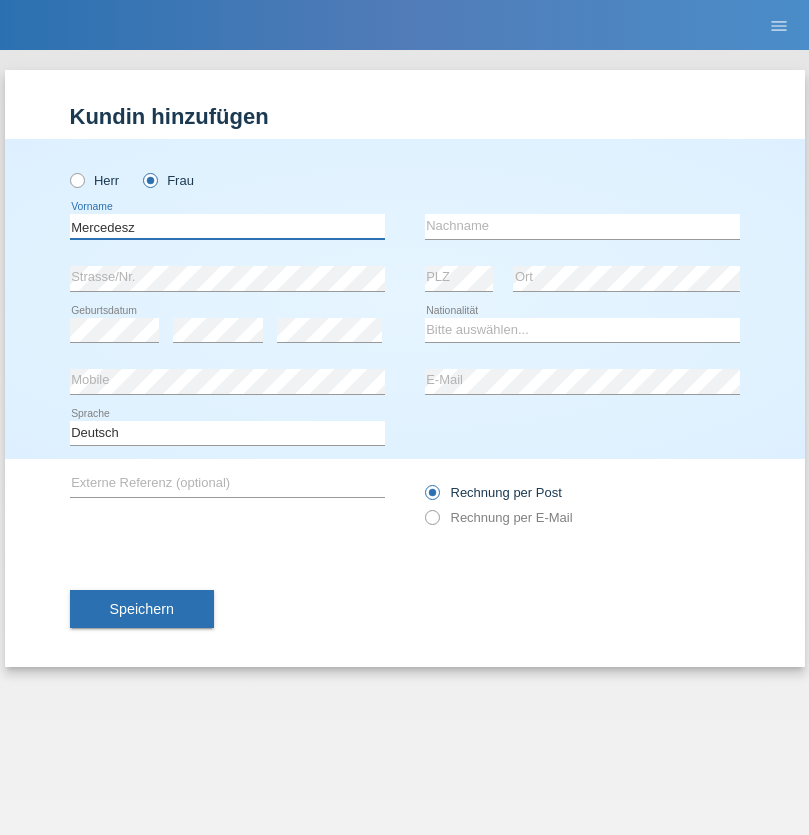 type on "Mercedesz" 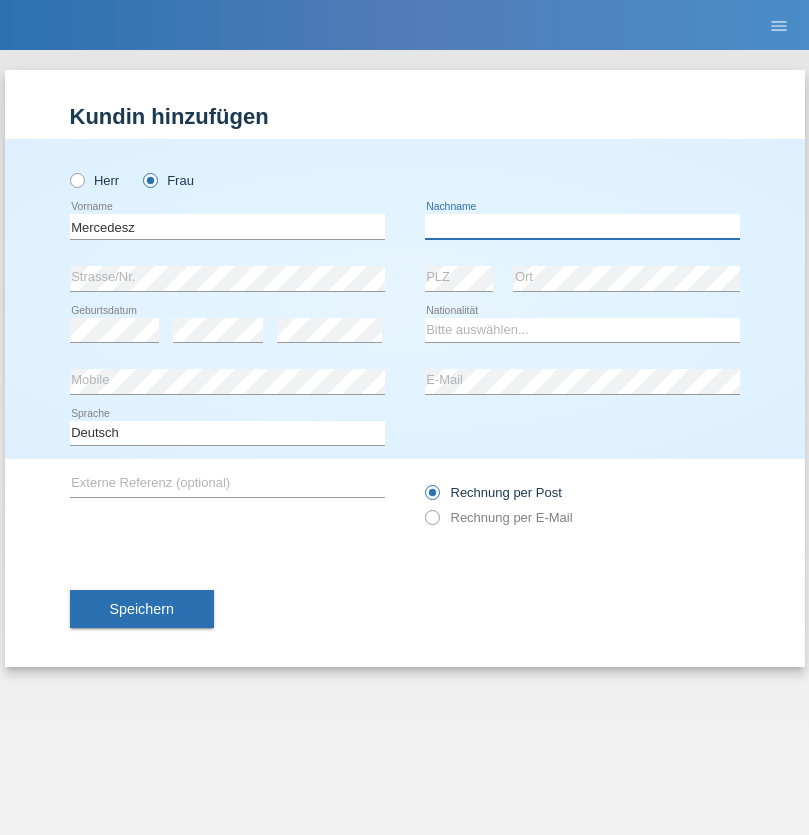click at bounding box center [582, 226] 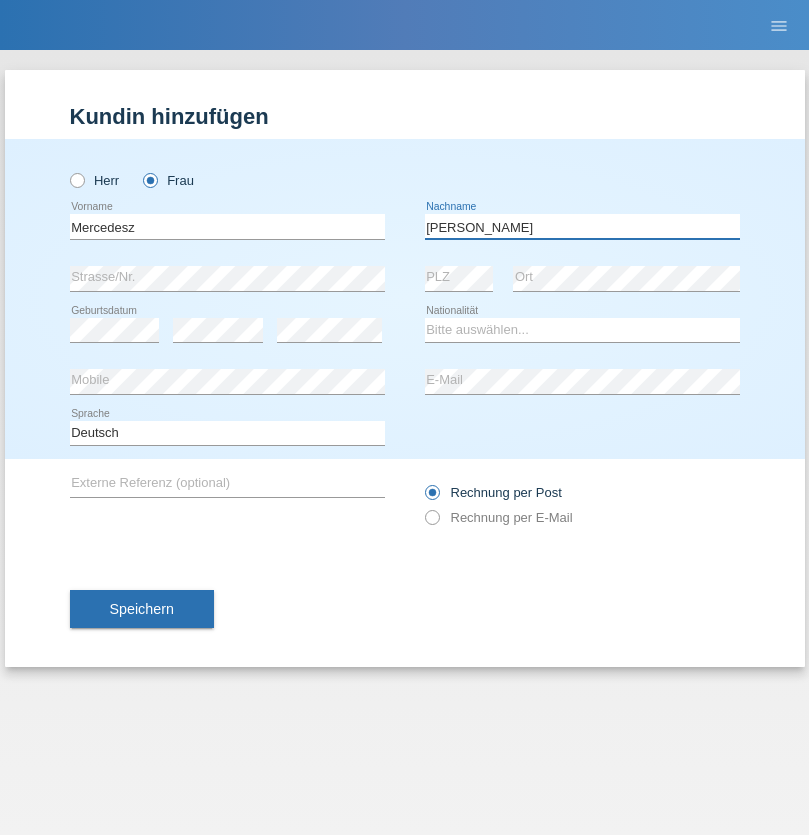 type on "[PERSON_NAME]" 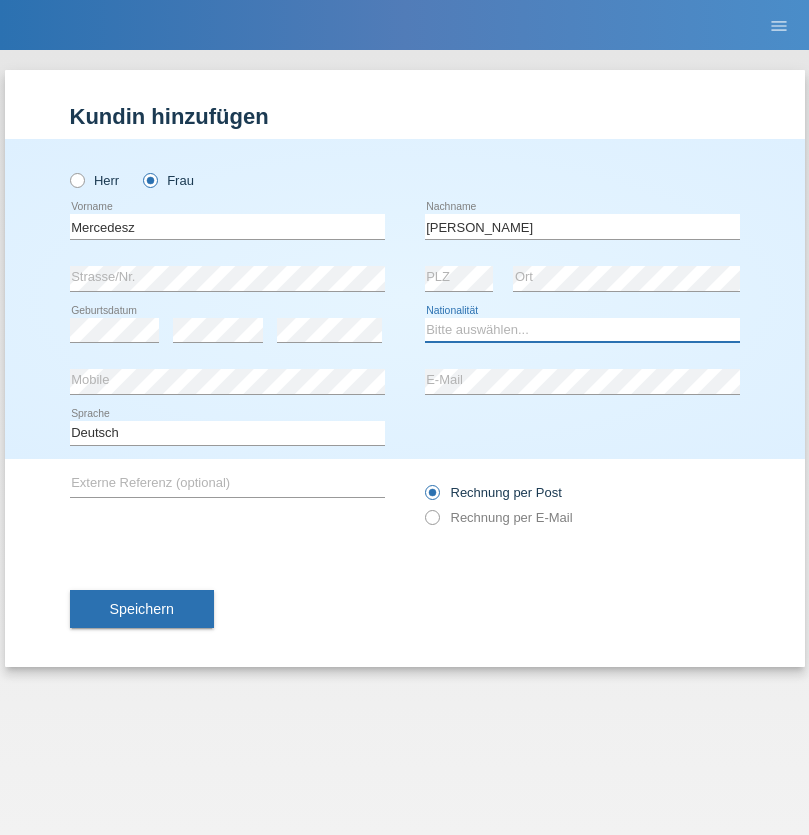 select on "OM" 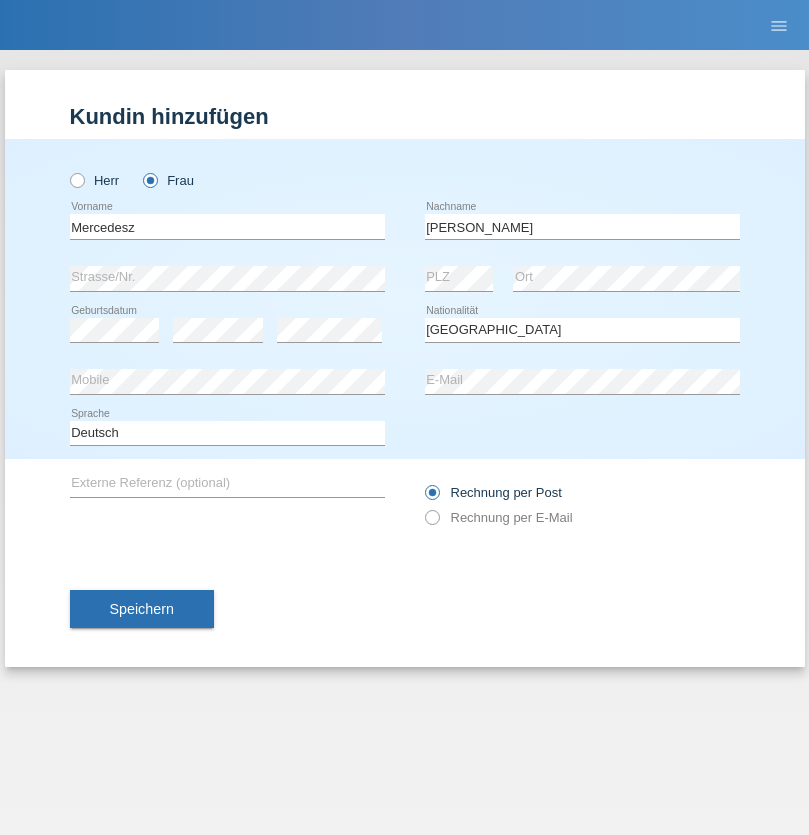 select on "C" 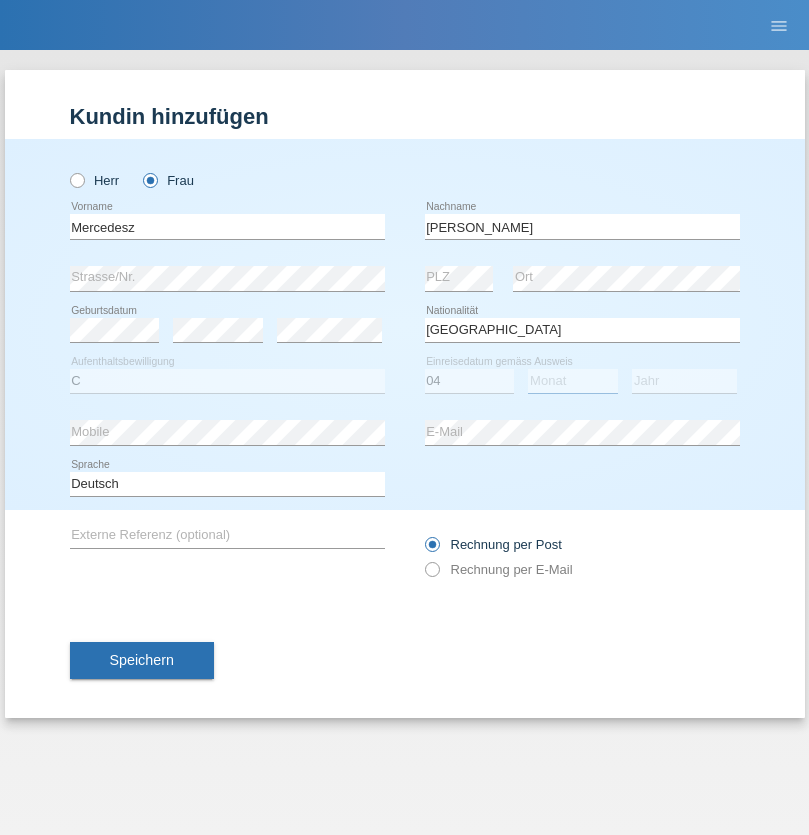 select on "08" 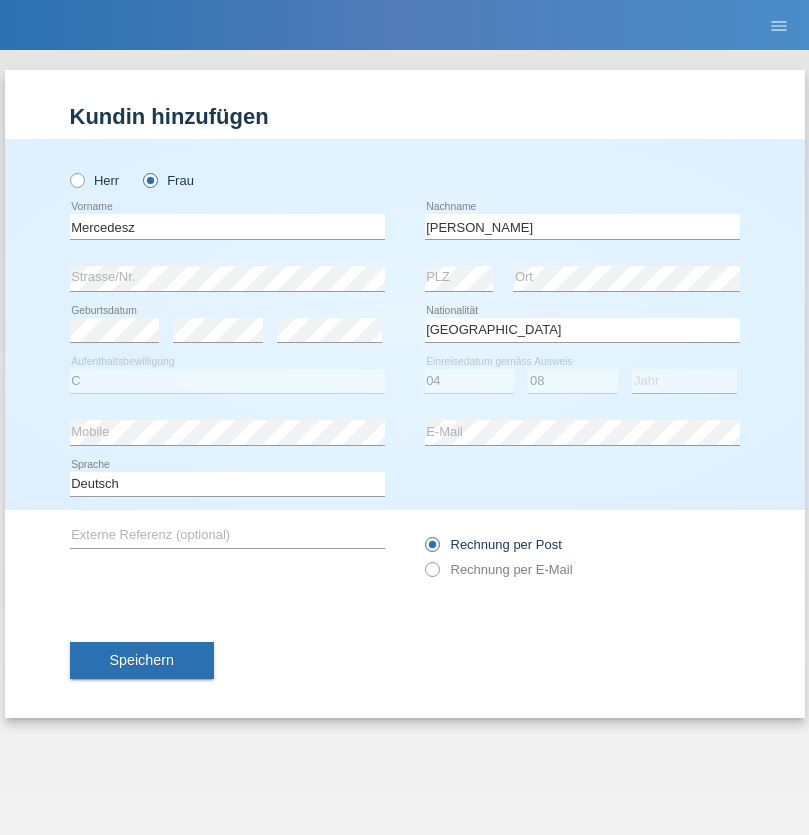 select on "2021" 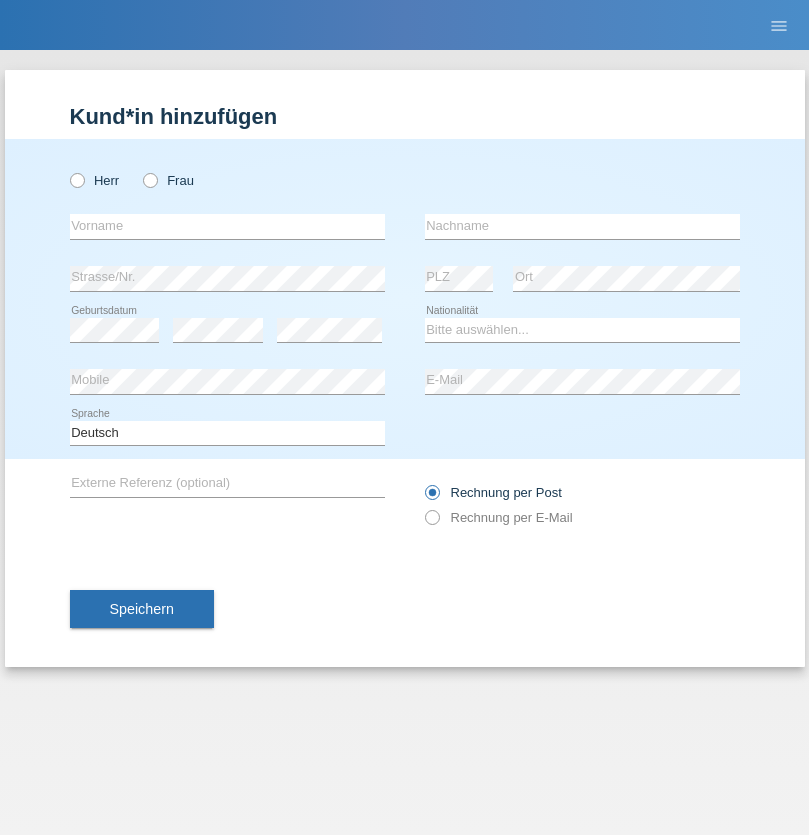 scroll, scrollTop: 0, scrollLeft: 0, axis: both 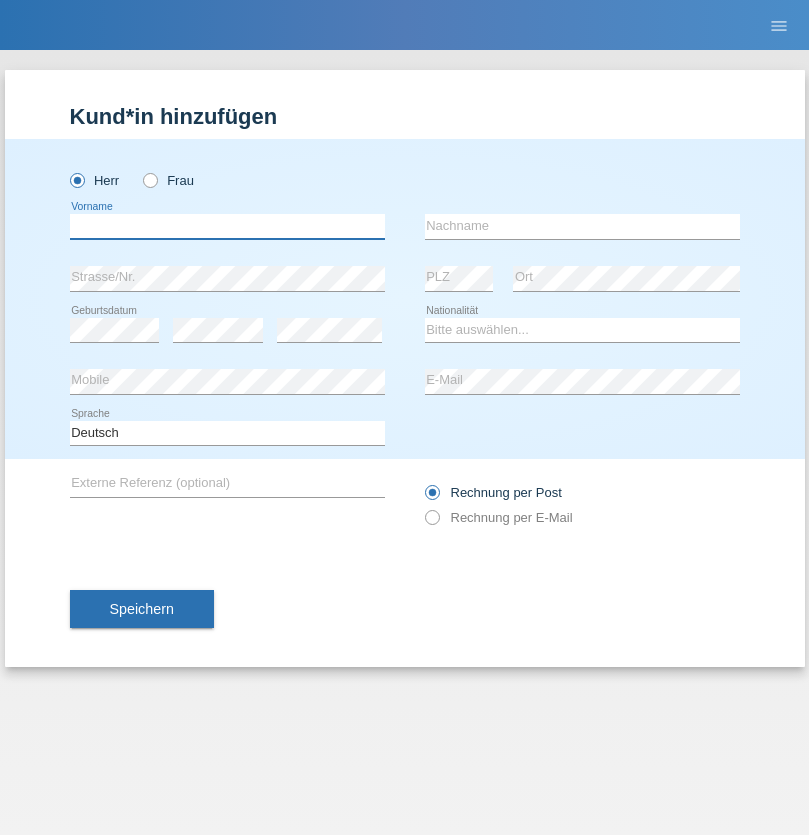 click at bounding box center (227, 226) 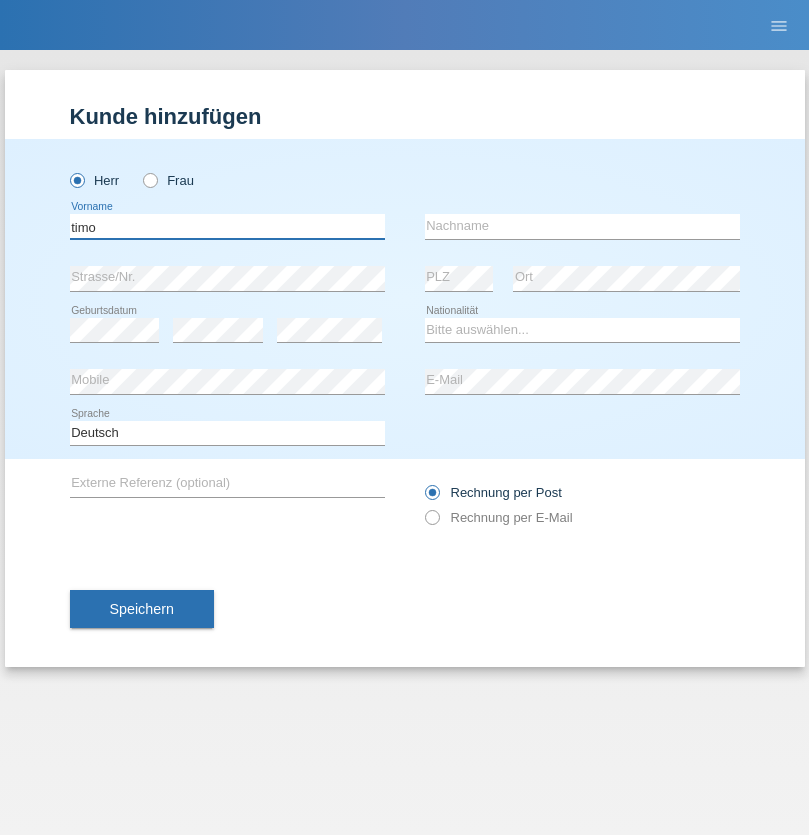type on "timo" 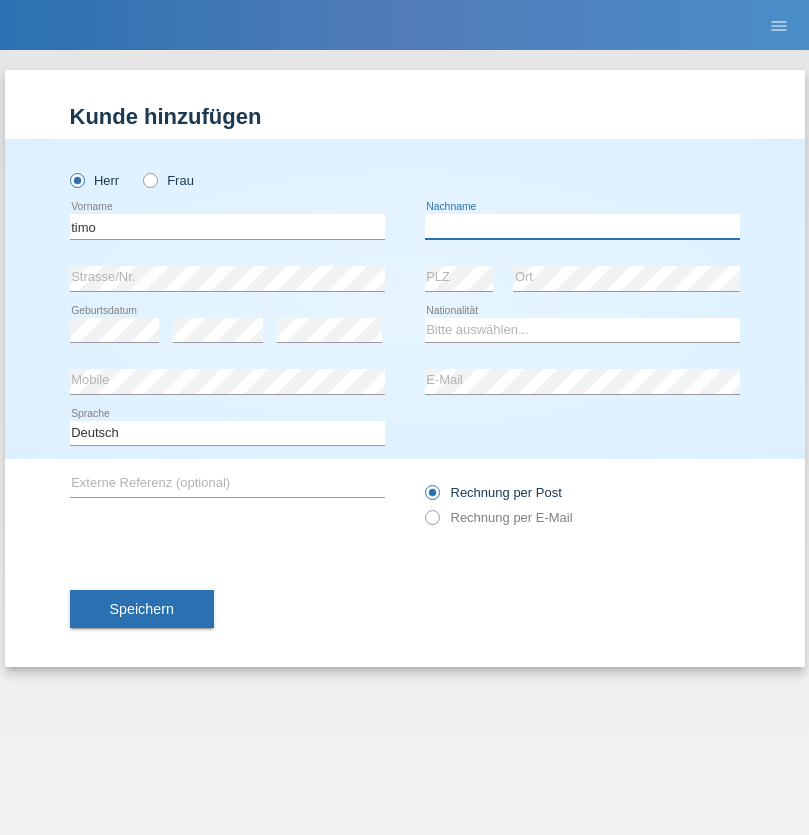 click at bounding box center [582, 226] 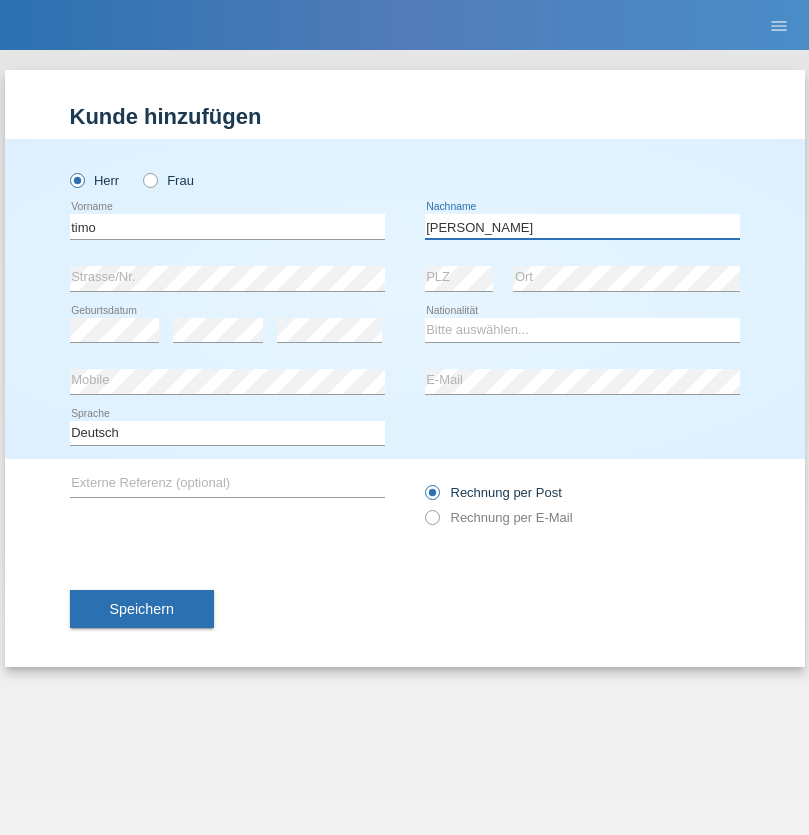 type on "[PERSON_NAME]" 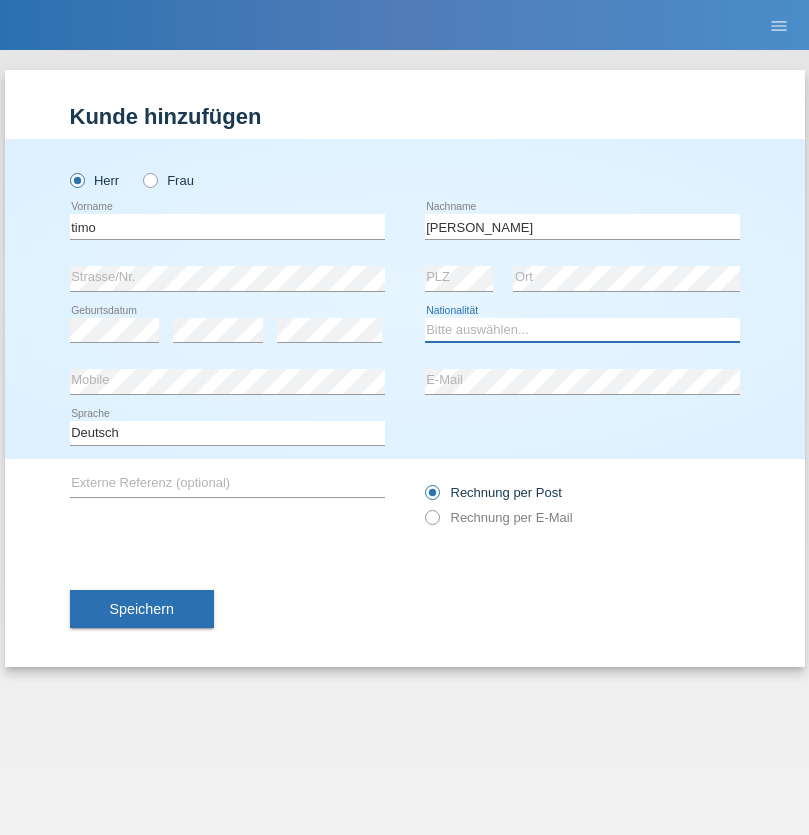 select on "CH" 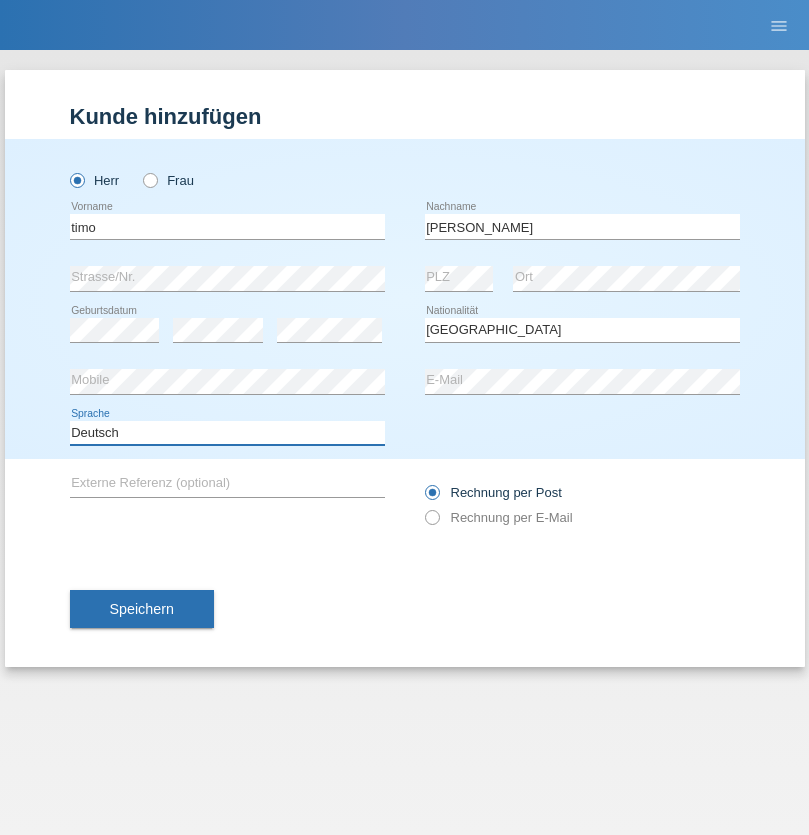 select on "en" 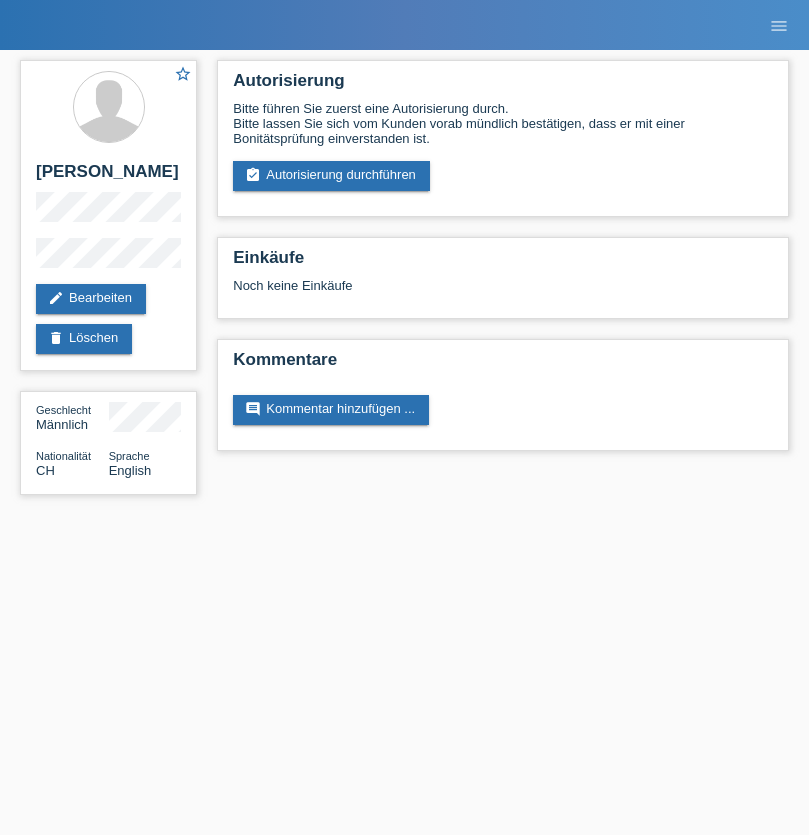 scroll, scrollTop: 0, scrollLeft: 0, axis: both 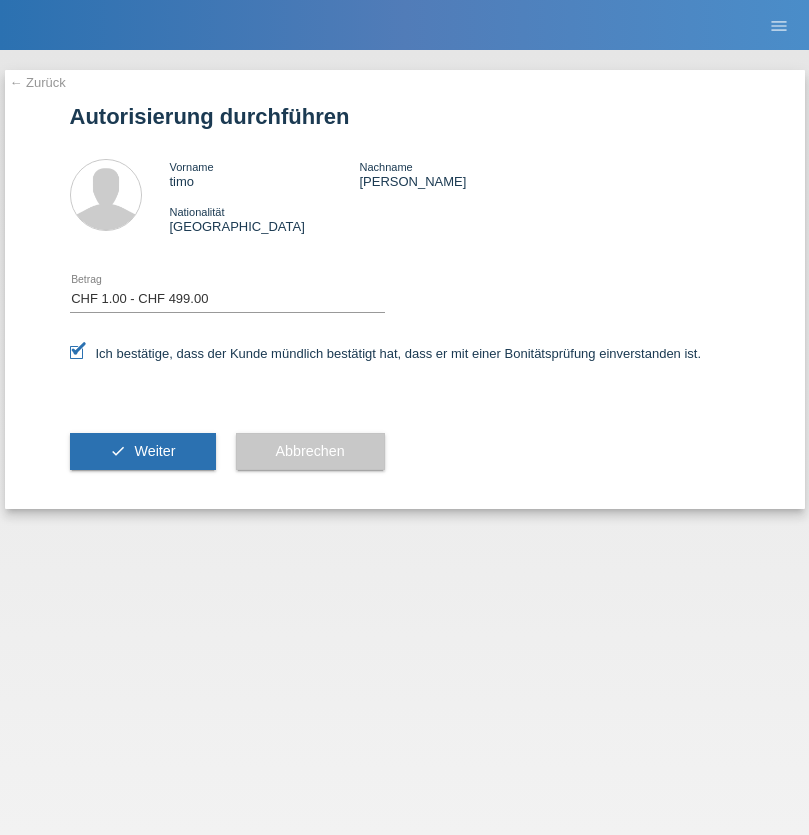 select on "1" 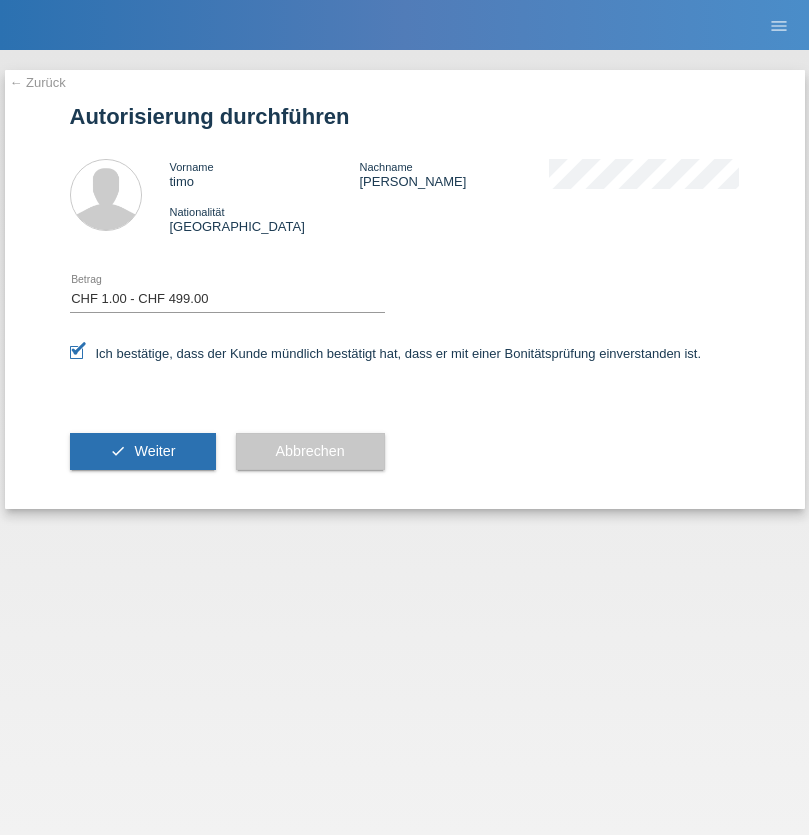 scroll, scrollTop: 0, scrollLeft: 0, axis: both 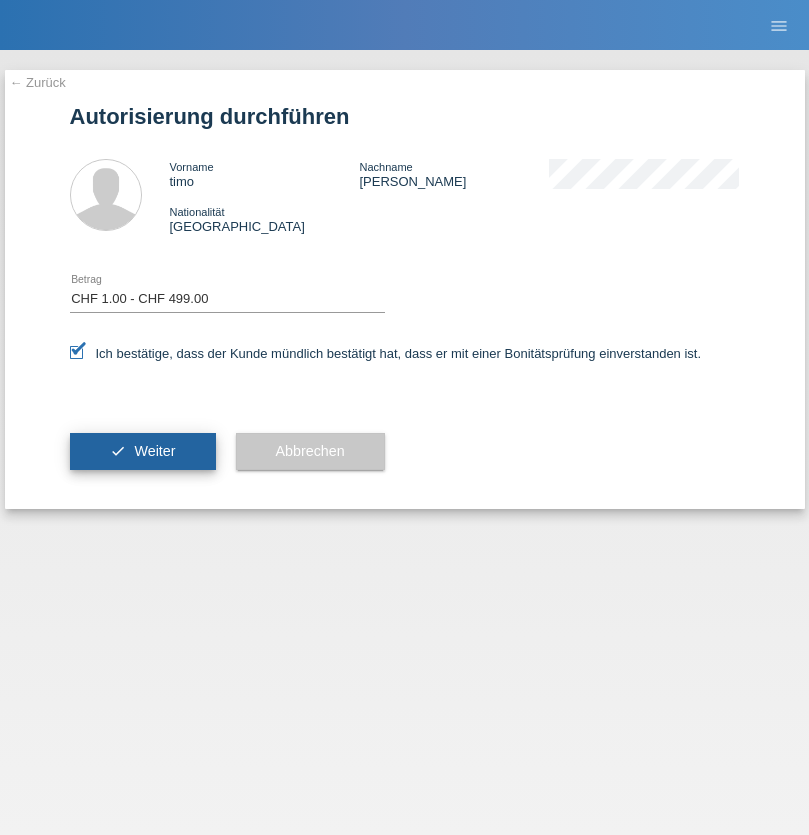 click on "Weiter" at bounding box center [154, 451] 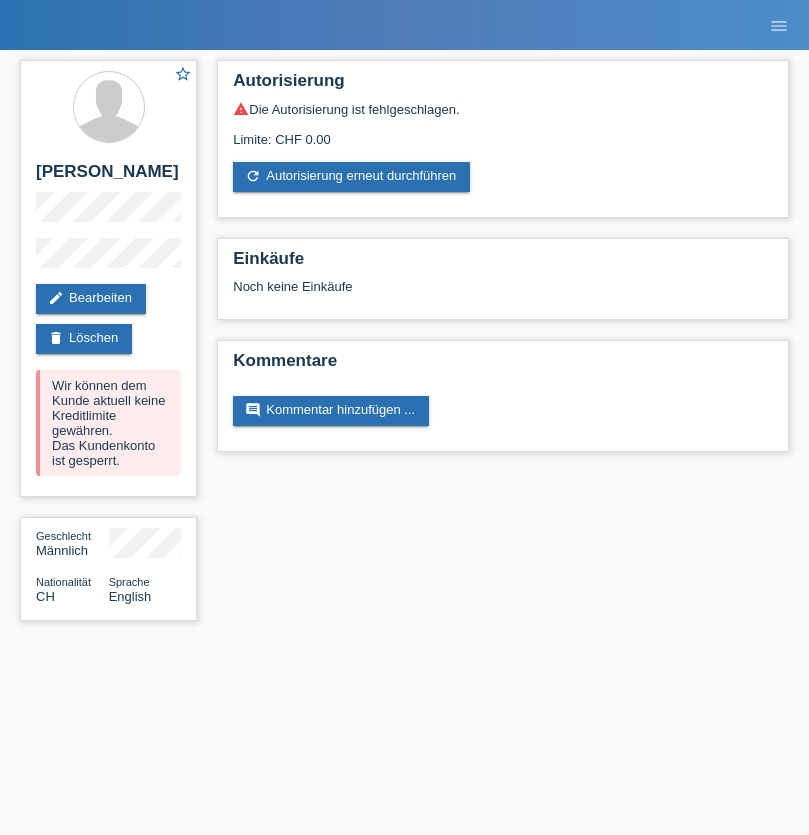 scroll, scrollTop: 0, scrollLeft: 0, axis: both 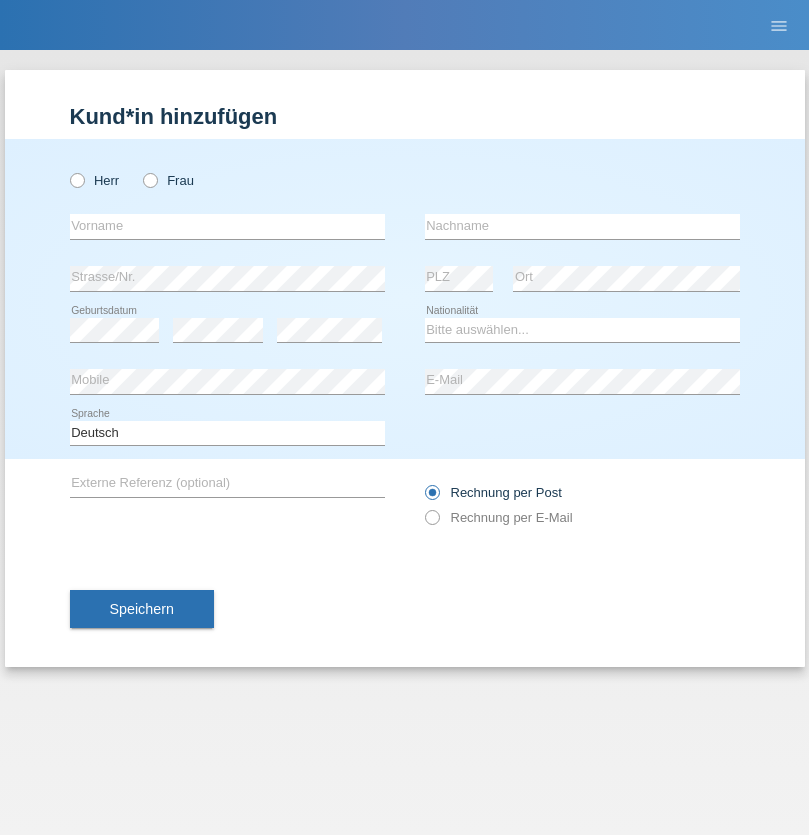 radio on "true" 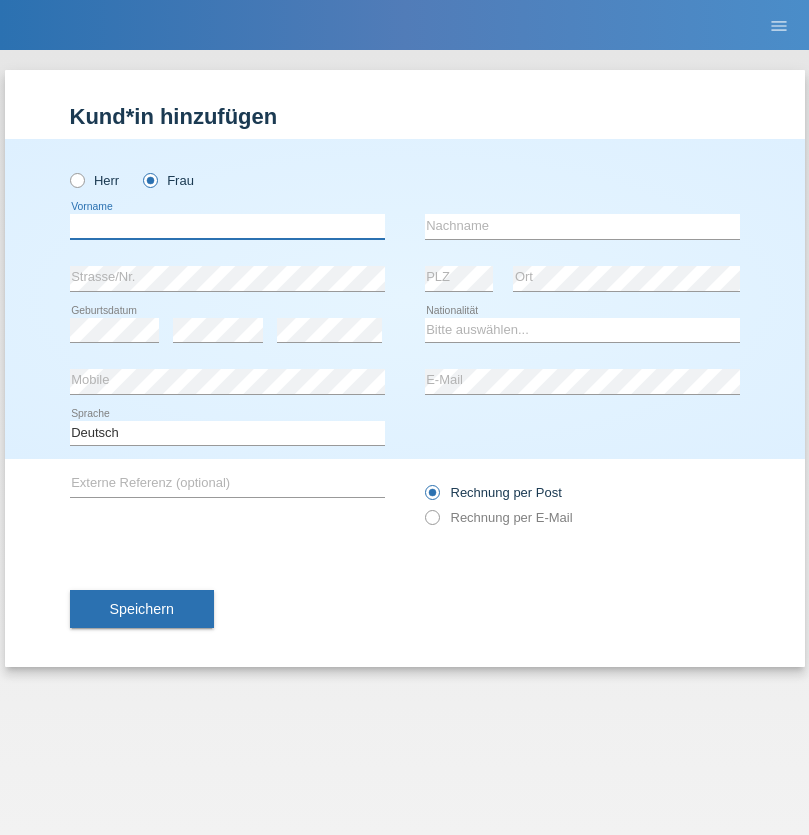click at bounding box center (227, 226) 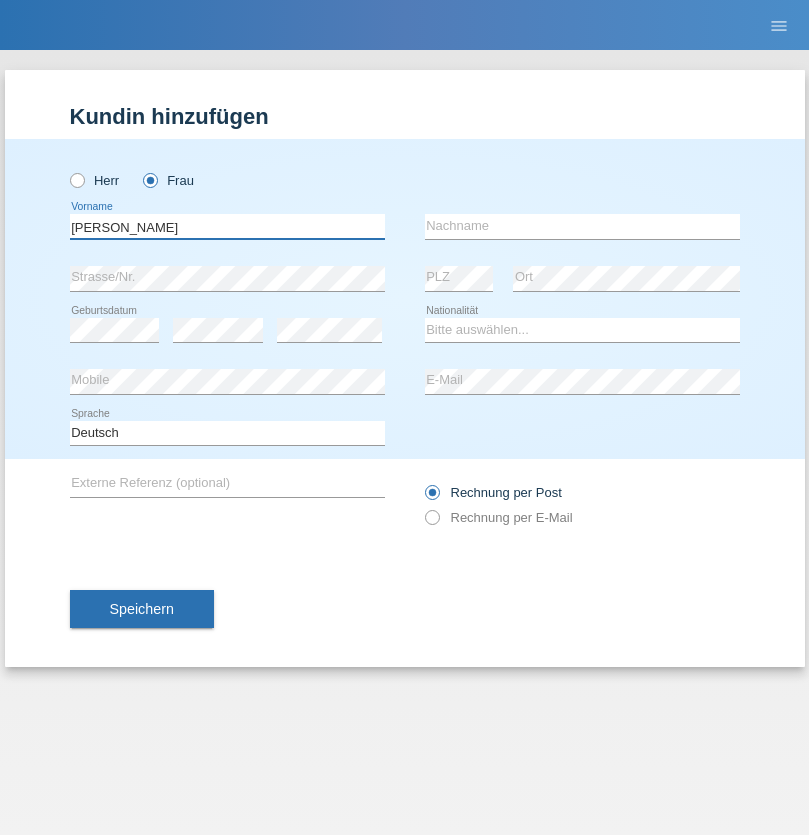 type on "Naomi" 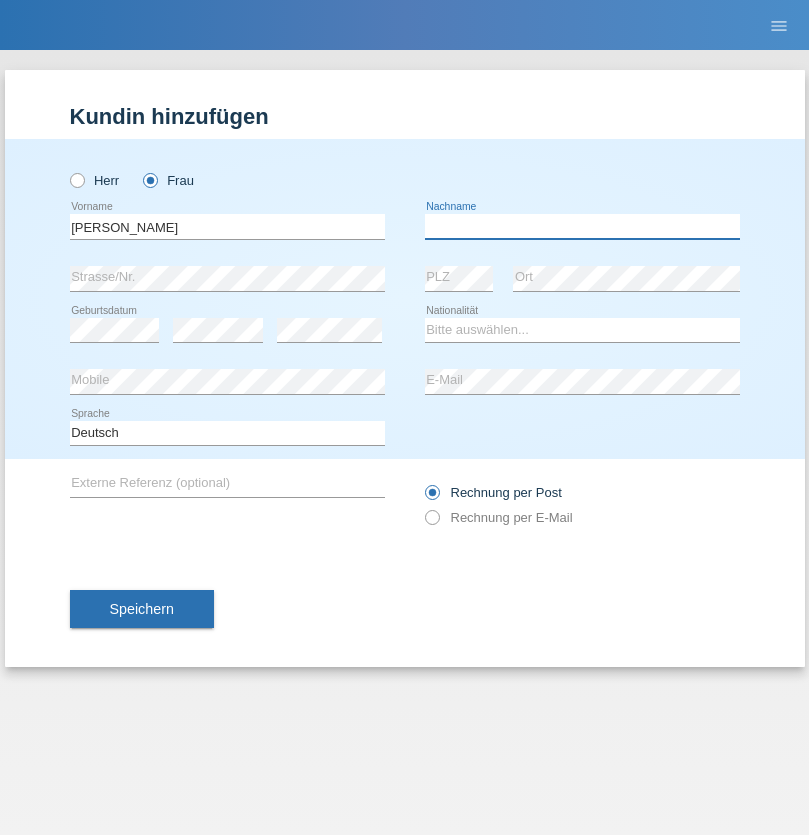 click at bounding box center [582, 226] 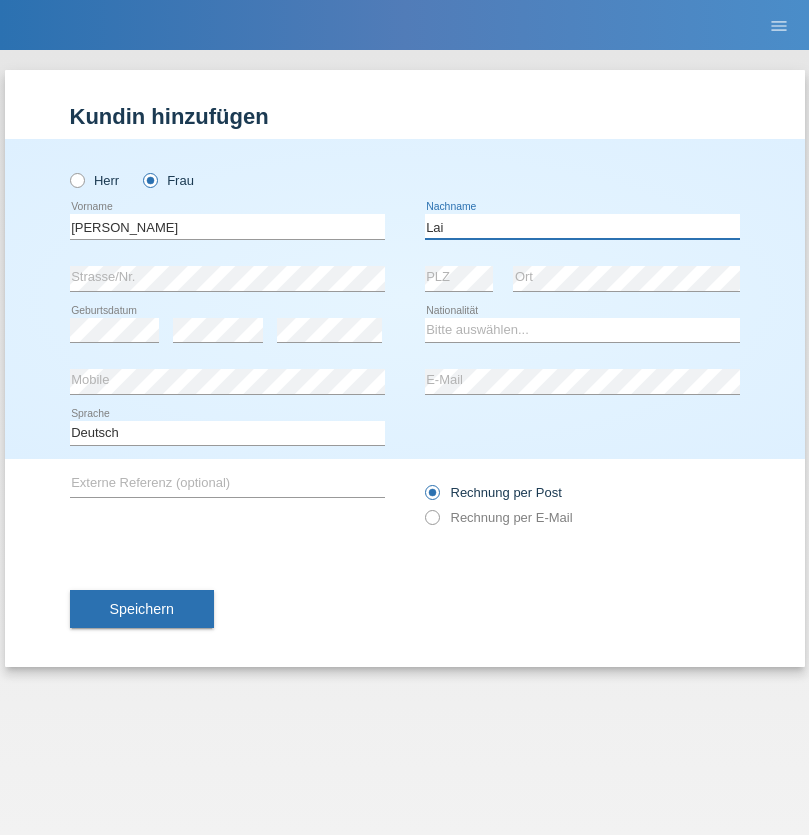 type on "Lai" 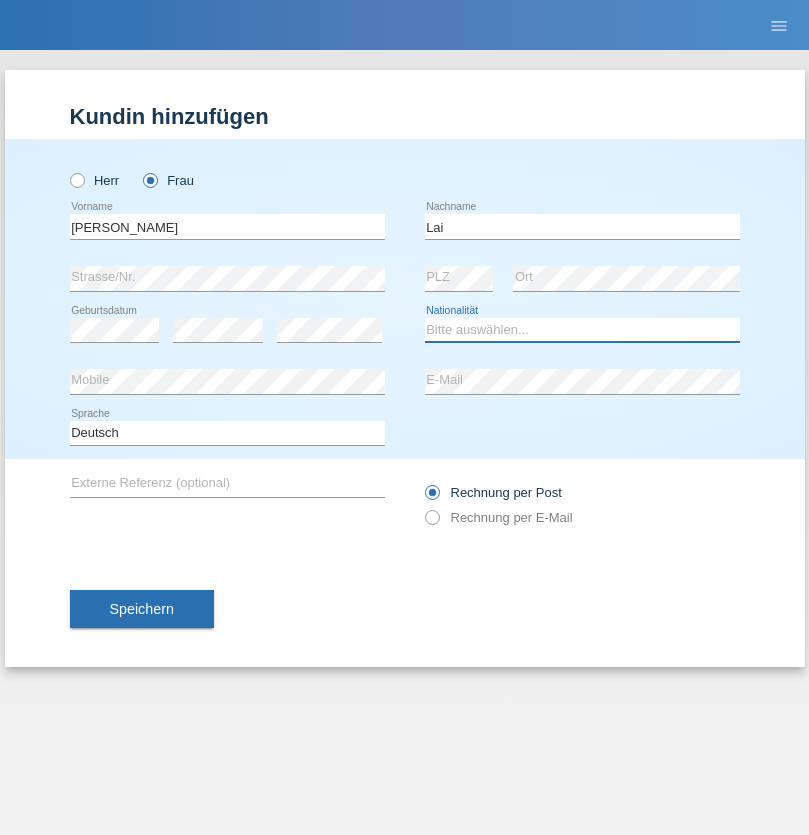 select on "IT" 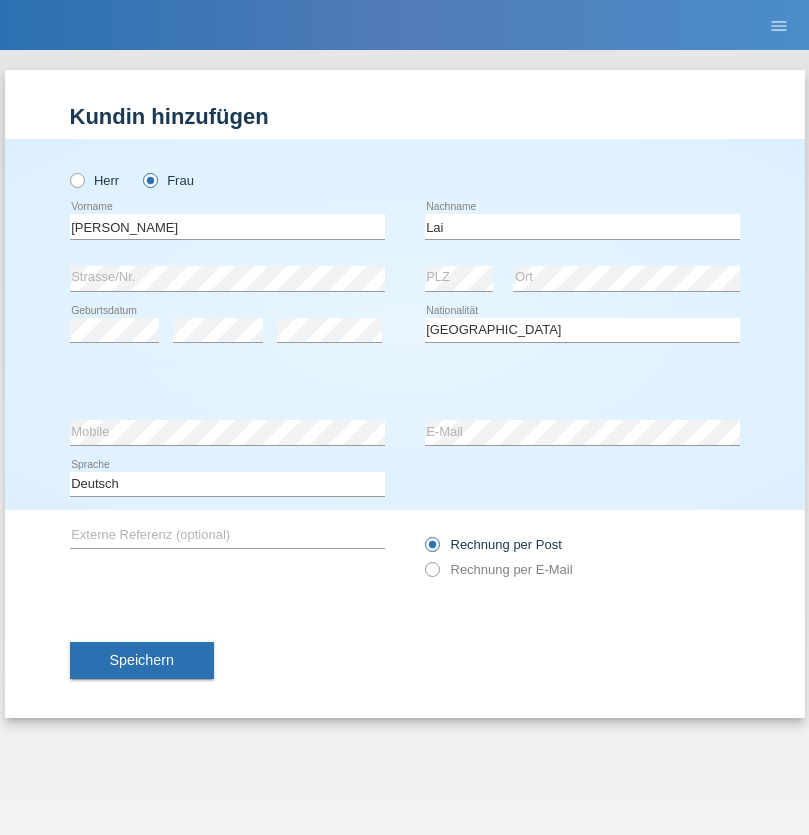 select on "C" 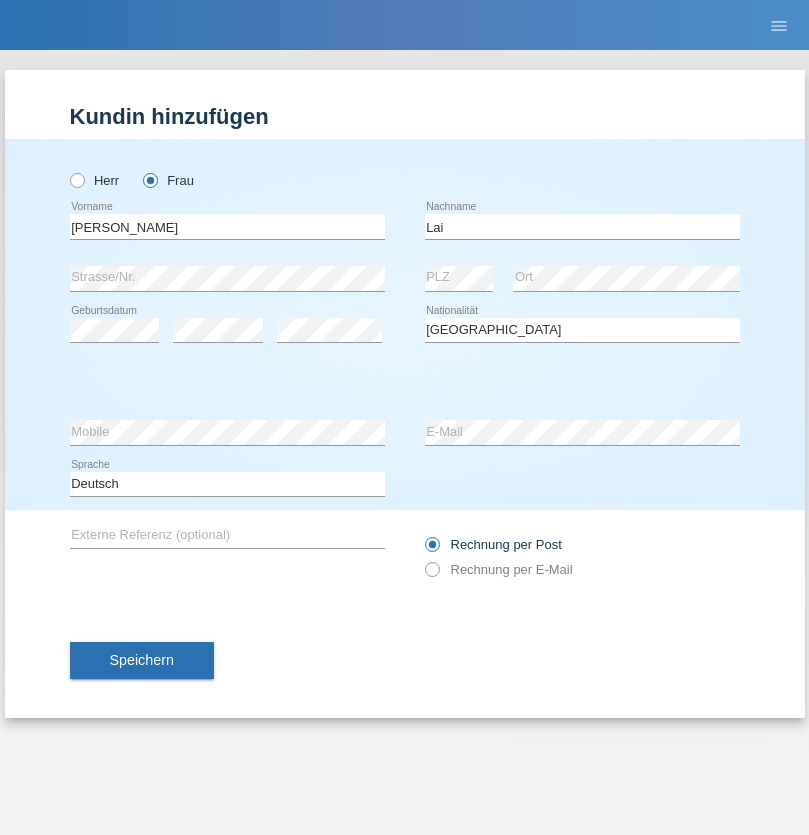 select on "14" 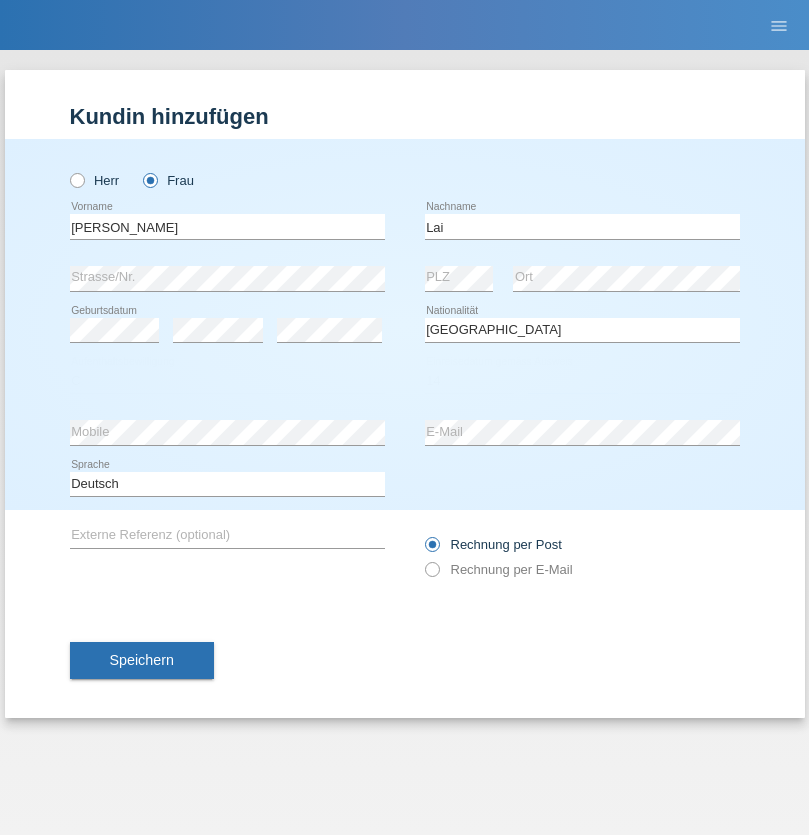 select on "06" 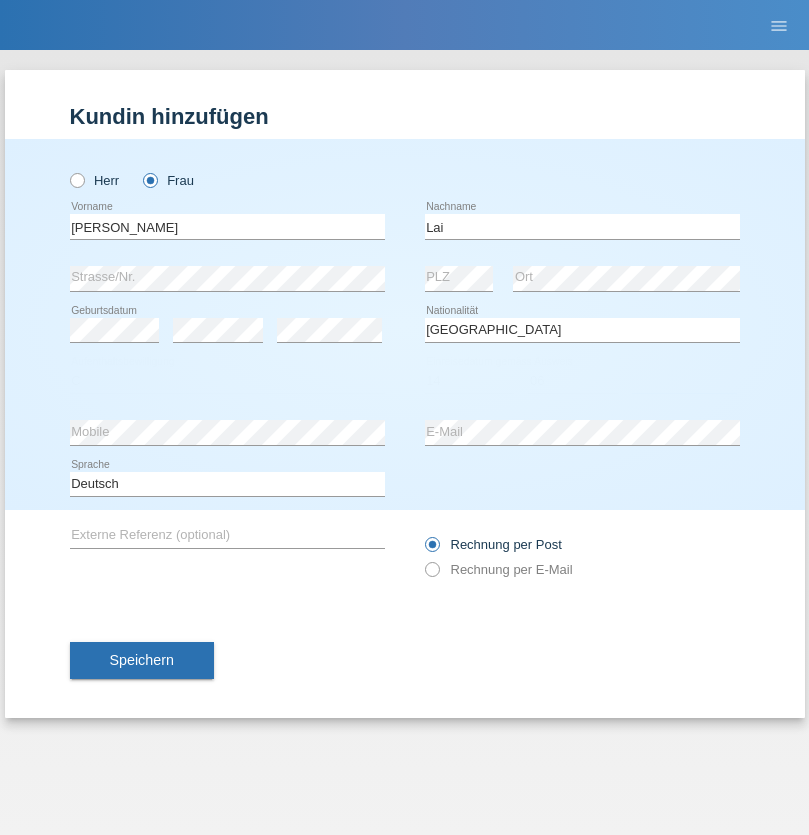 select on "2021" 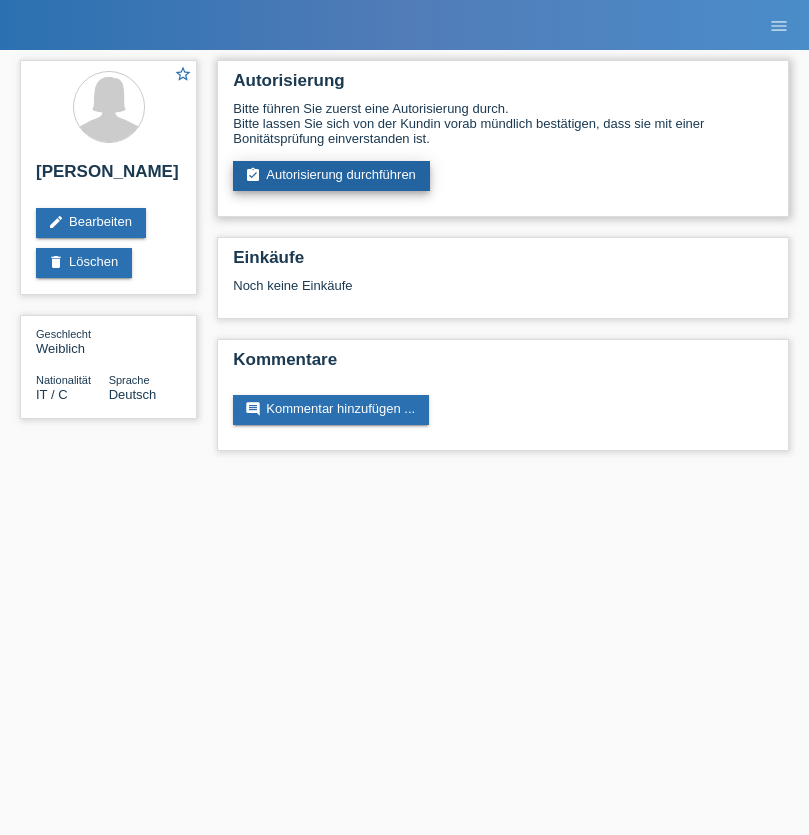 click on "assignment_turned_in  Autorisierung durchführen" at bounding box center (331, 176) 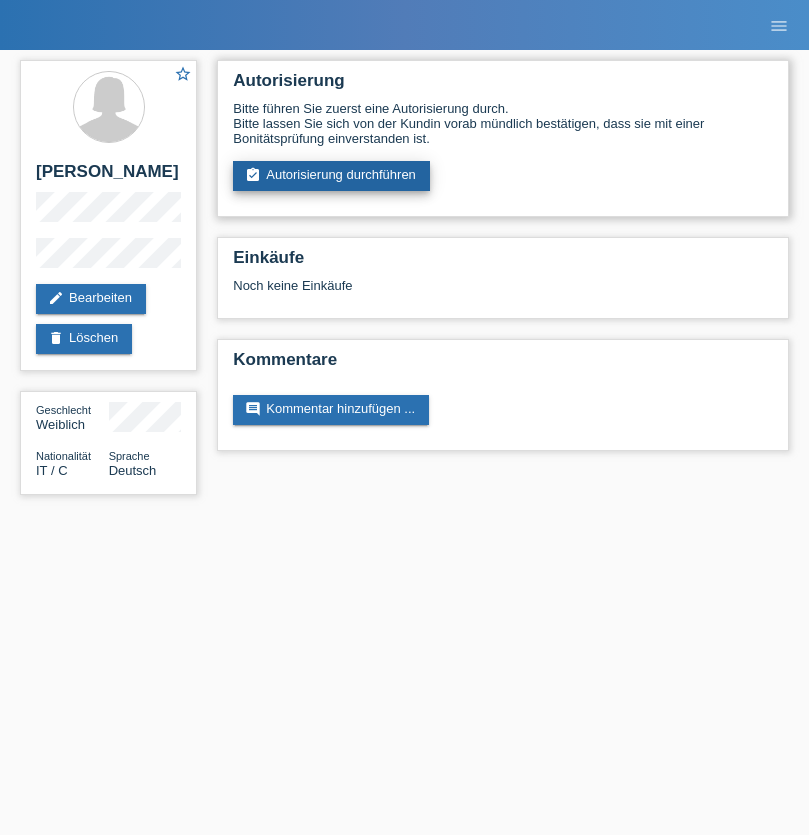 scroll, scrollTop: 0, scrollLeft: 0, axis: both 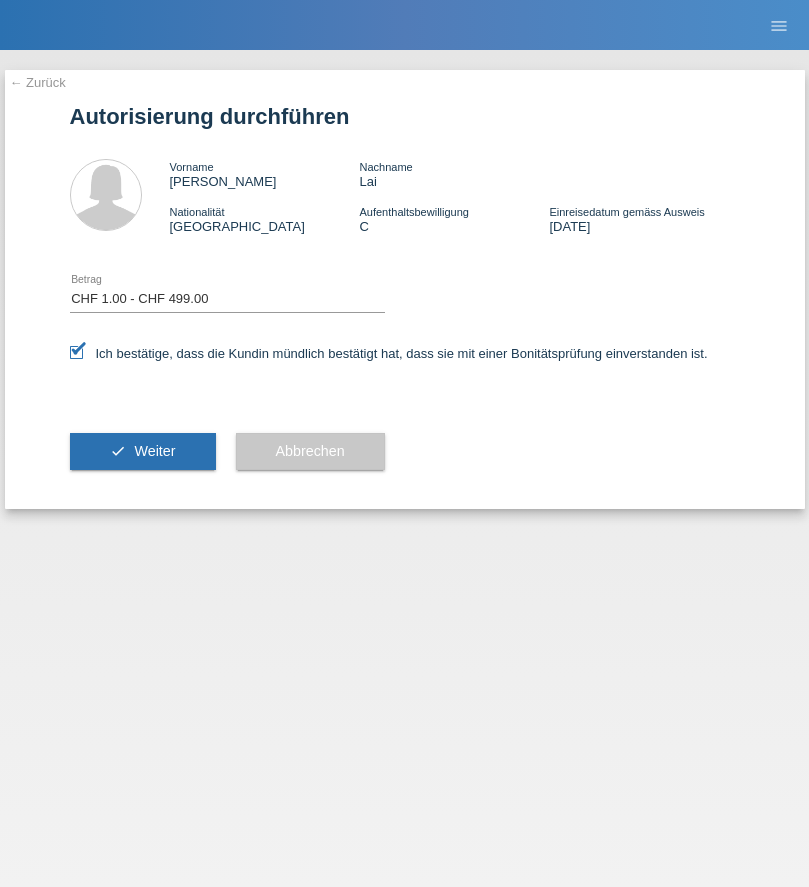 select on "1" 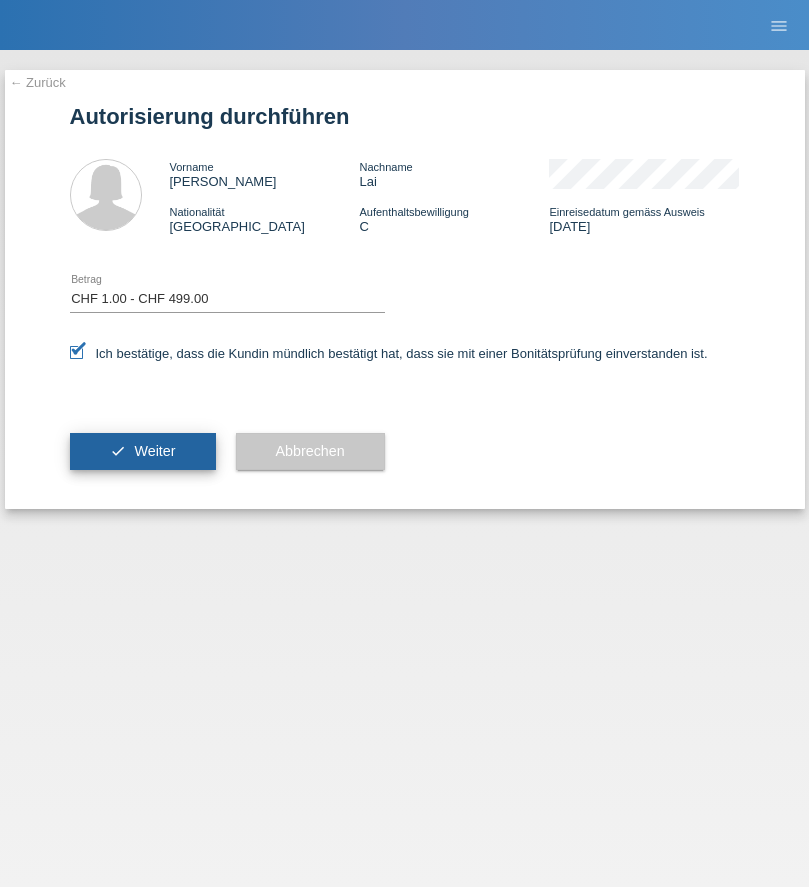 click on "Weiter" at bounding box center (154, 451) 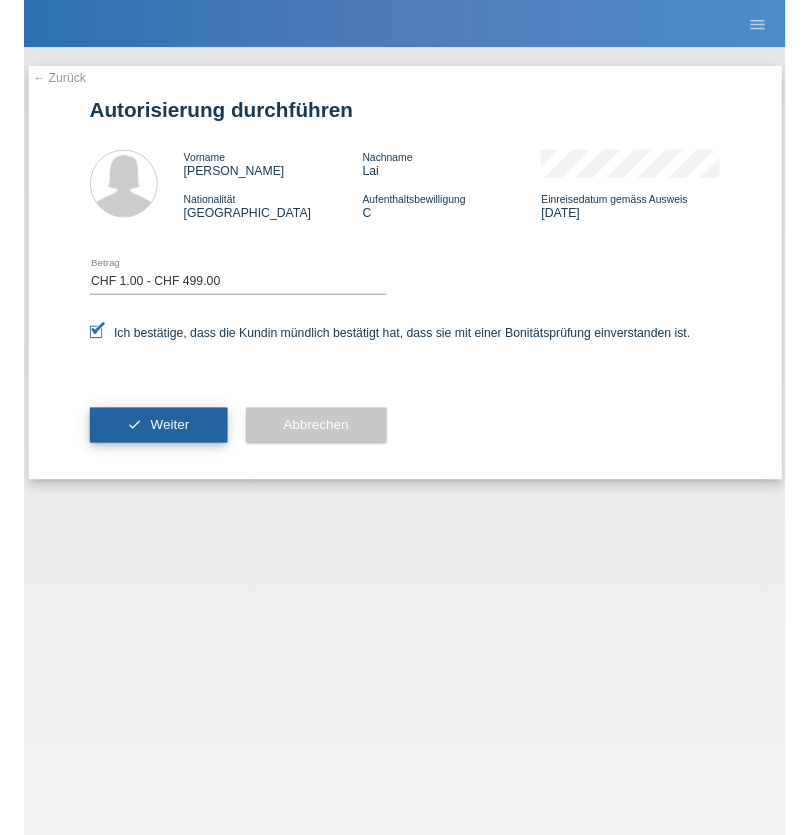 scroll, scrollTop: 0, scrollLeft: 0, axis: both 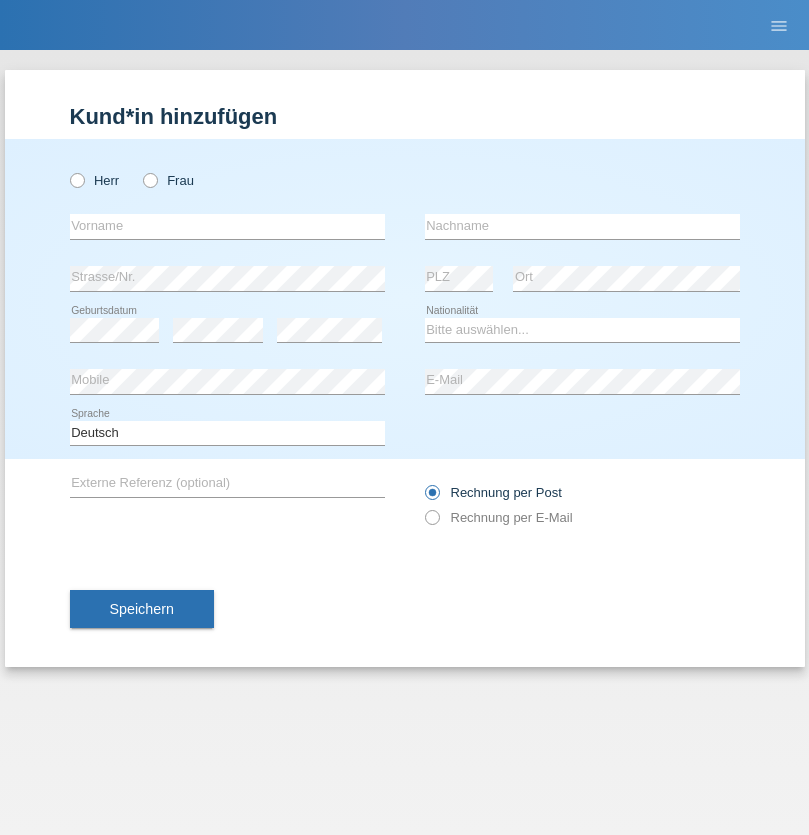 radio on "true" 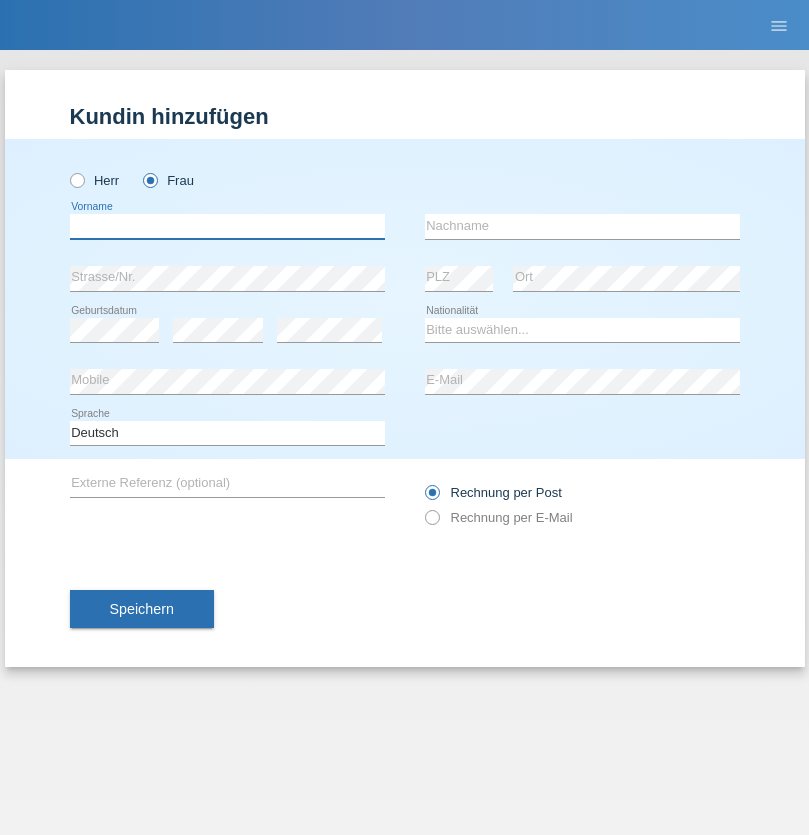 click at bounding box center (227, 226) 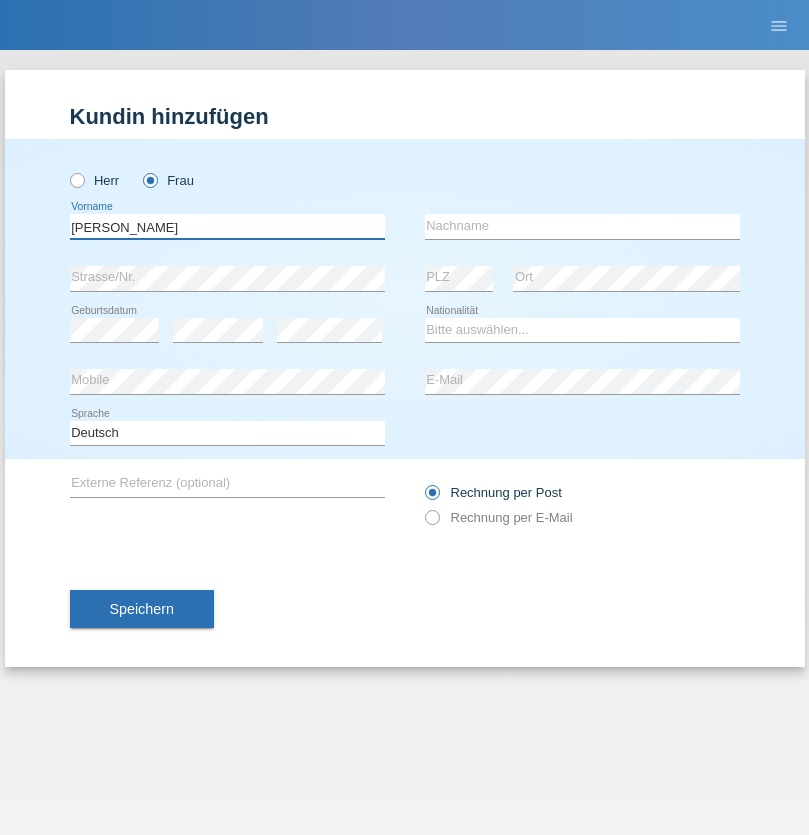 type on "[PERSON_NAME]" 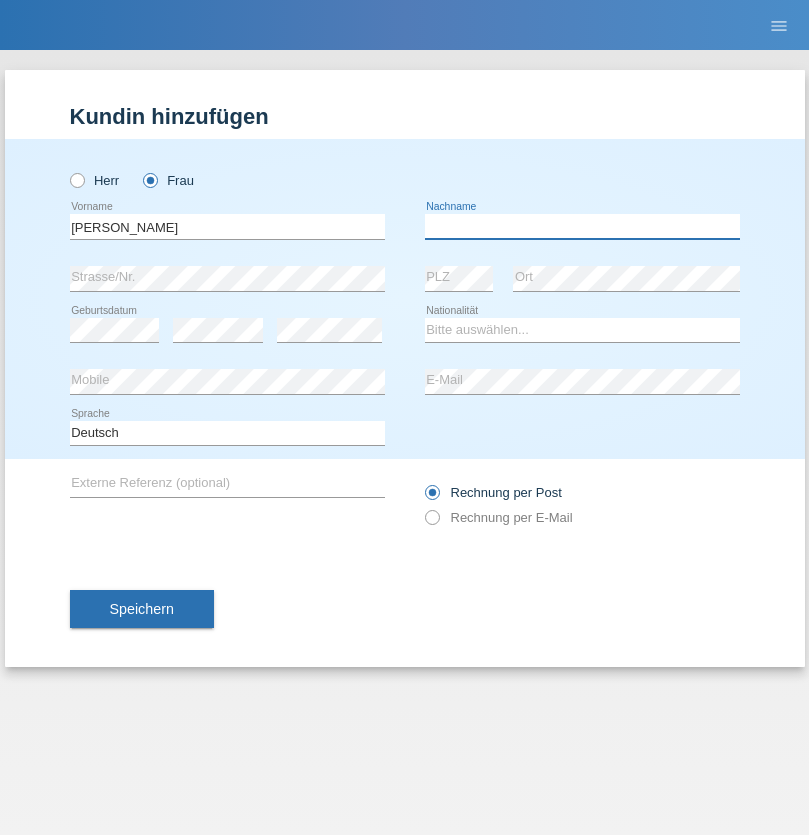 click at bounding box center (582, 226) 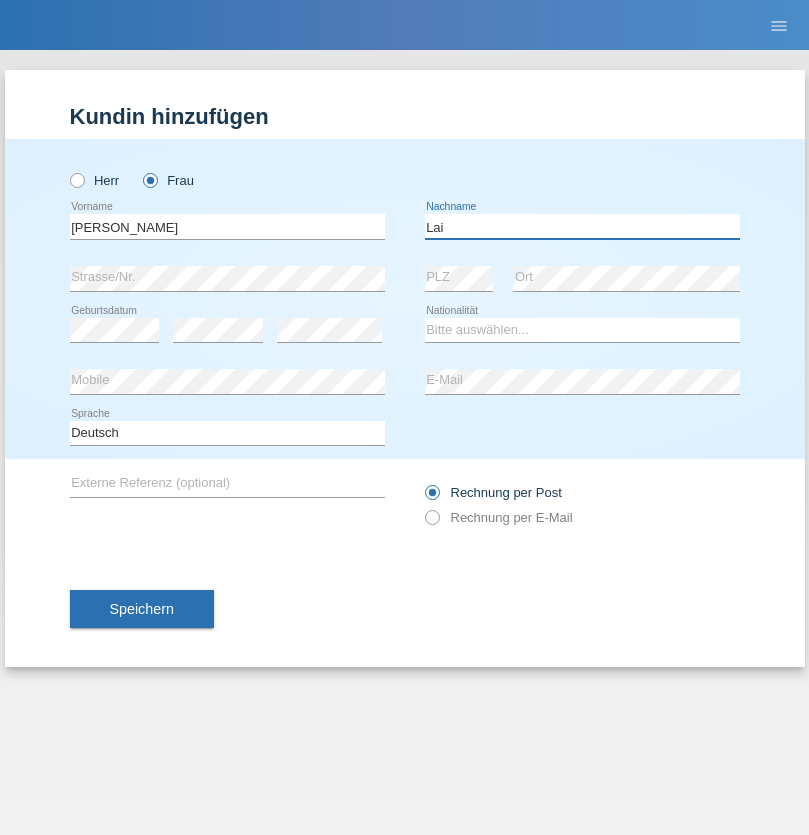 type on "Lai" 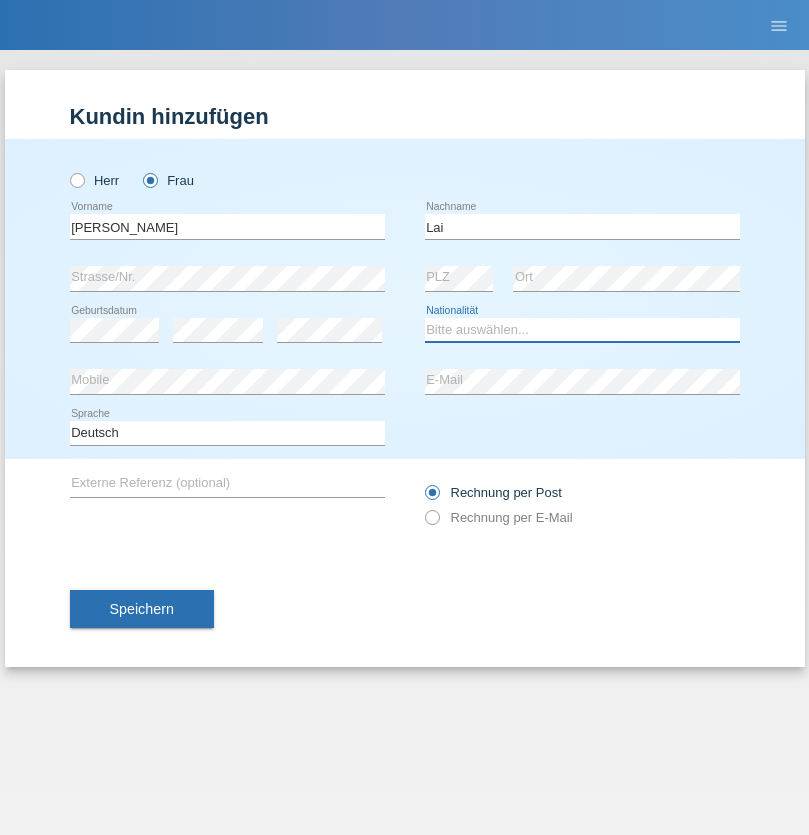 select on "IT" 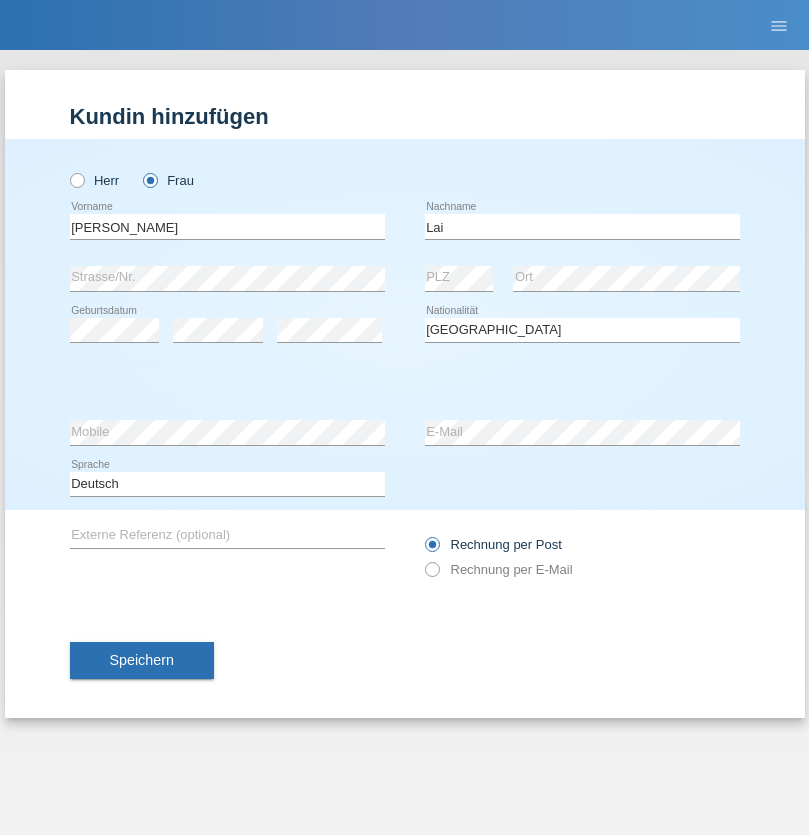 select on "C" 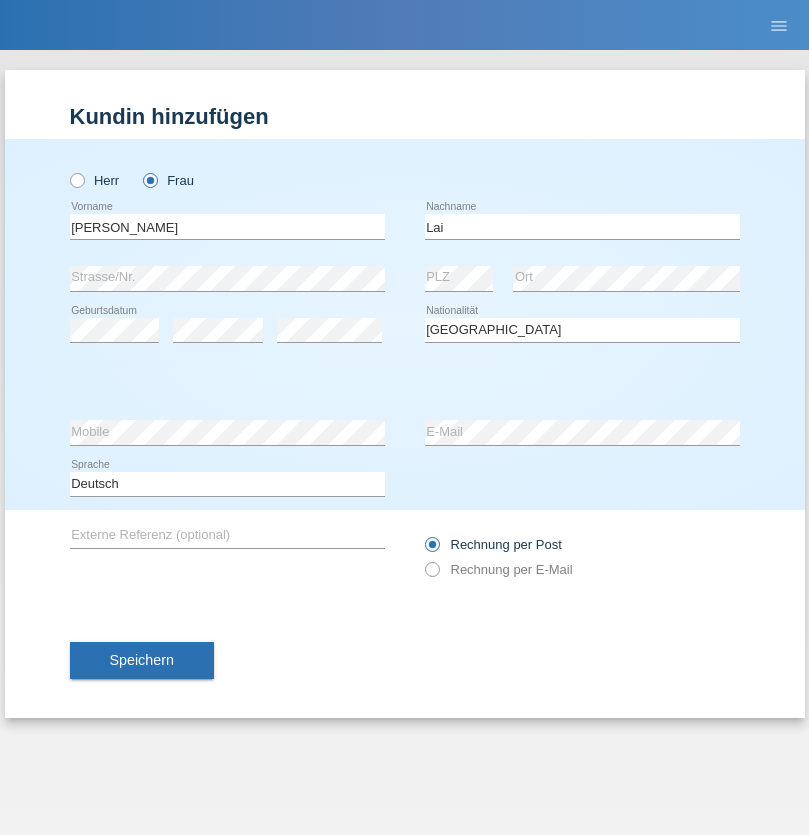 select on "14" 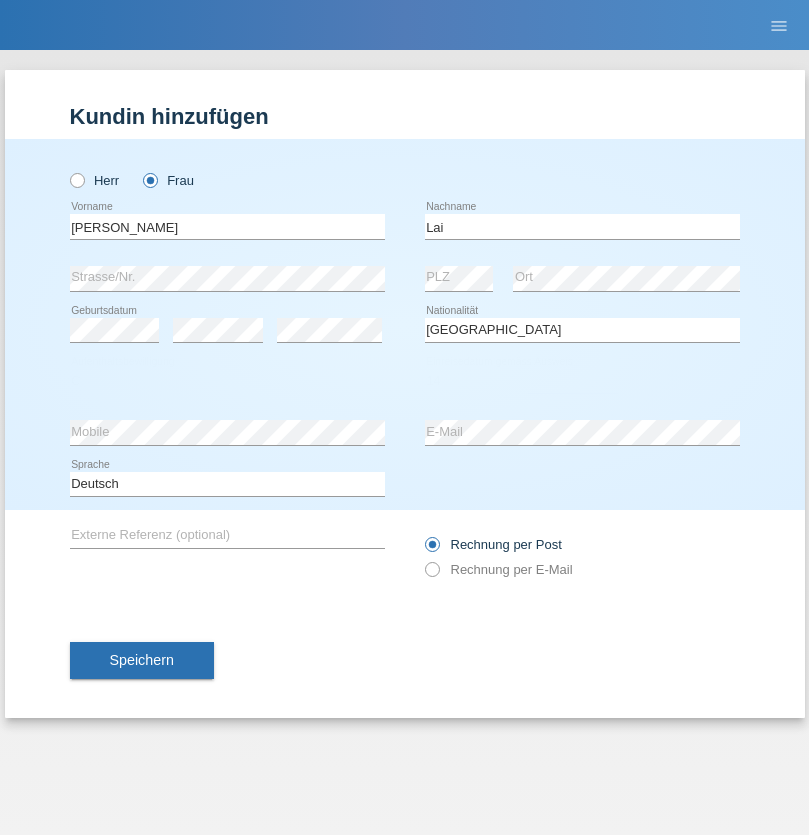 select on "06" 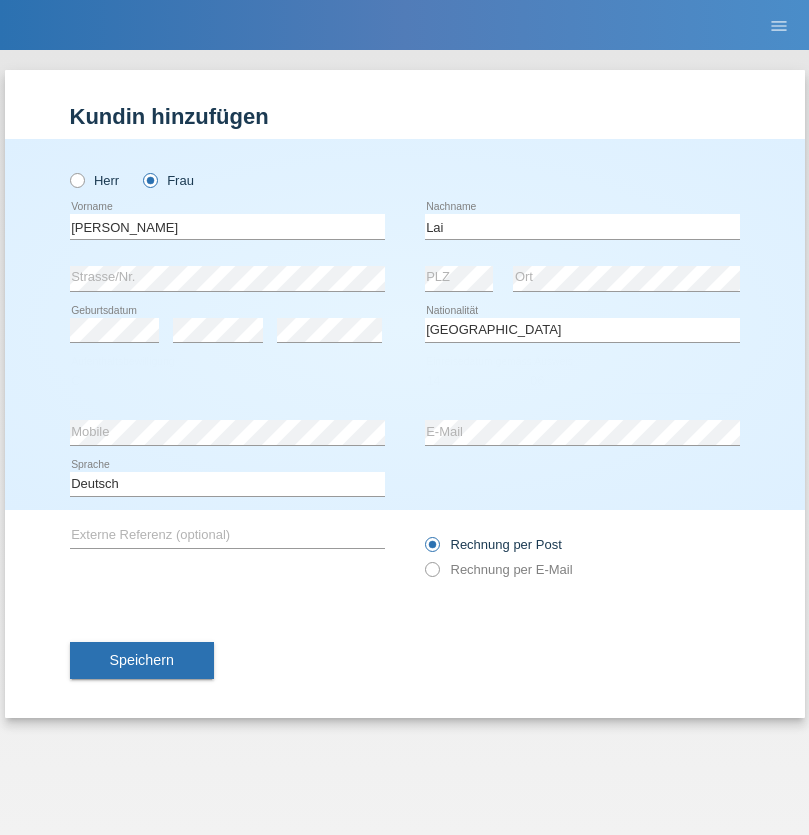 select on "2021" 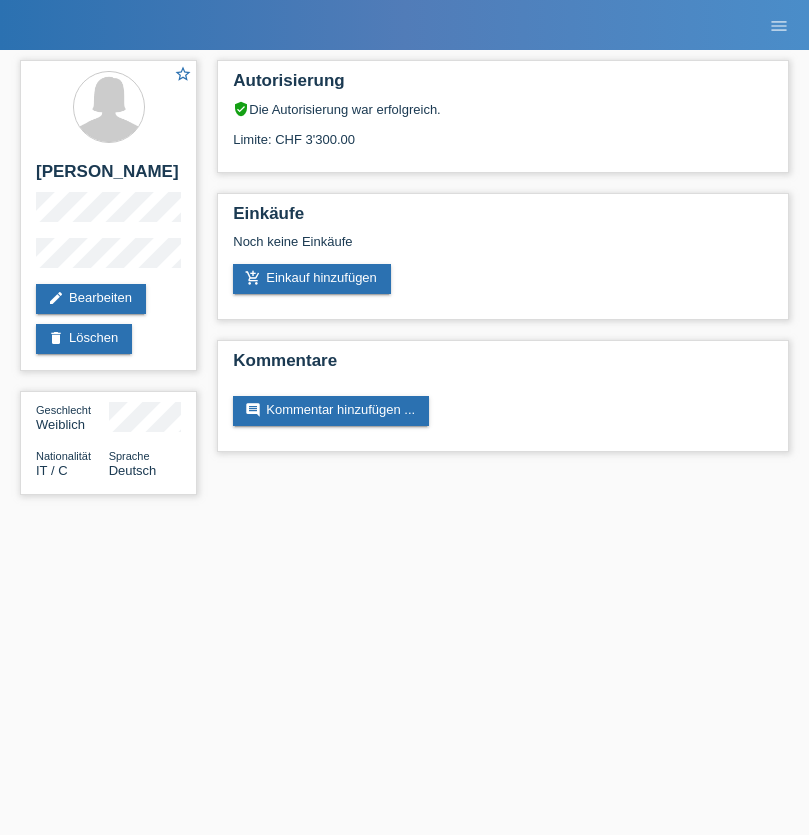 scroll, scrollTop: 0, scrollLeft: 0, axis: both 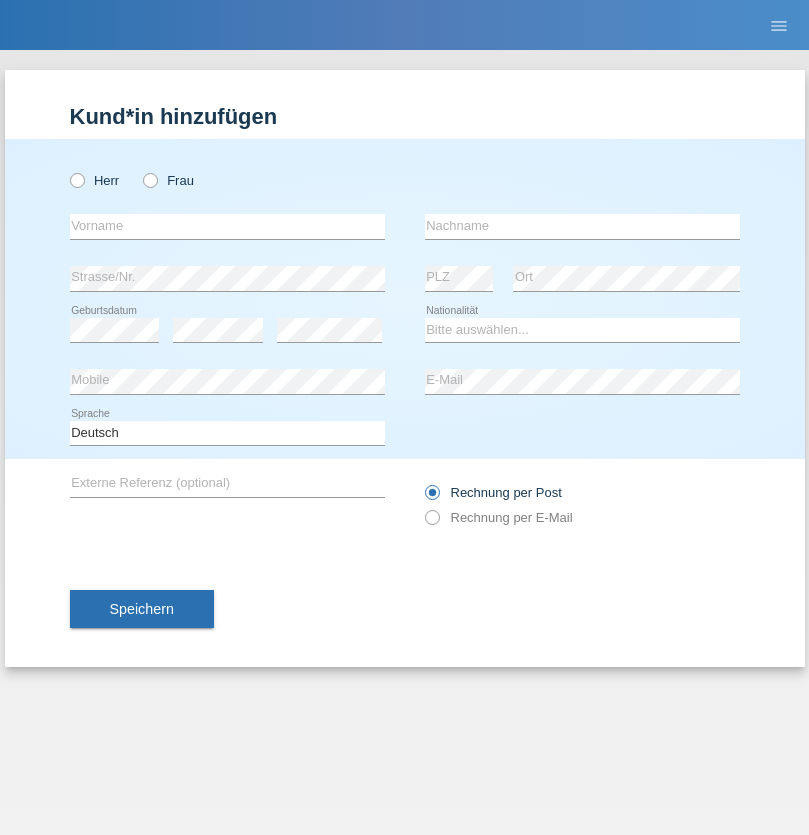radio on "true" 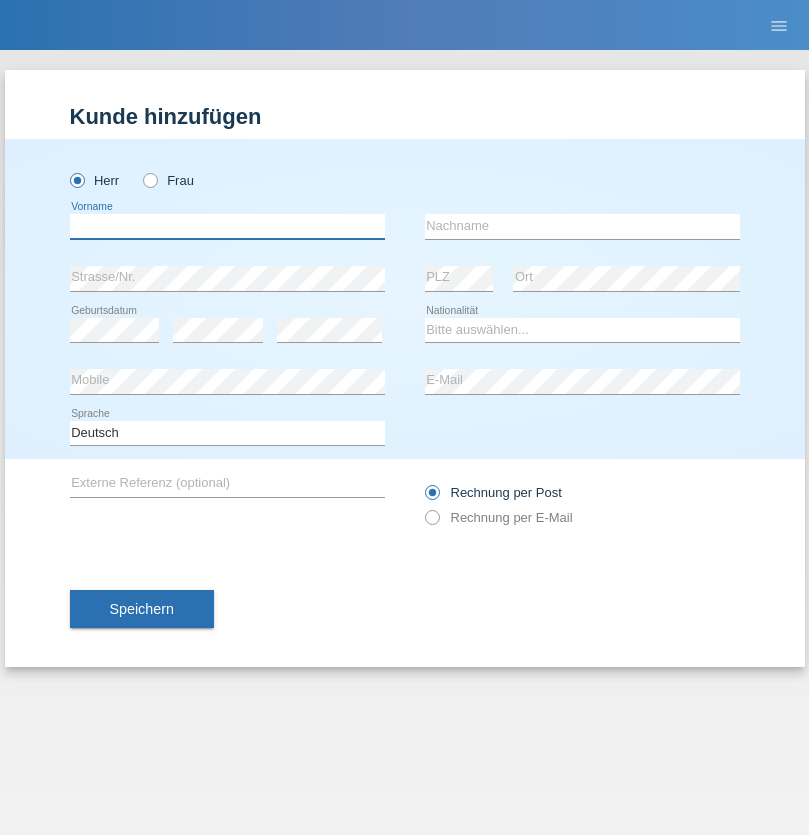 click at bounding box center [227, 226] 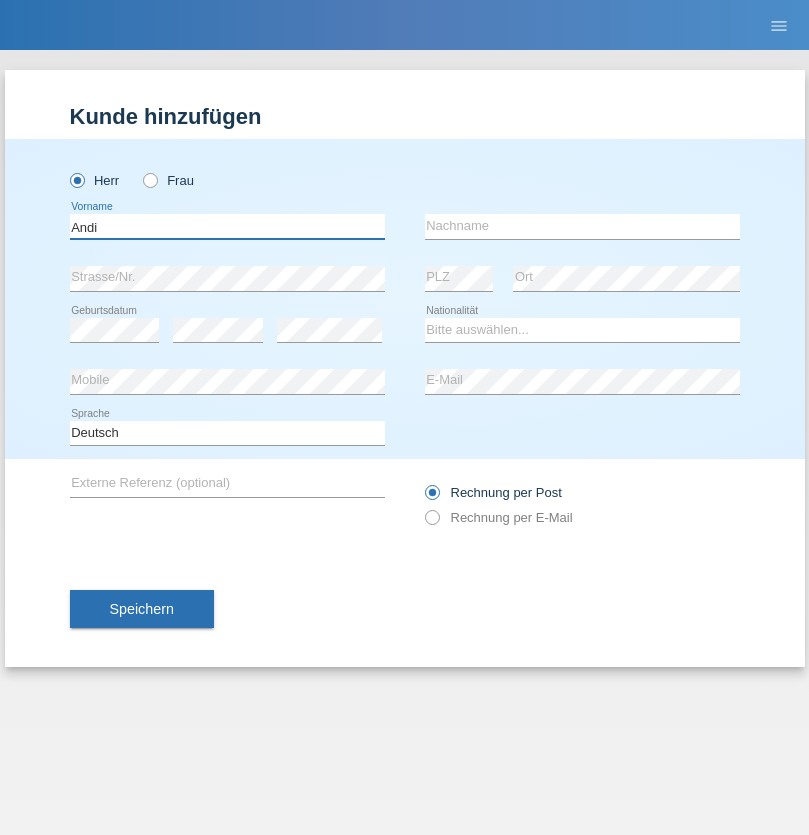 type on "Andi" 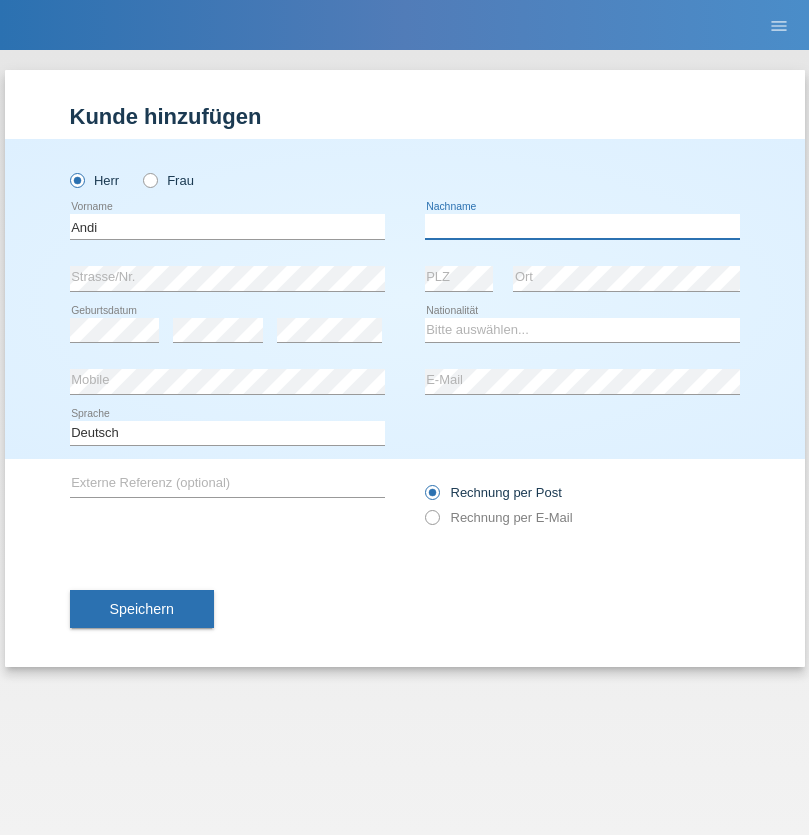 click at bounding box center [582, 226] 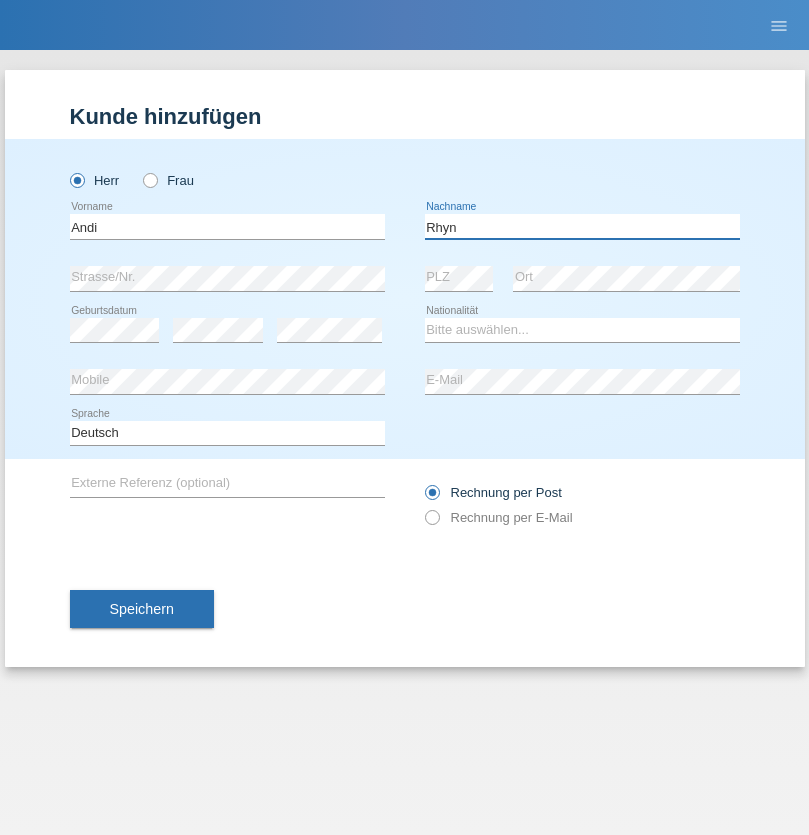 type on "Rhyn" 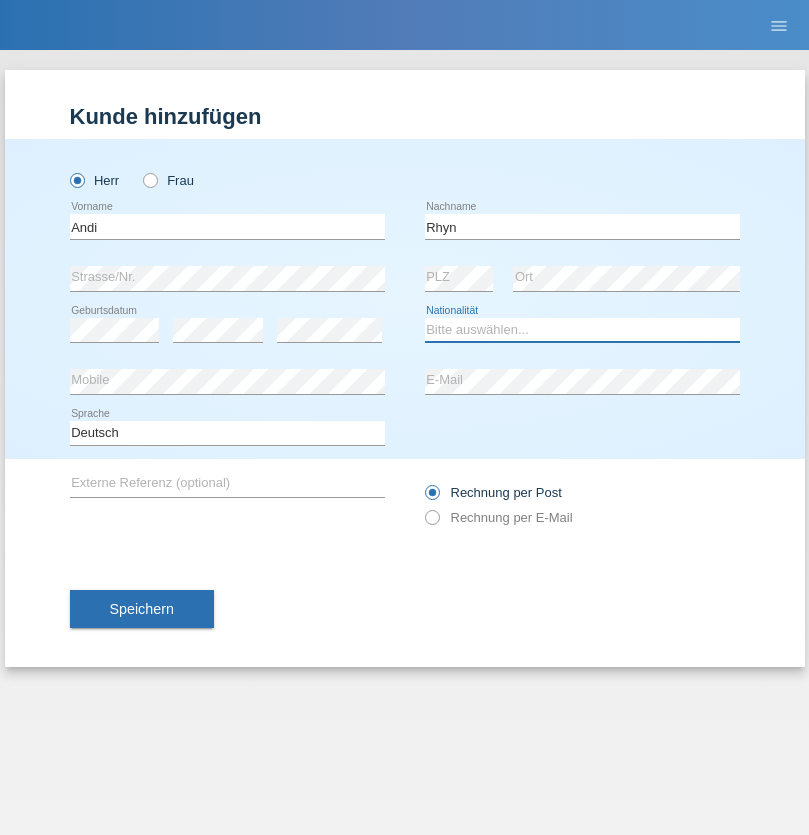 select on "CH" 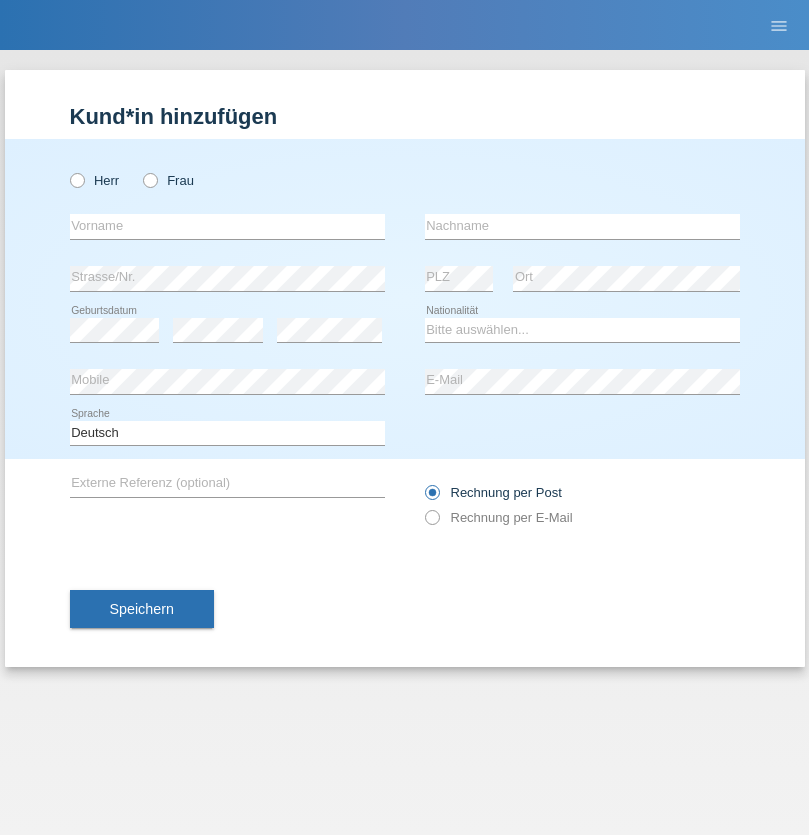 scroll, scrollTop: 0, scrollLeft: 0, axis: both 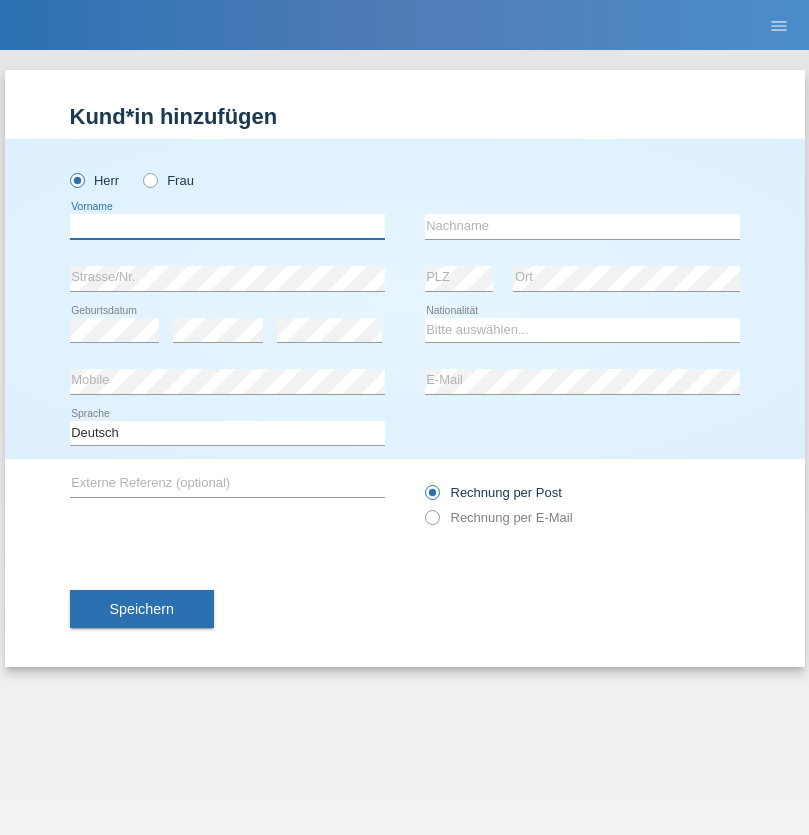 click at bounding box center [227, 226] 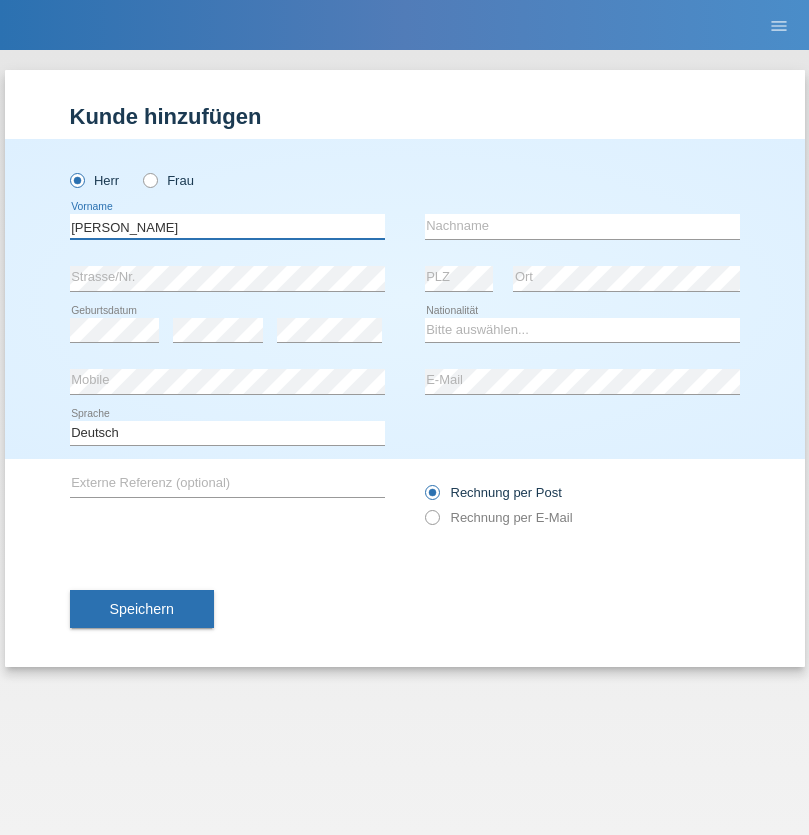 type on "[PERSON_NAME]" 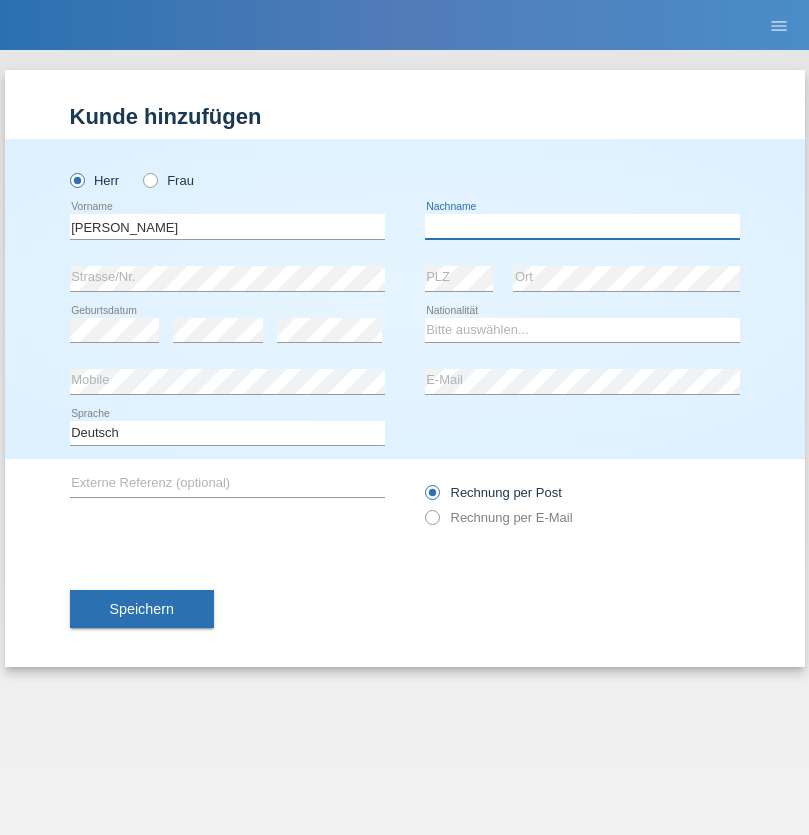 click at bounding box center [582, 226] 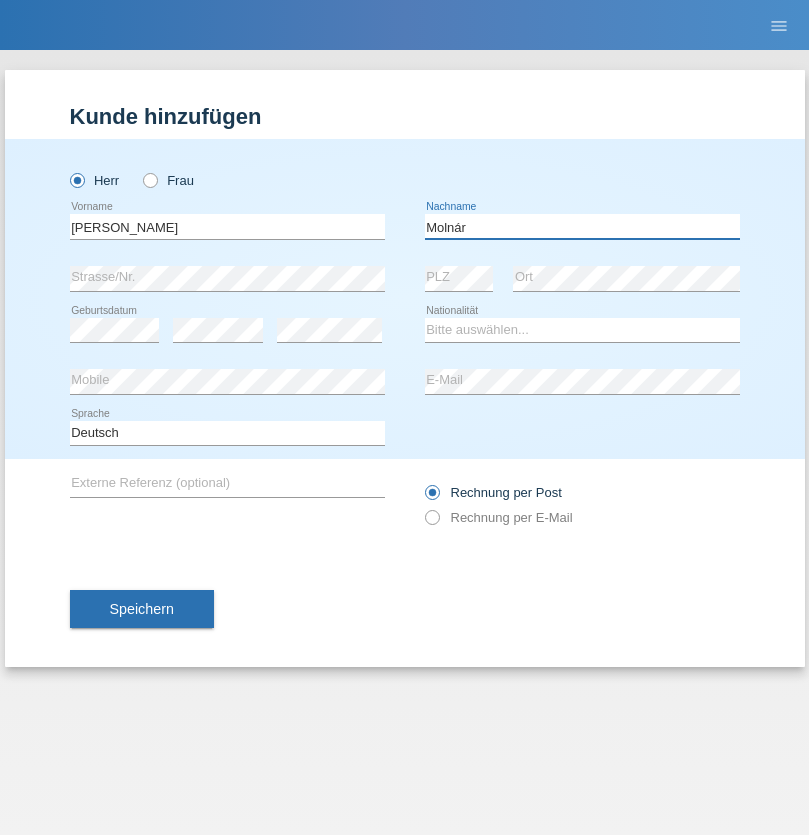 type on "Molnár" 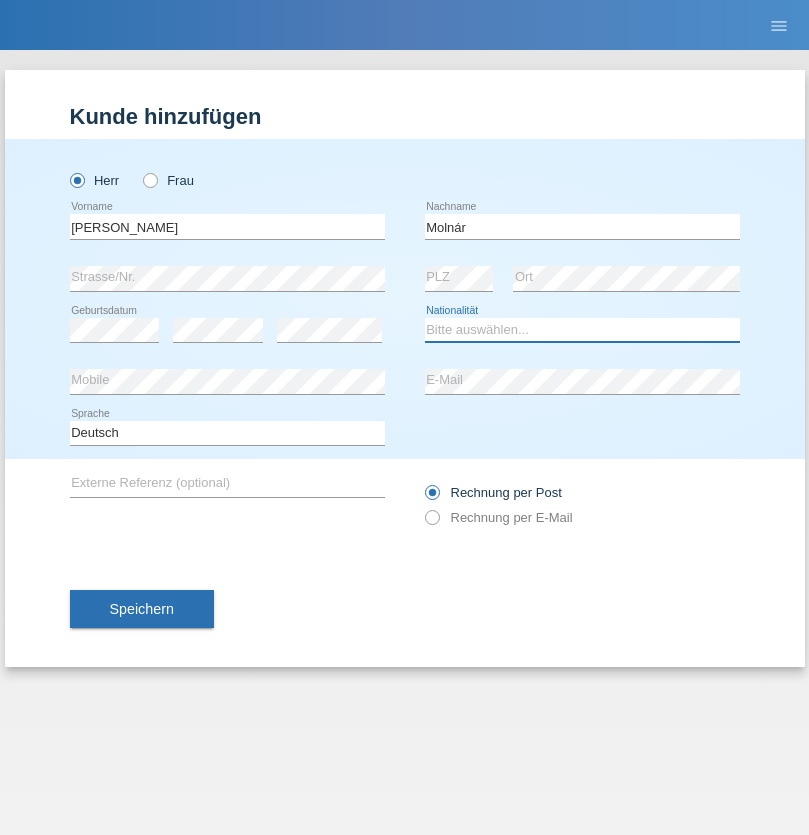 select on "HU" 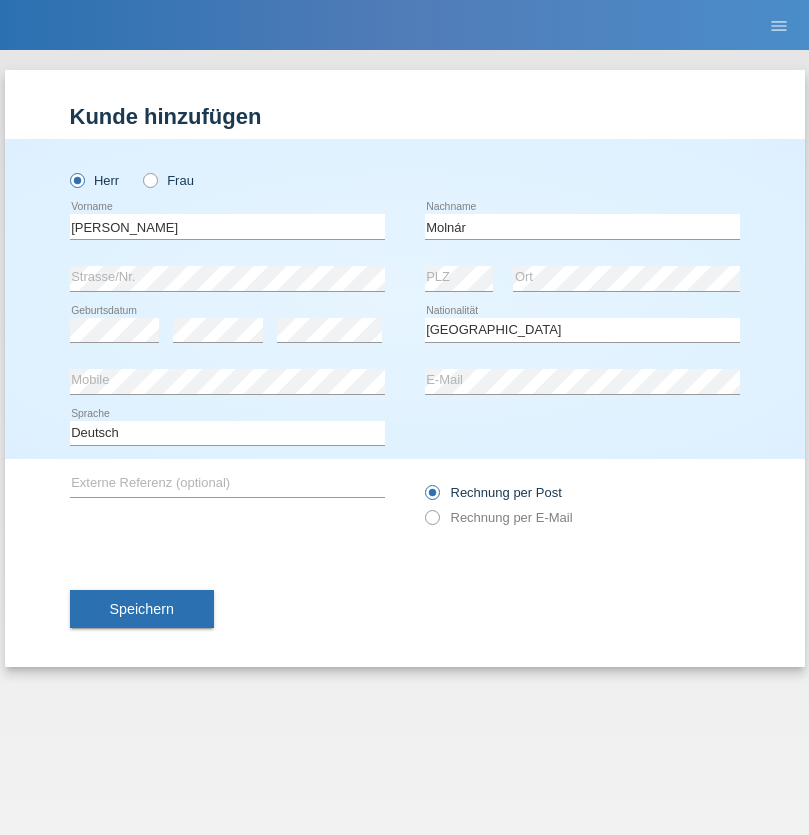 select on "C" 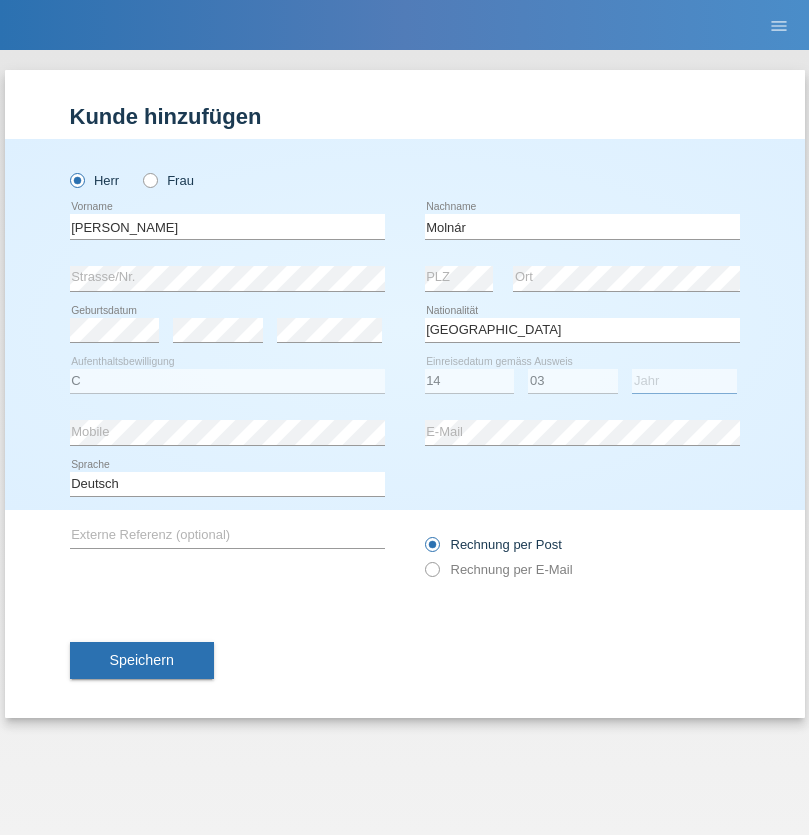 select on "2021" 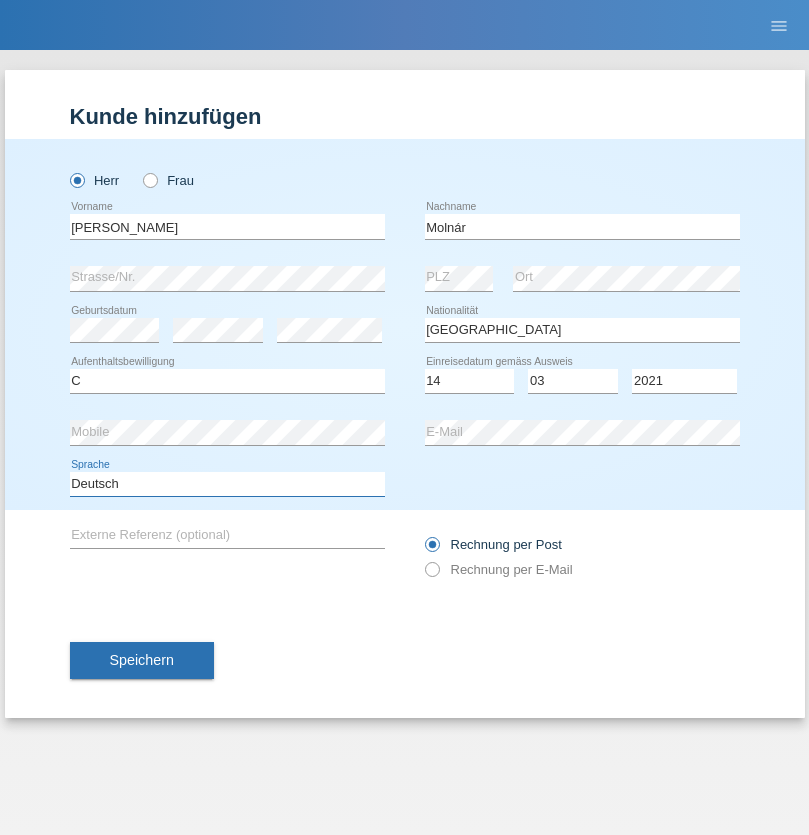 select on "en" 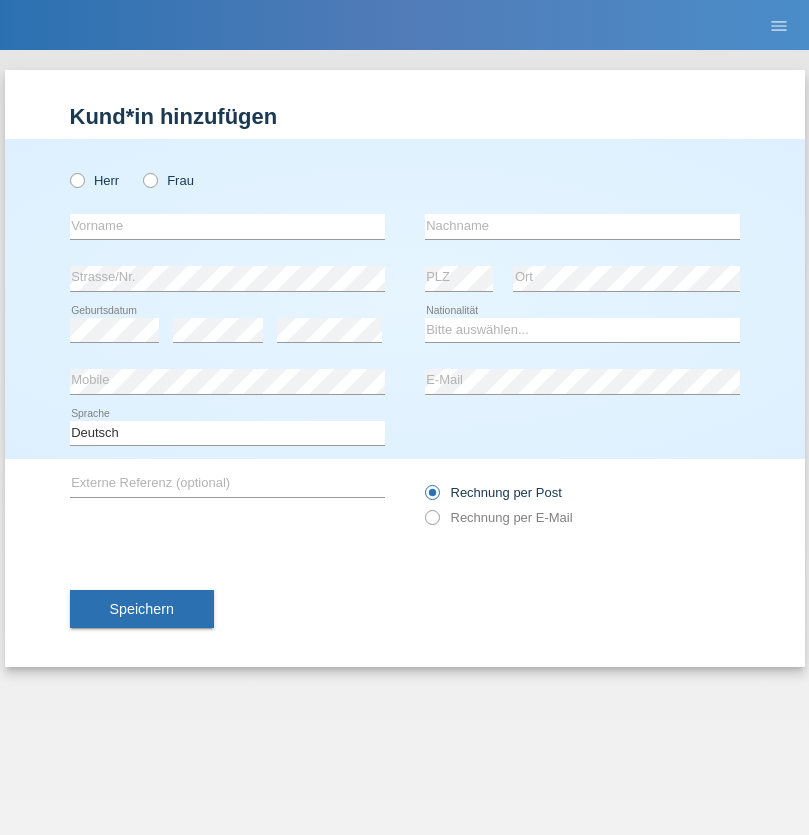 scroll, scrollTop: 0, scrollLeft: 0, axis: both 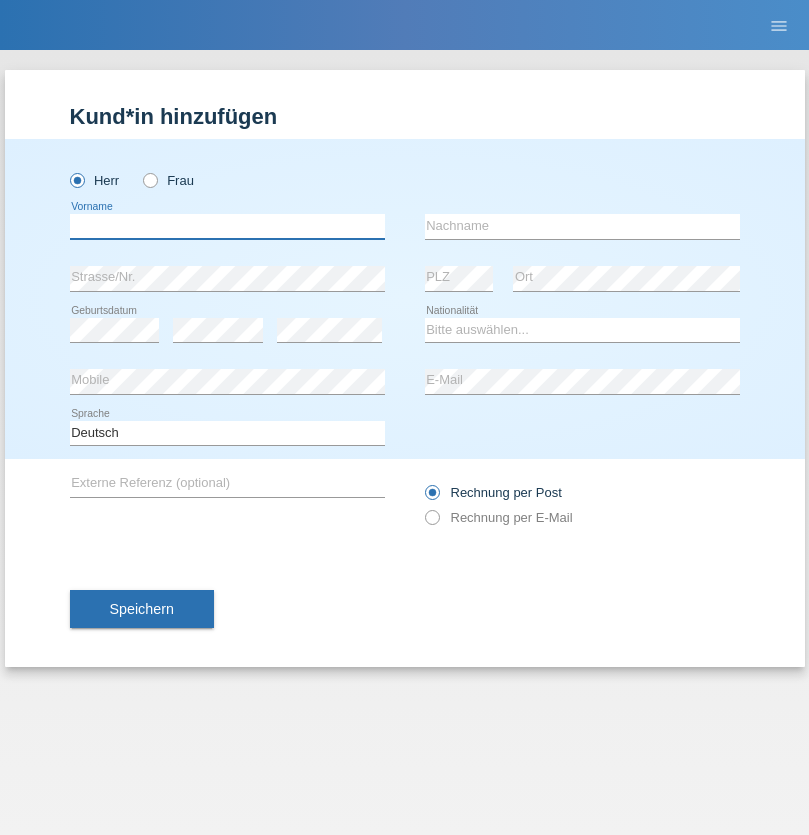 click at bounding box center (227, 226) 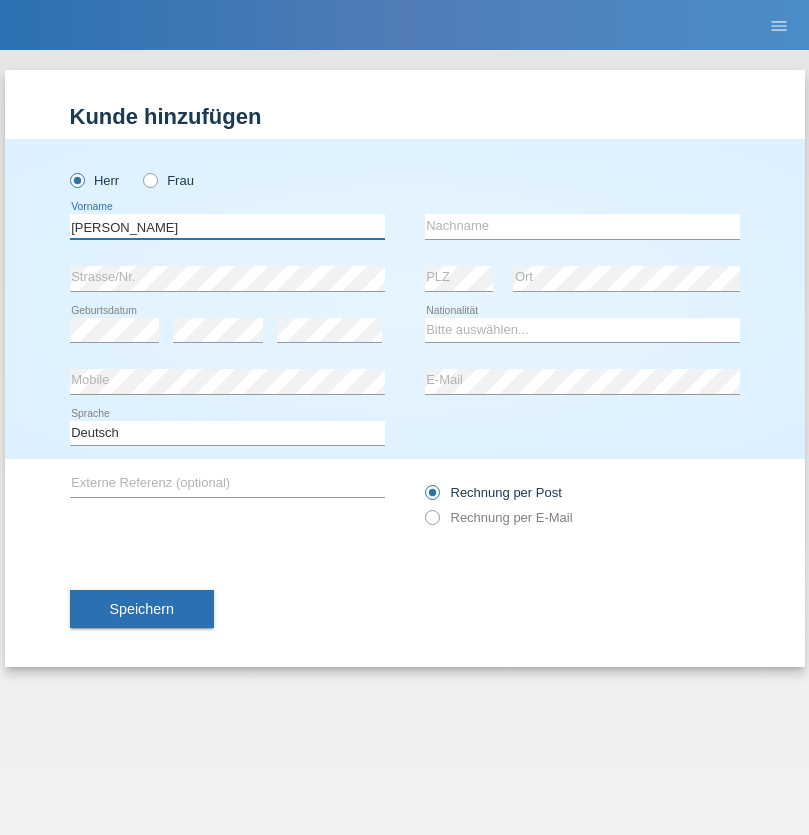 type on "Miroslav" 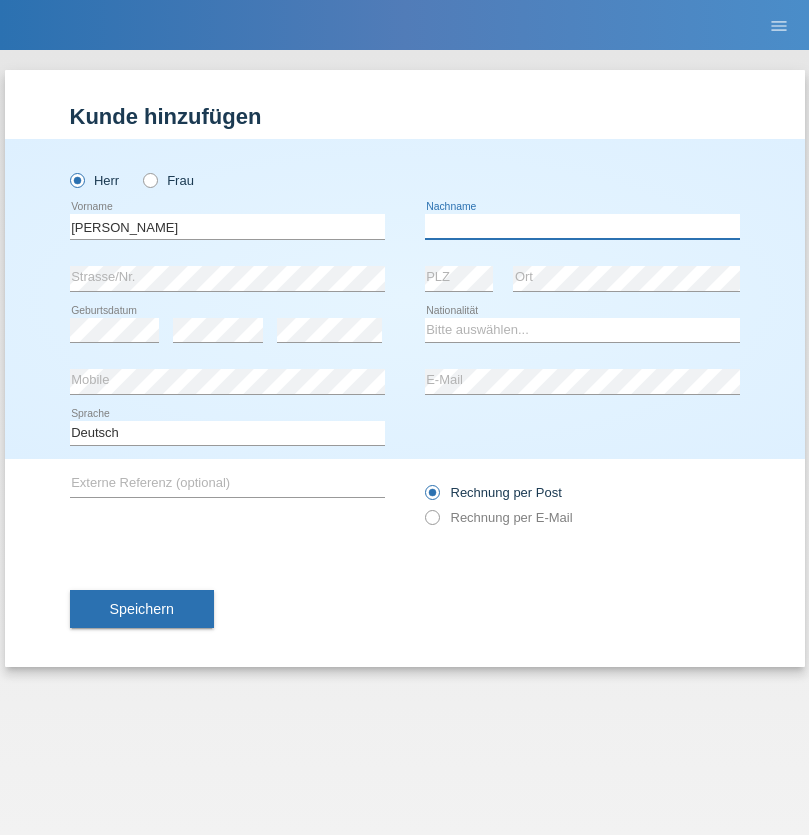 click at bounding box center [582, 226] 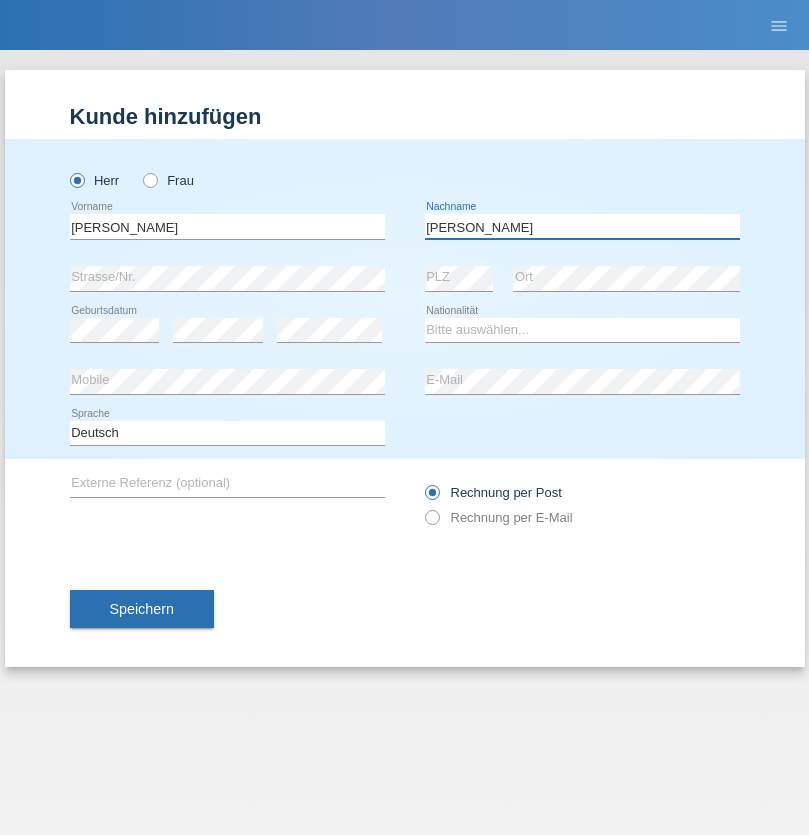 type on "Yordanov" 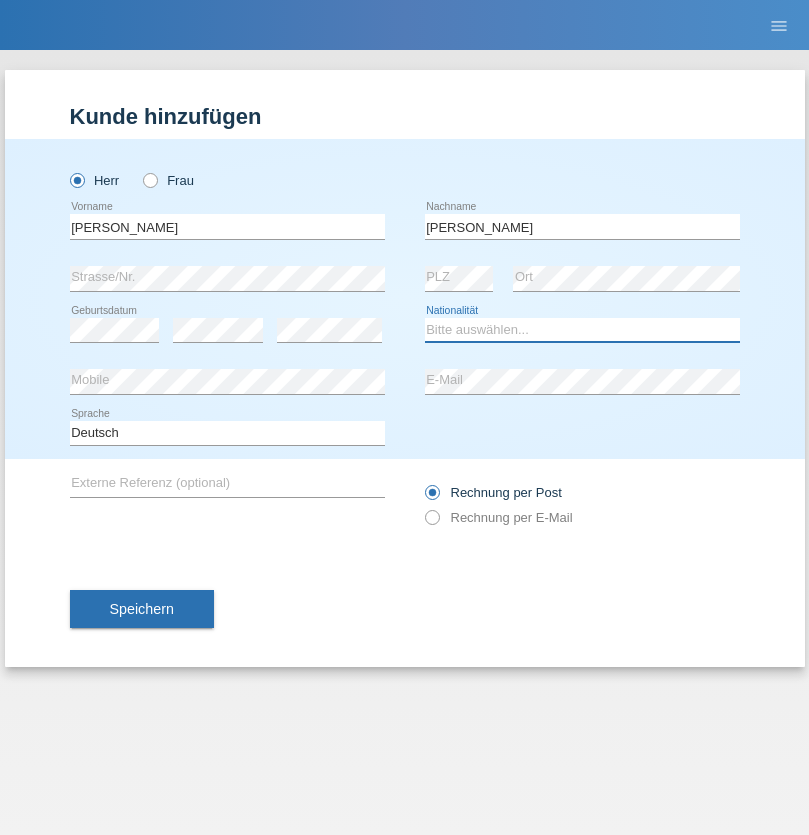 select on "BG" 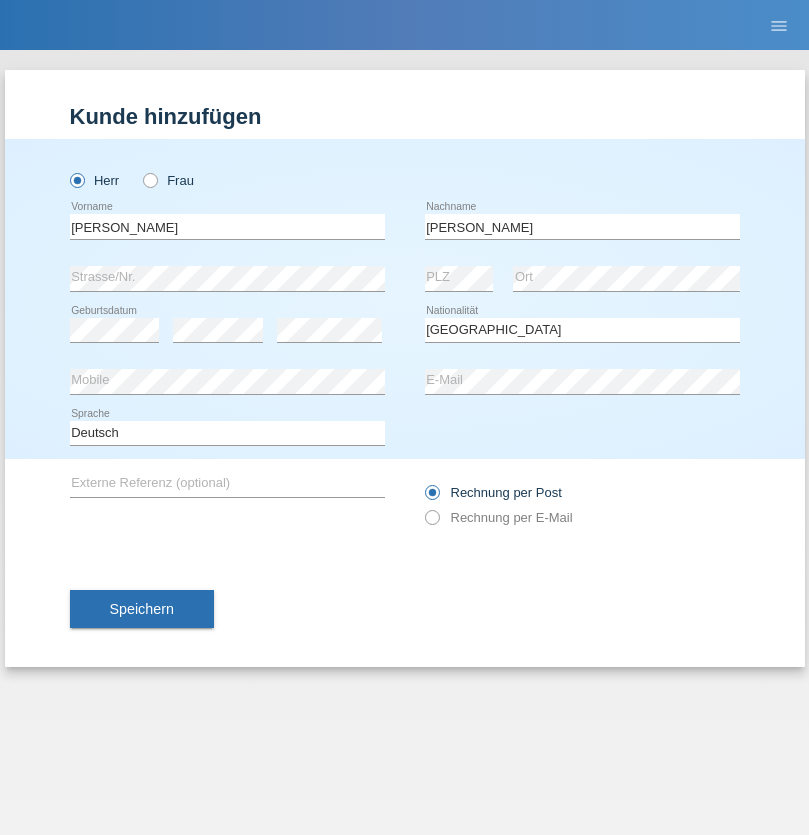 select on "C" 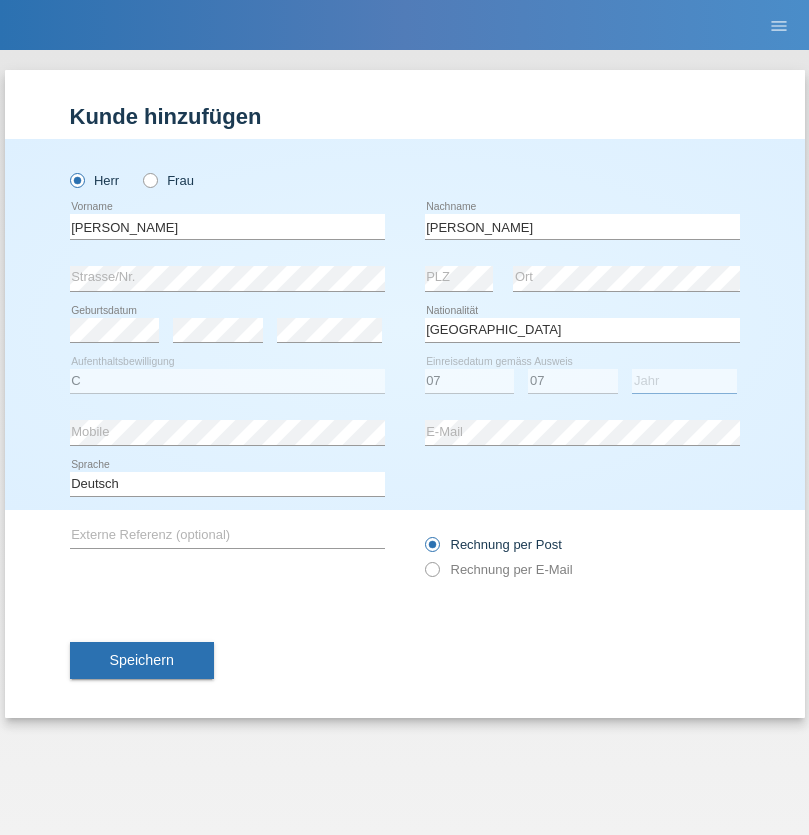 select on "2021" 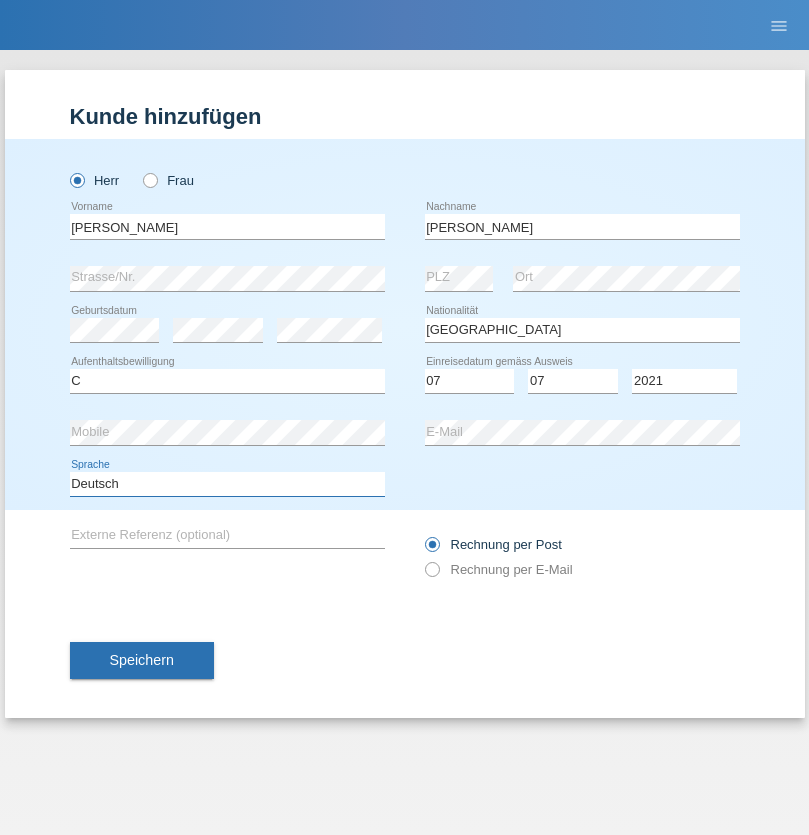 select on "en" 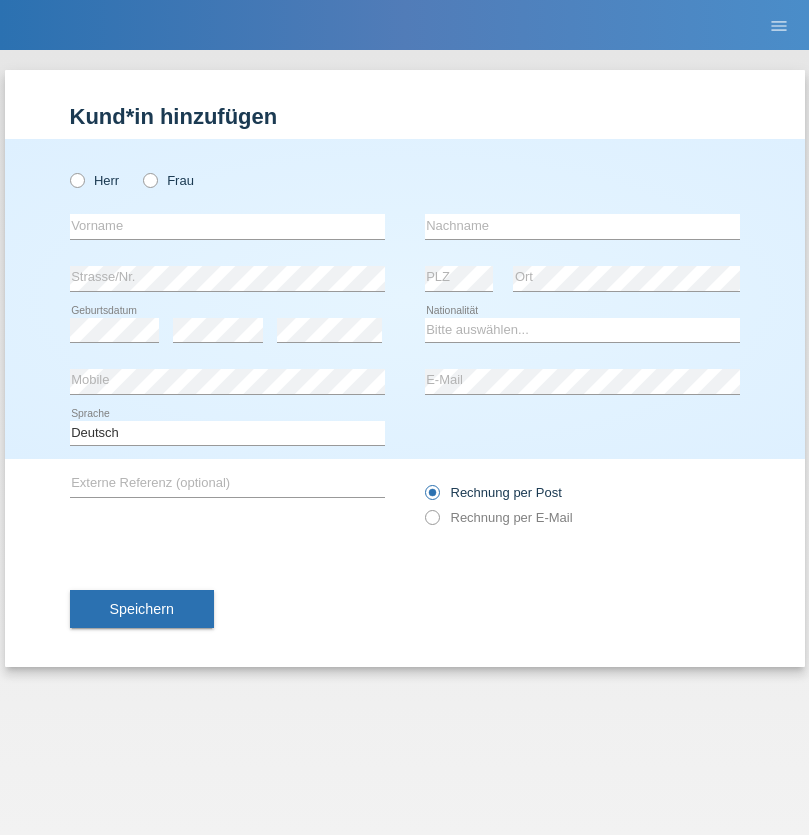 scroll, scrollTop: 0, scrollLeft: 0, axis: both 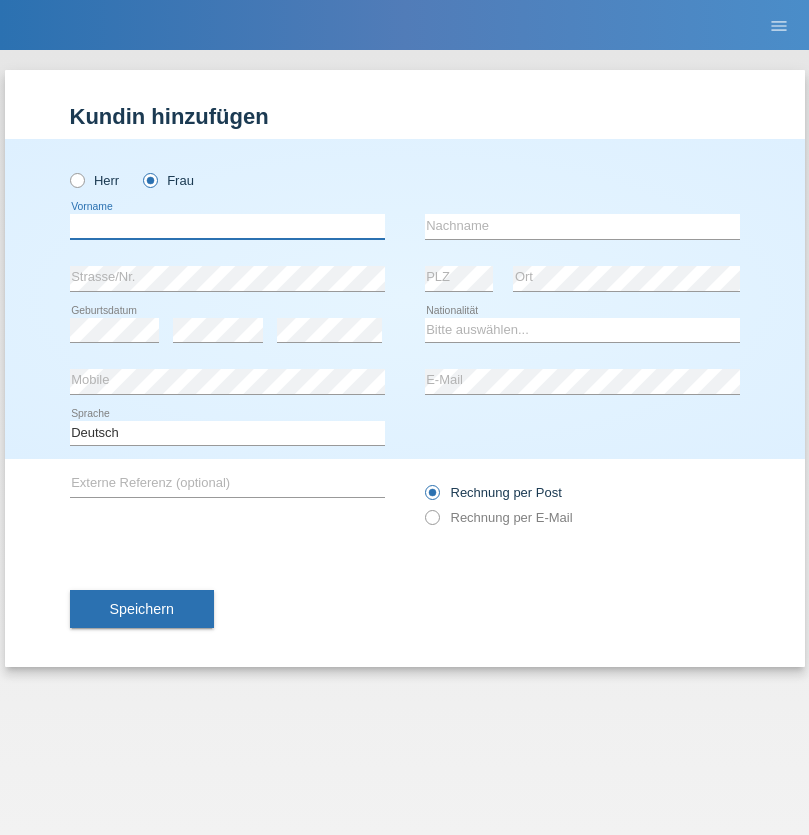 click at bounding box center [227, 226] 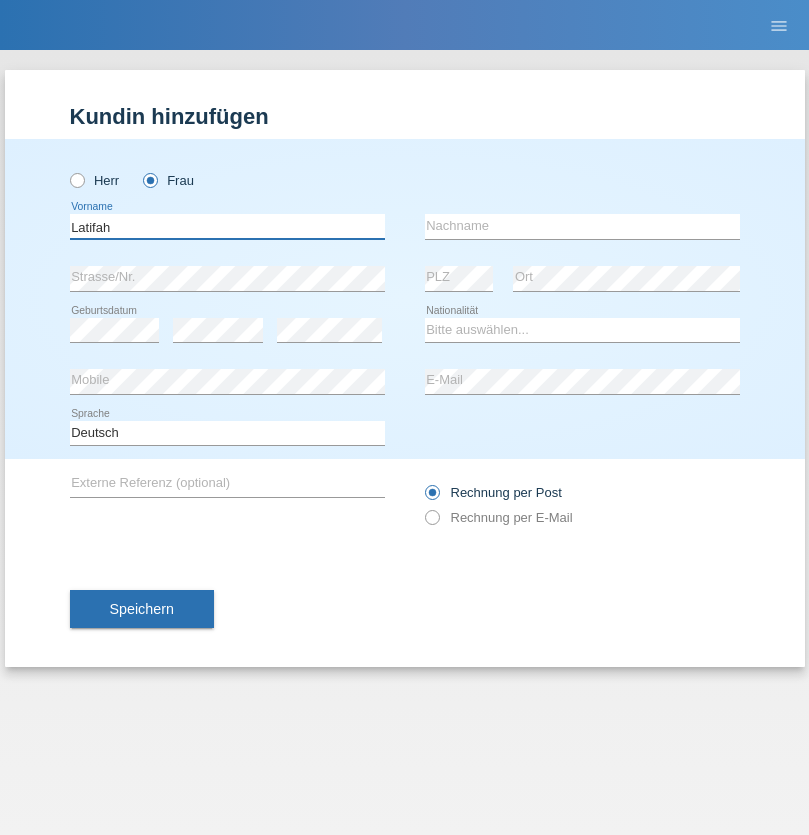 type on "Latifah" 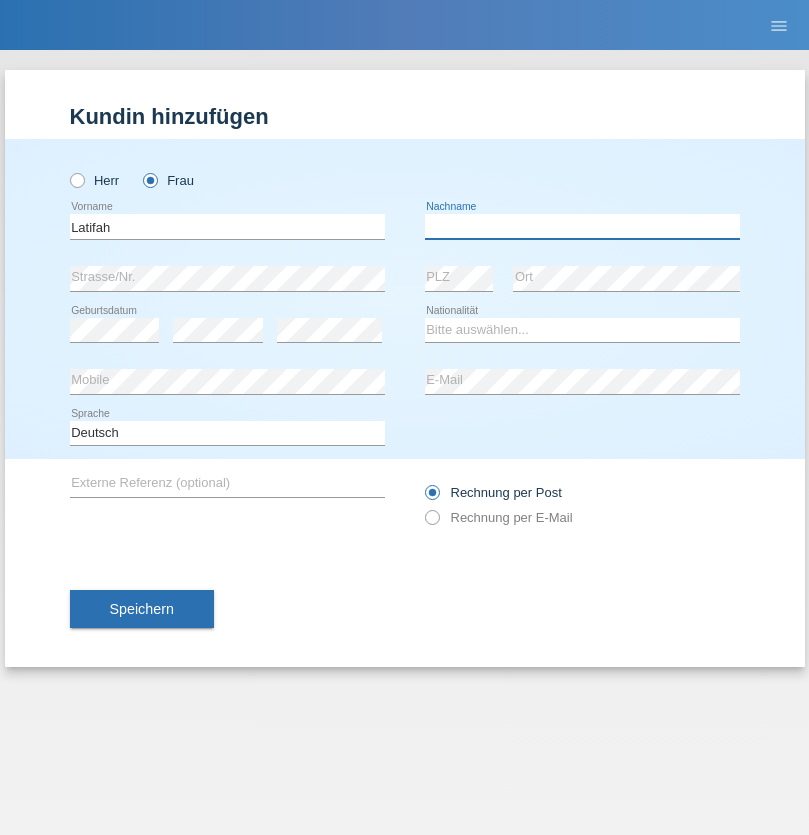 click at bounding box center [582, 226] 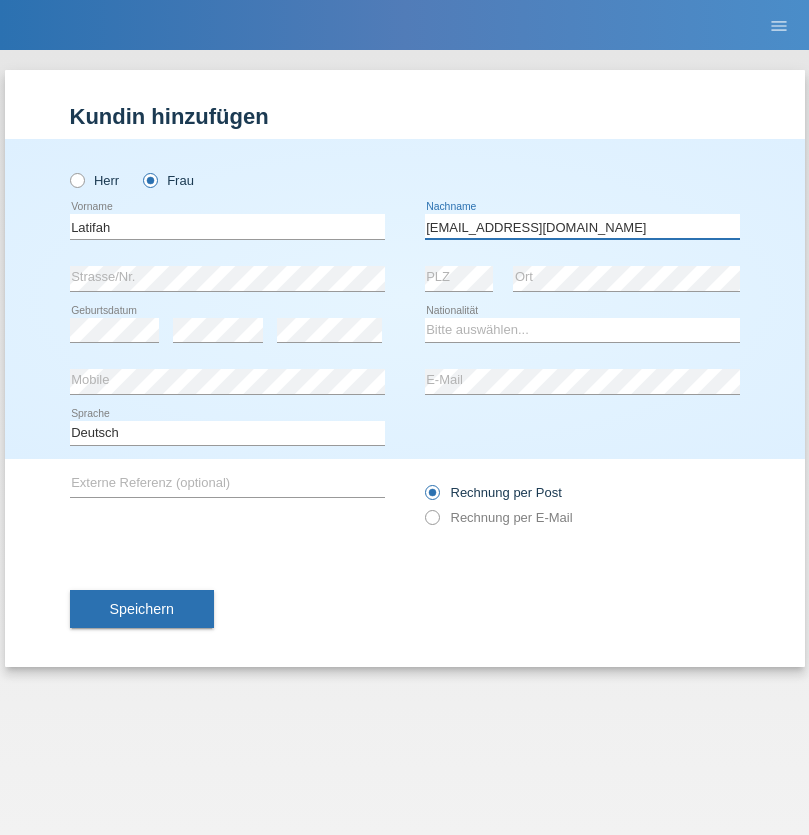 type on "[EMAIL_ADDRESS][DOMAIN_NAME]" 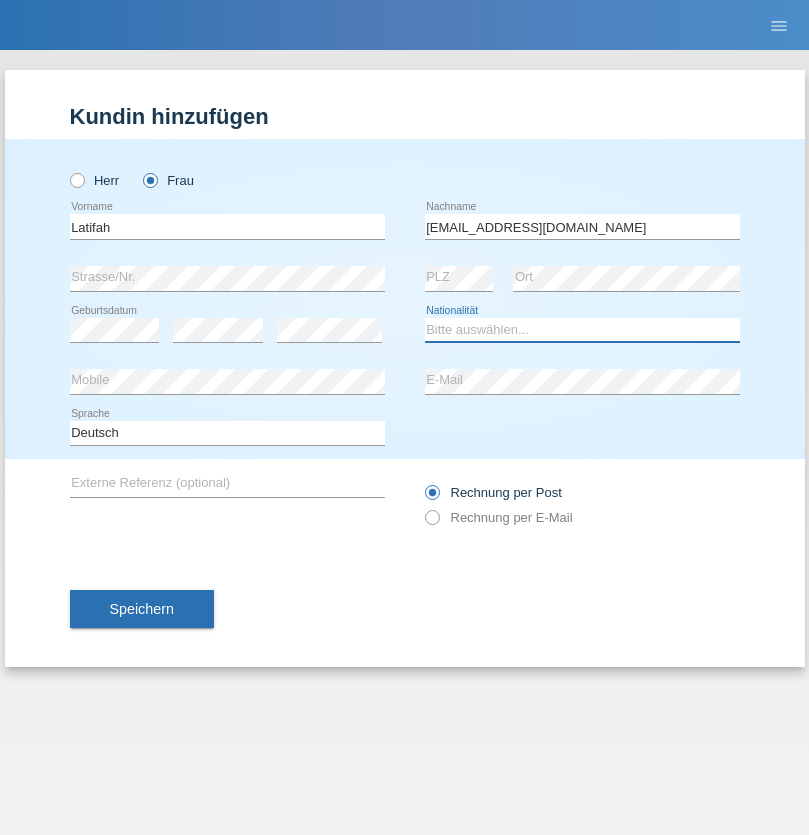 select on "TR" 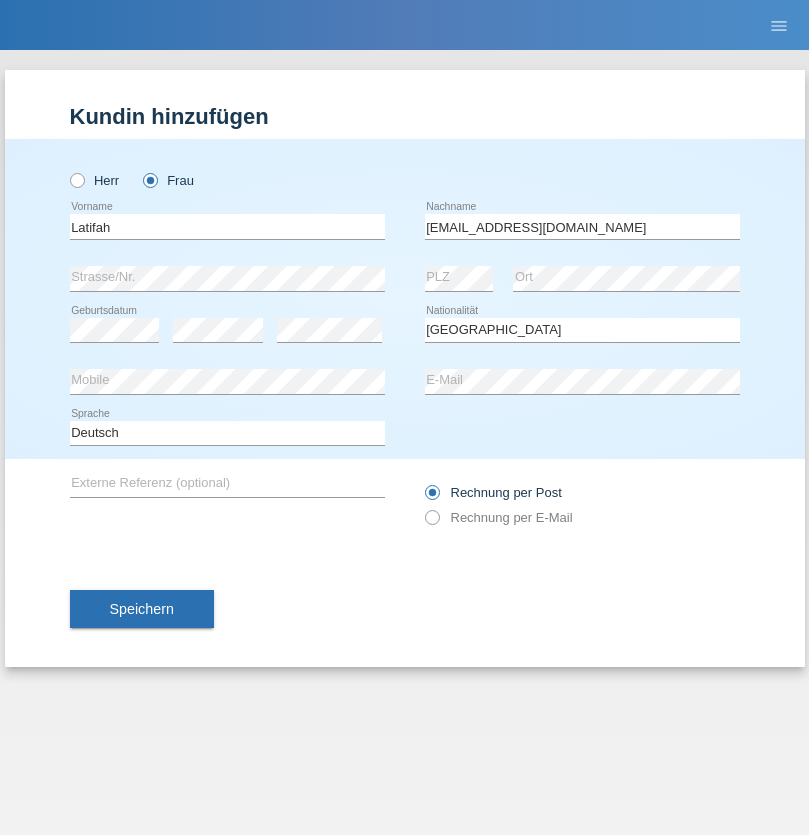 select on "C" 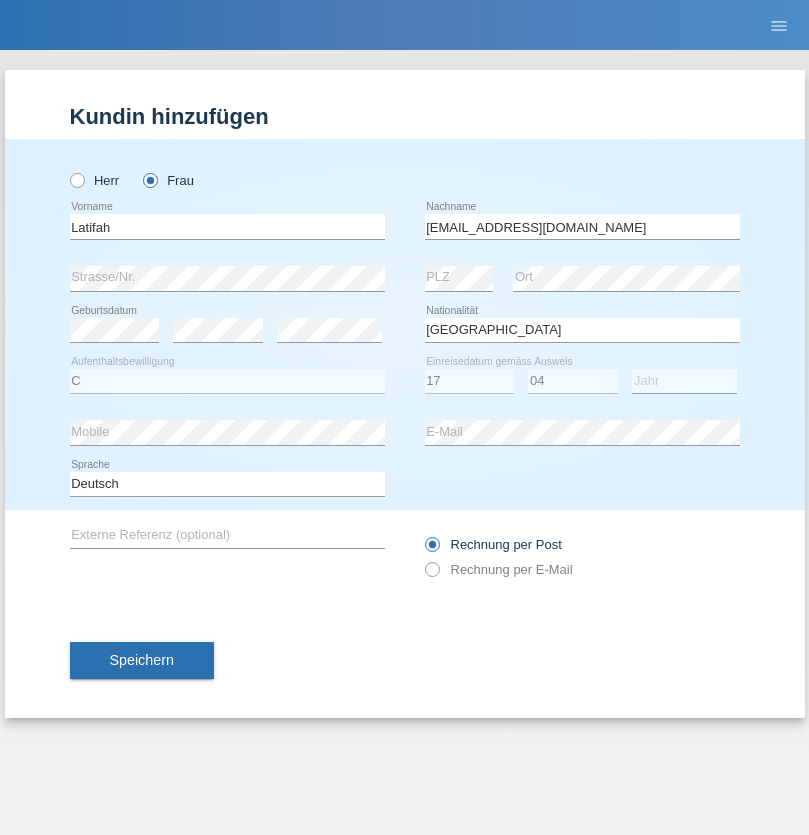 select on "2008" 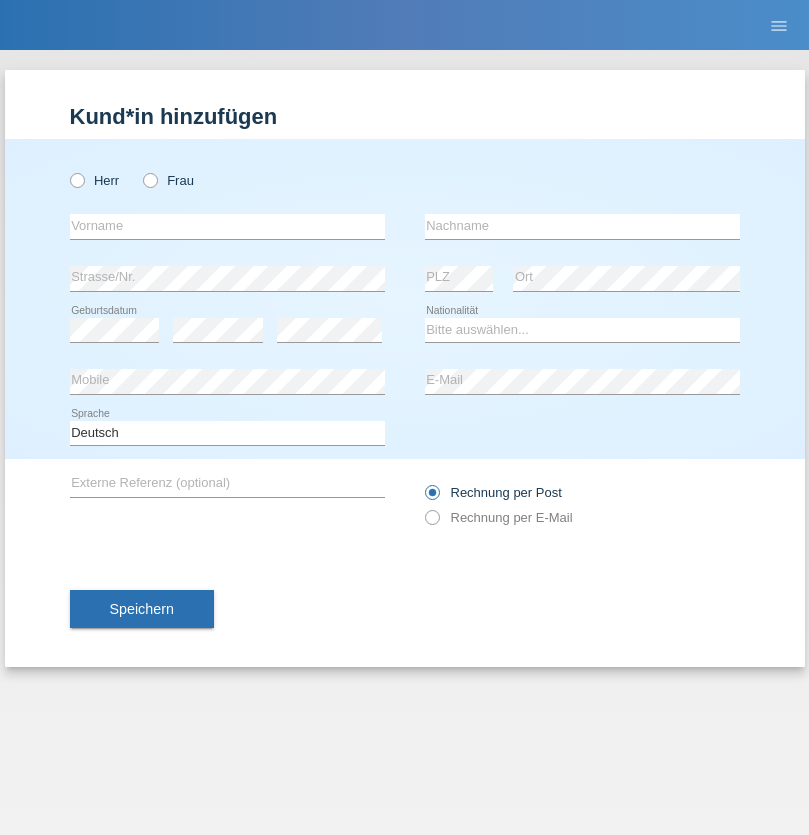 scroll, scrollTop: 0, scrollLeft: 0, axis: both 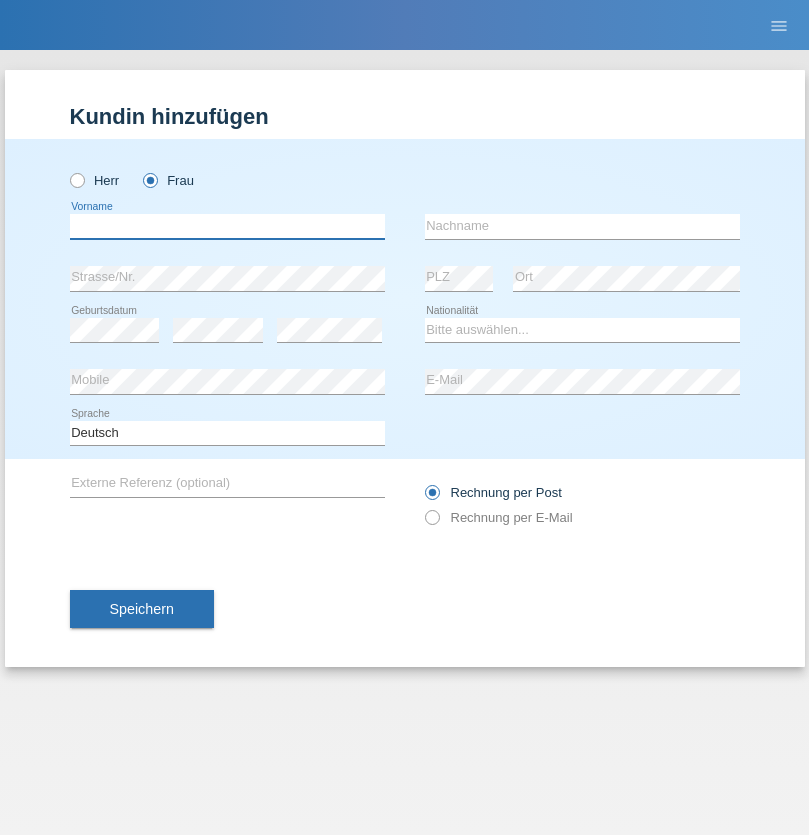 click at bounding box center [227, 226] 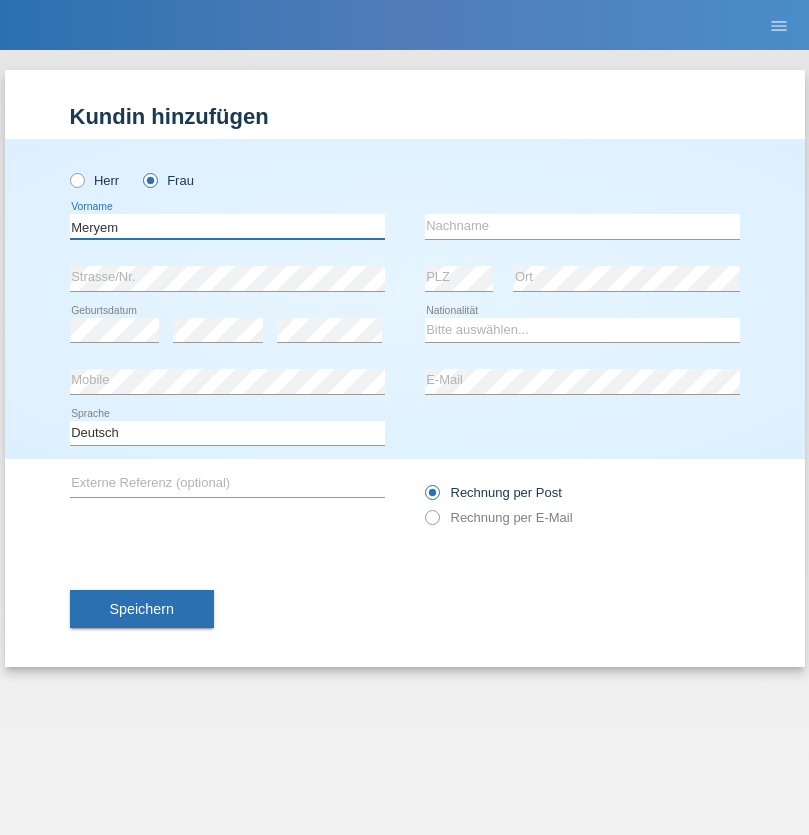 type on "Meryem" 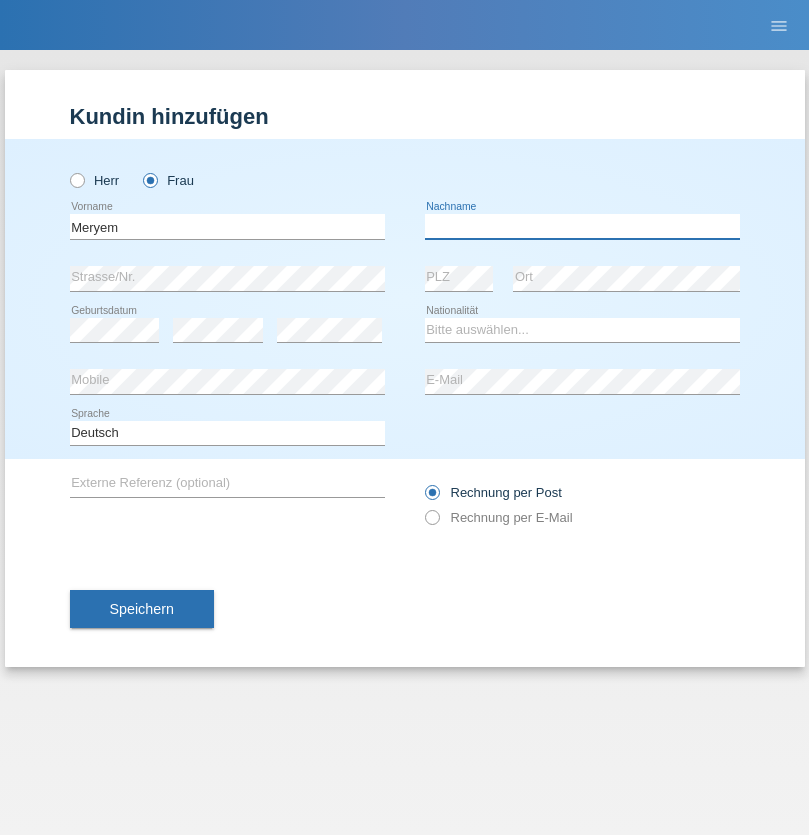 click at bounding box center (582, 226) 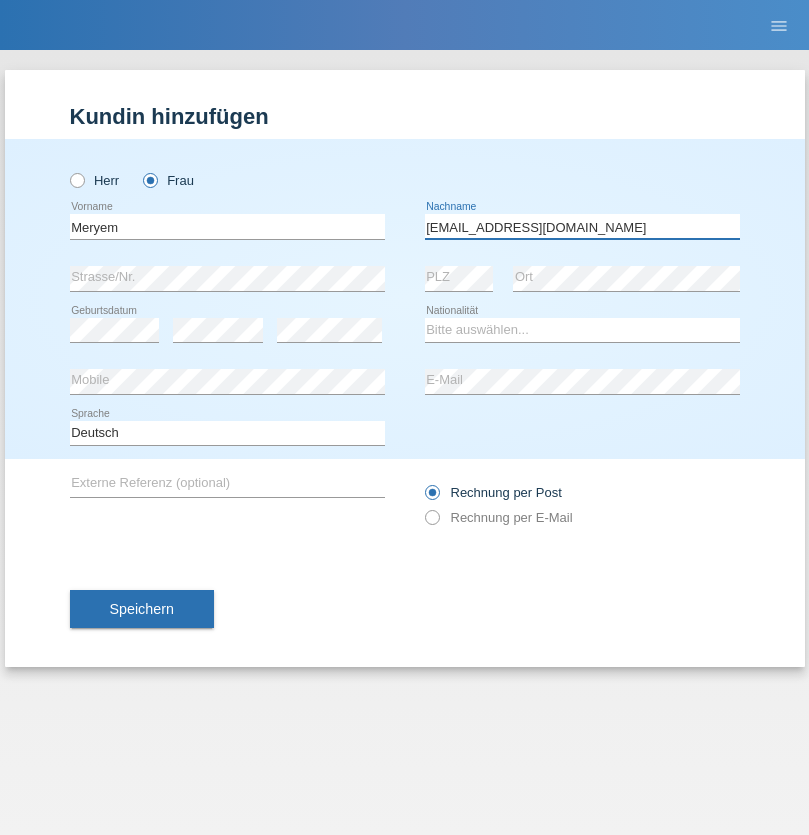 type on "meryemy@hotmail.com" 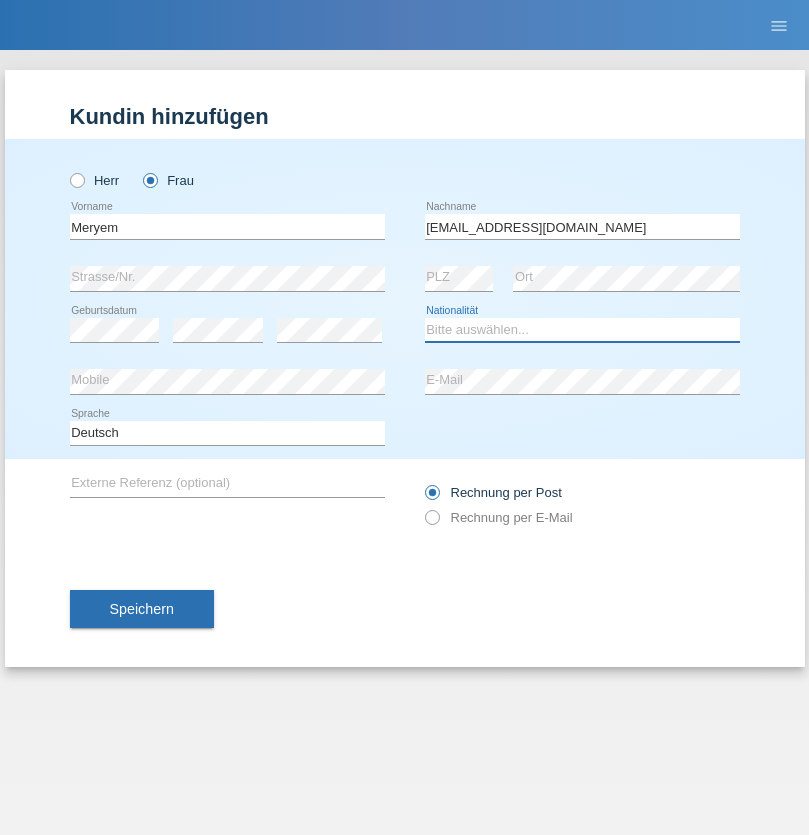 select on "TR" 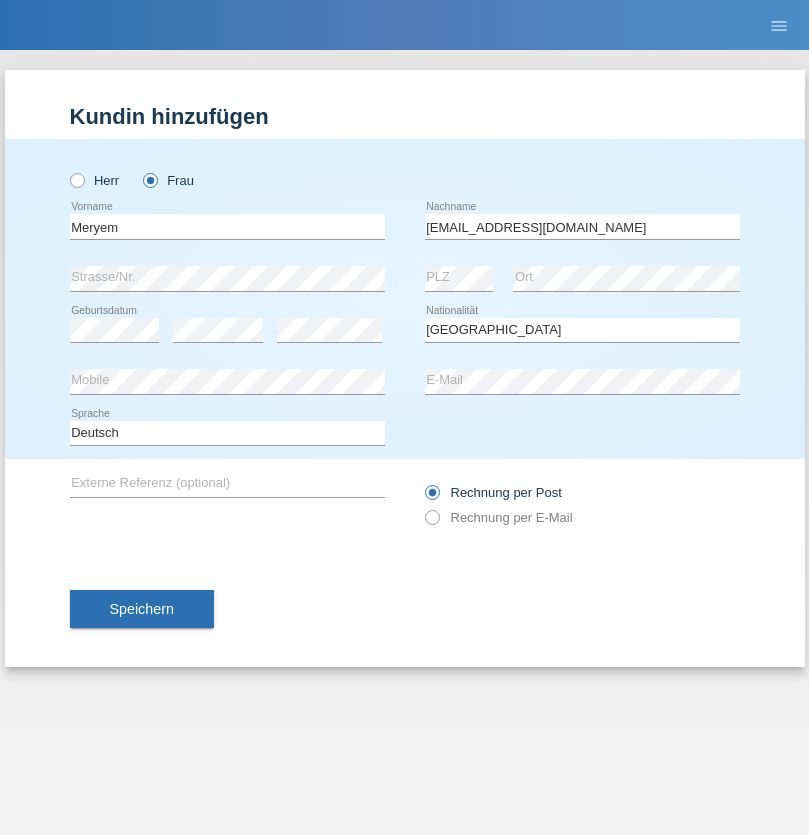 select on "C" 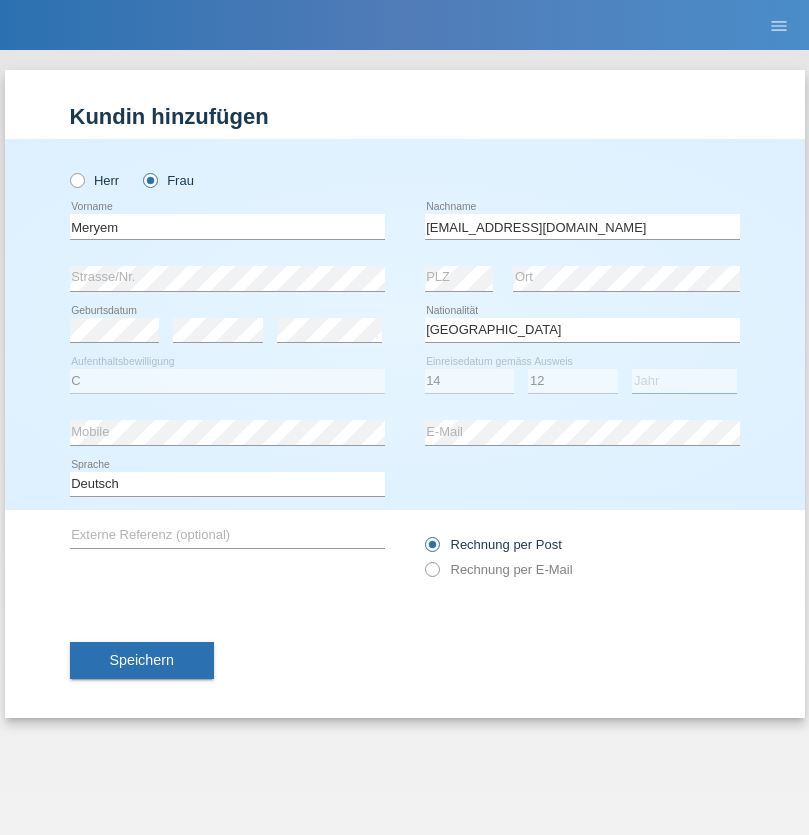 select on "1985" 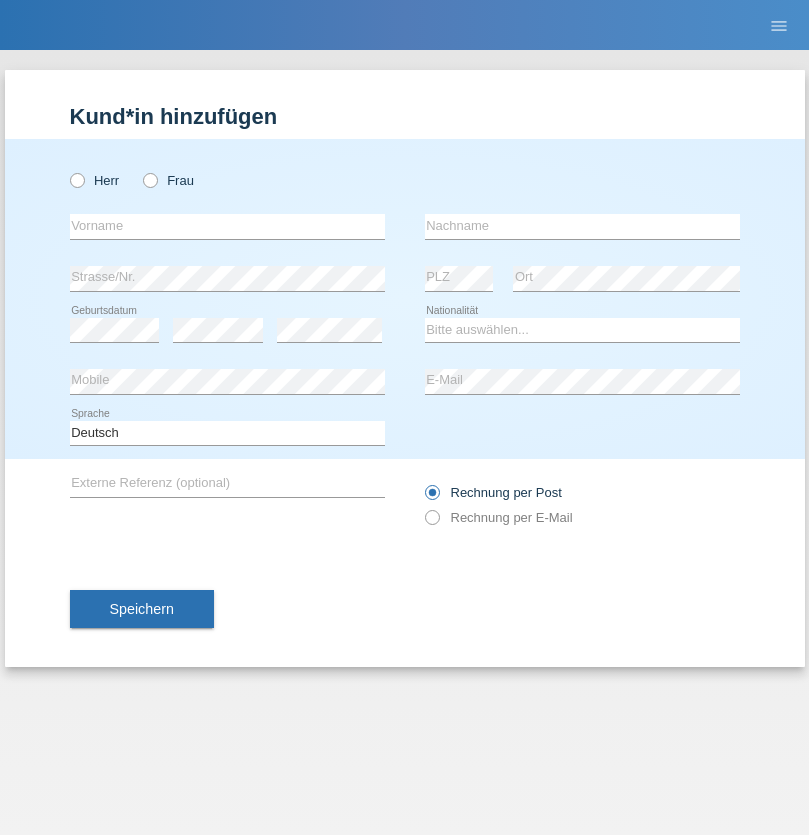 scroll, scrollTop: 0, scrollLeft: 0, axis: both 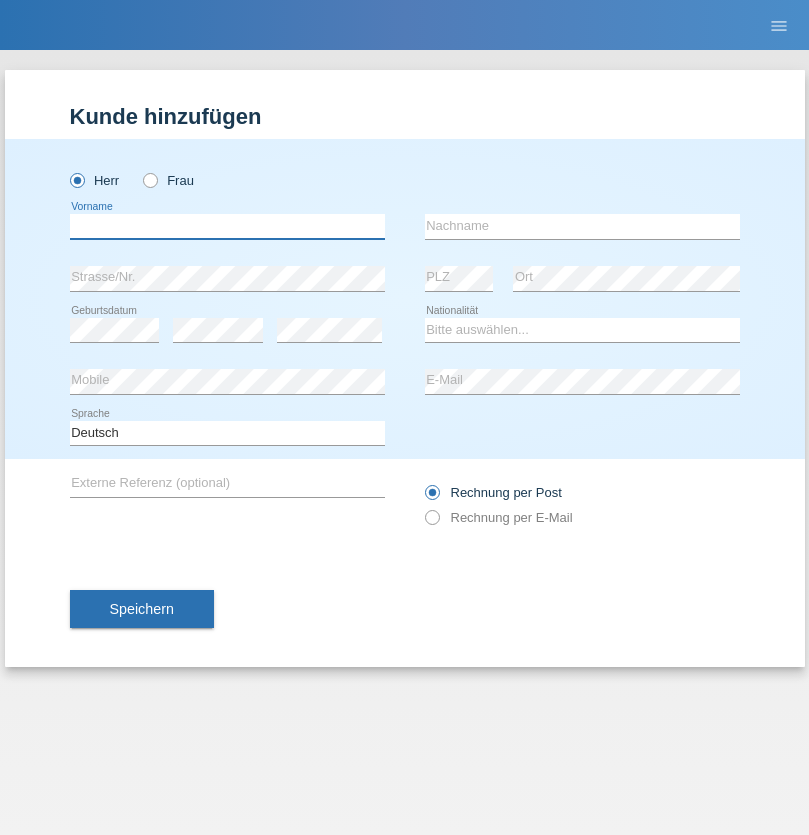 click at bounding box center [227, 226] 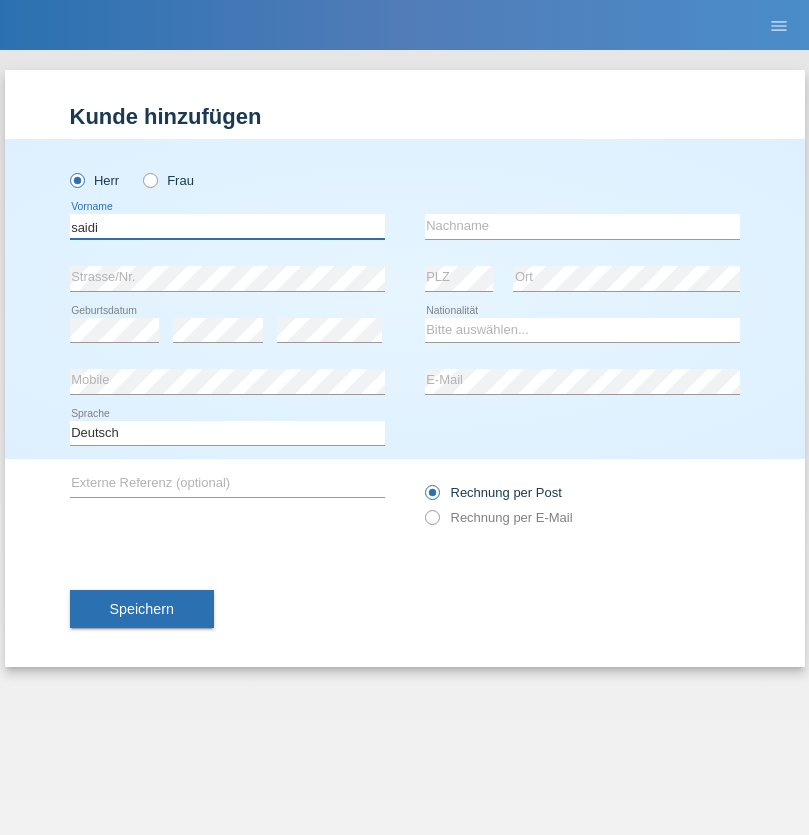 type on "saidi" 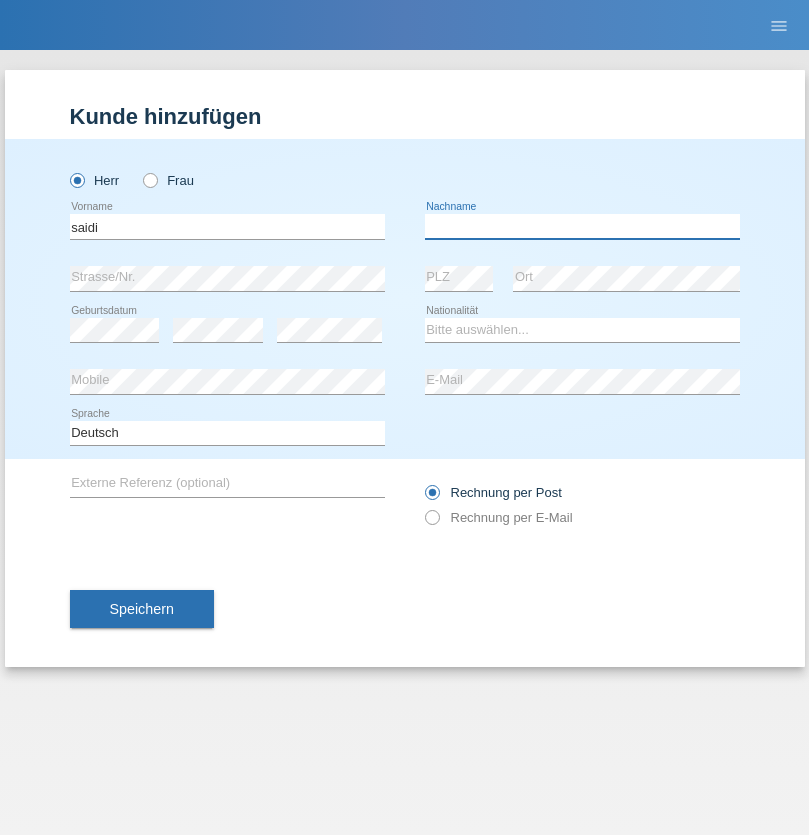 click at bounding box center (582, 226) 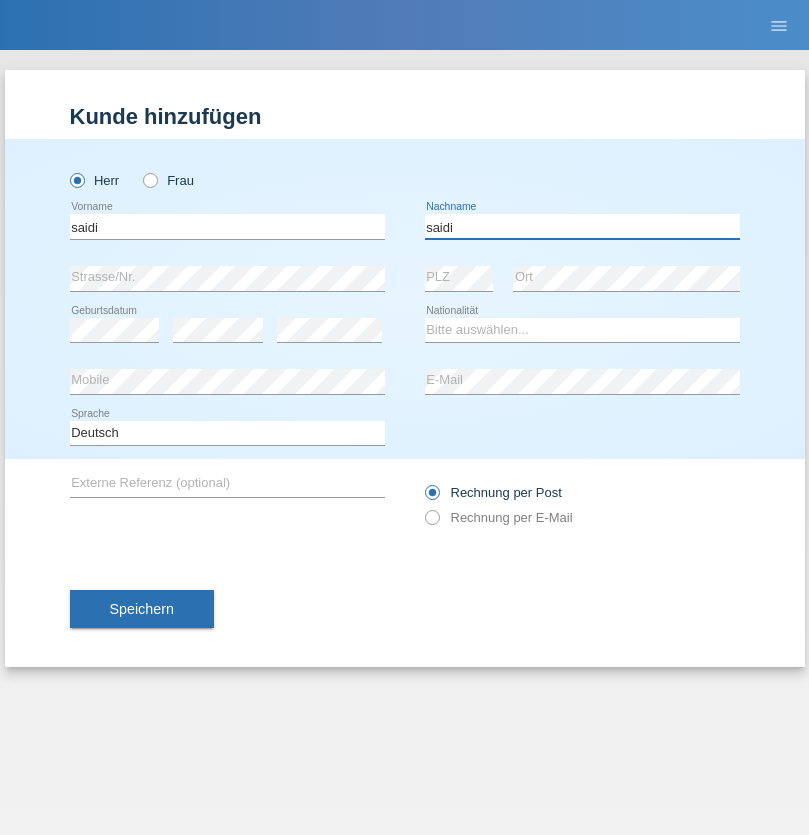 type on "saidi" 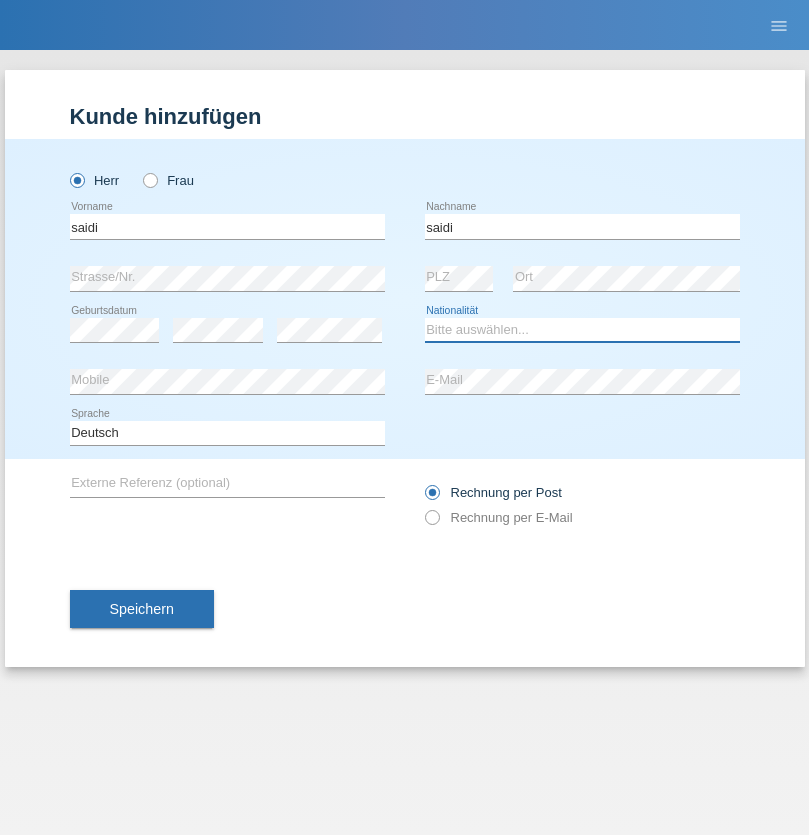 select on "MA" 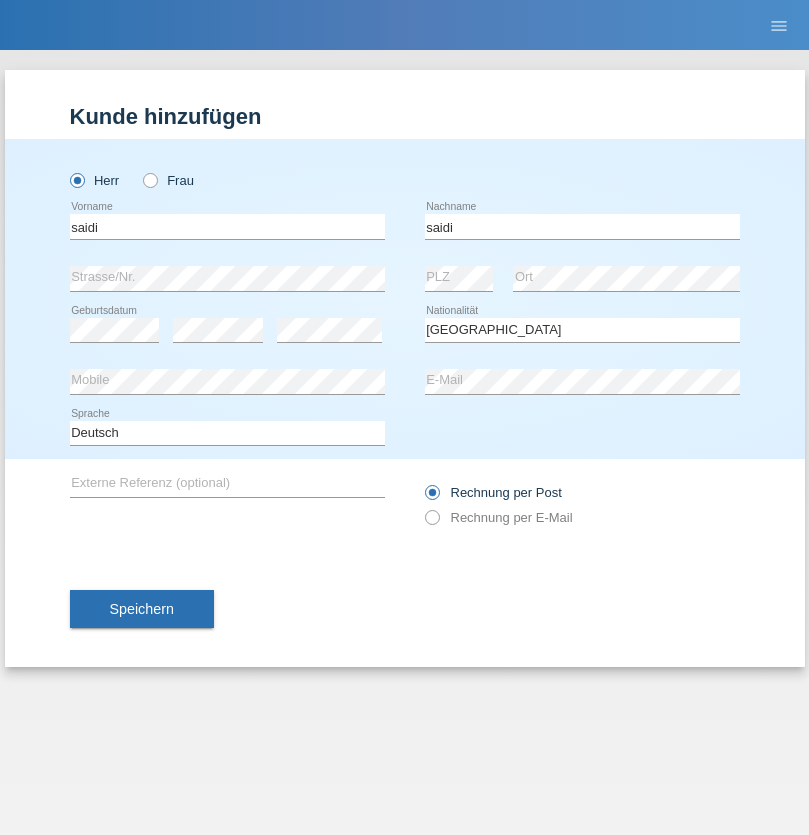 select on "C" 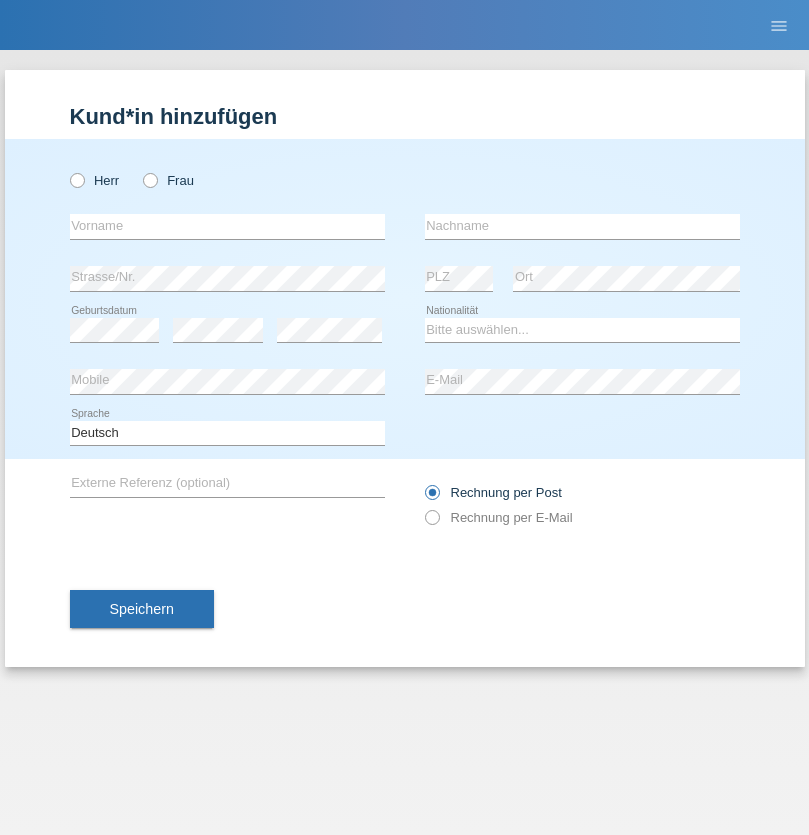 scroll, scrollTop: 0, scrollLeft: 0, axis: both 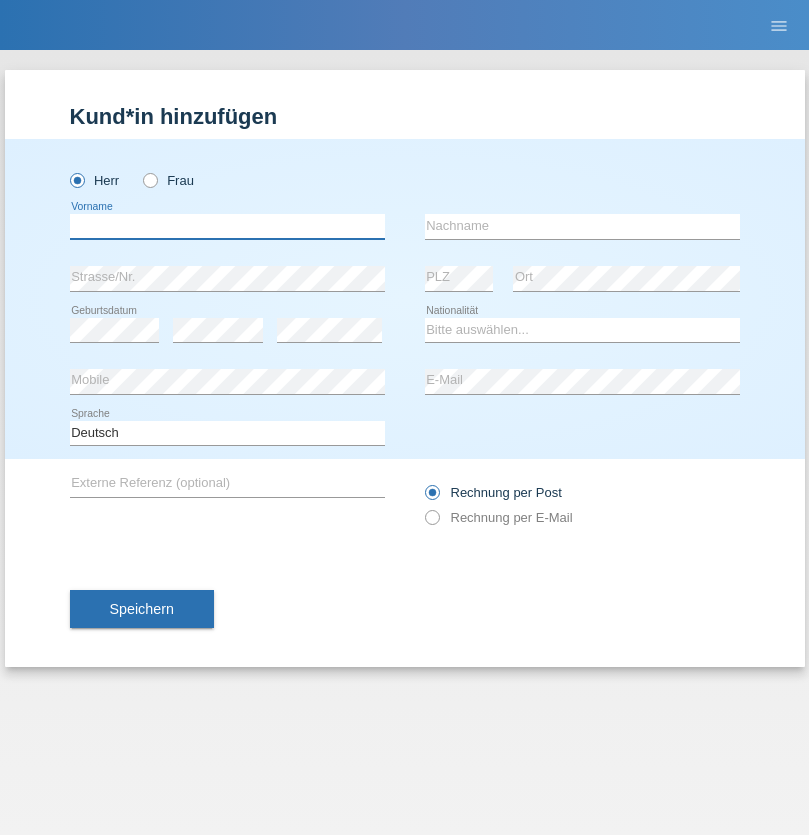 click at bounding box center (227, 226) 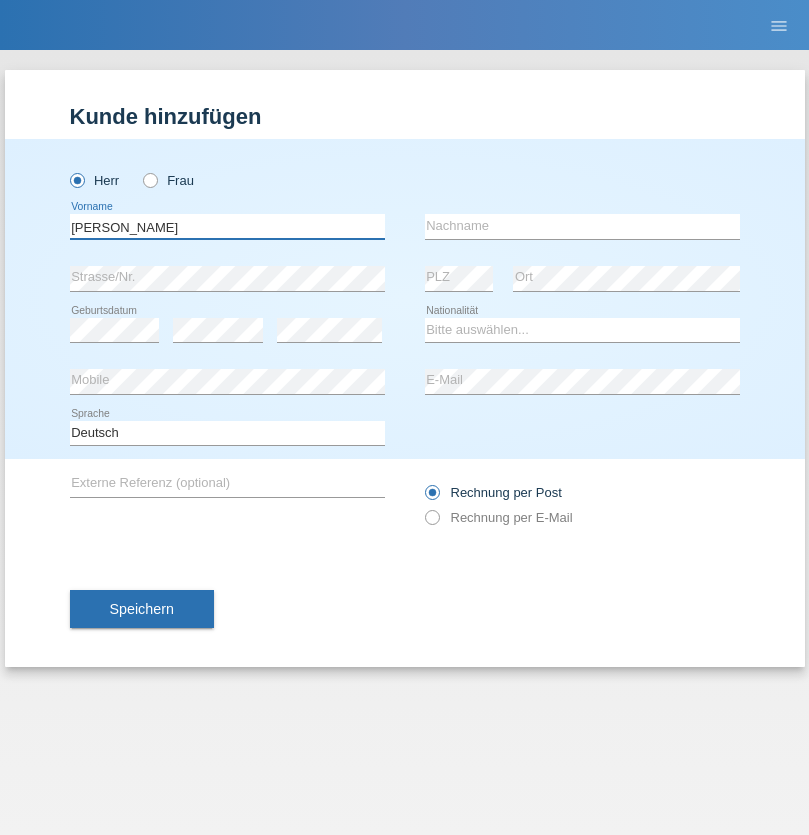 type on "[PERSON_NAME]" 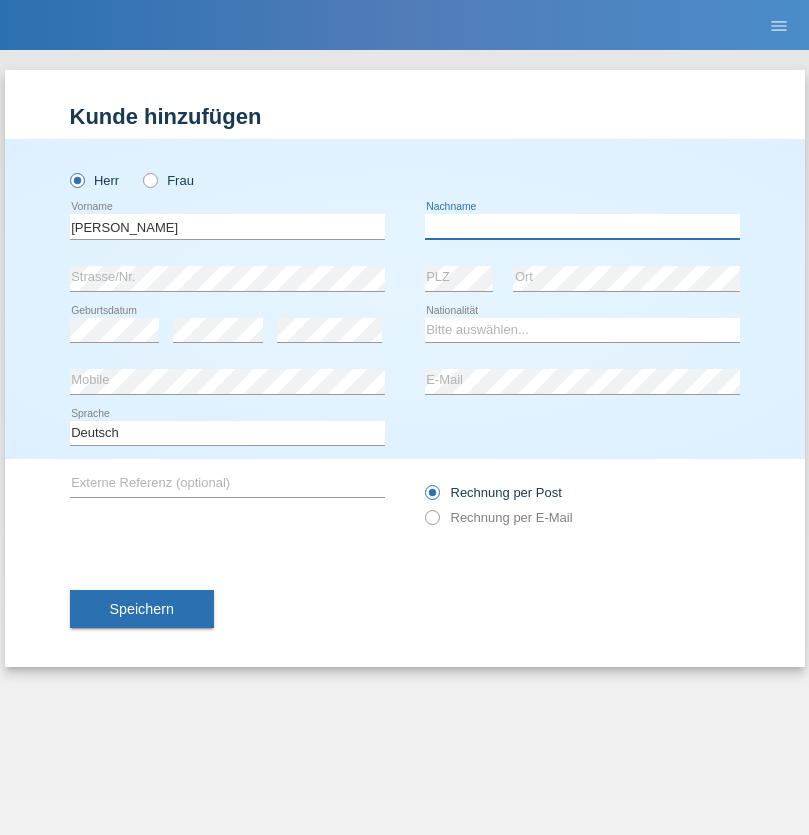 click at bounding box center (582, 226) 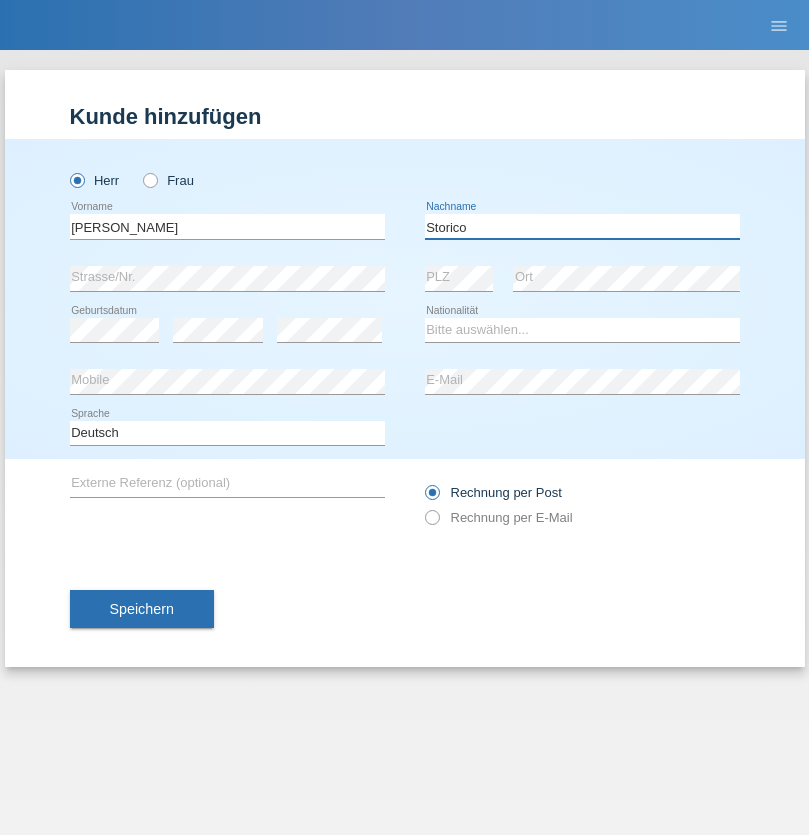 type on "Storico" 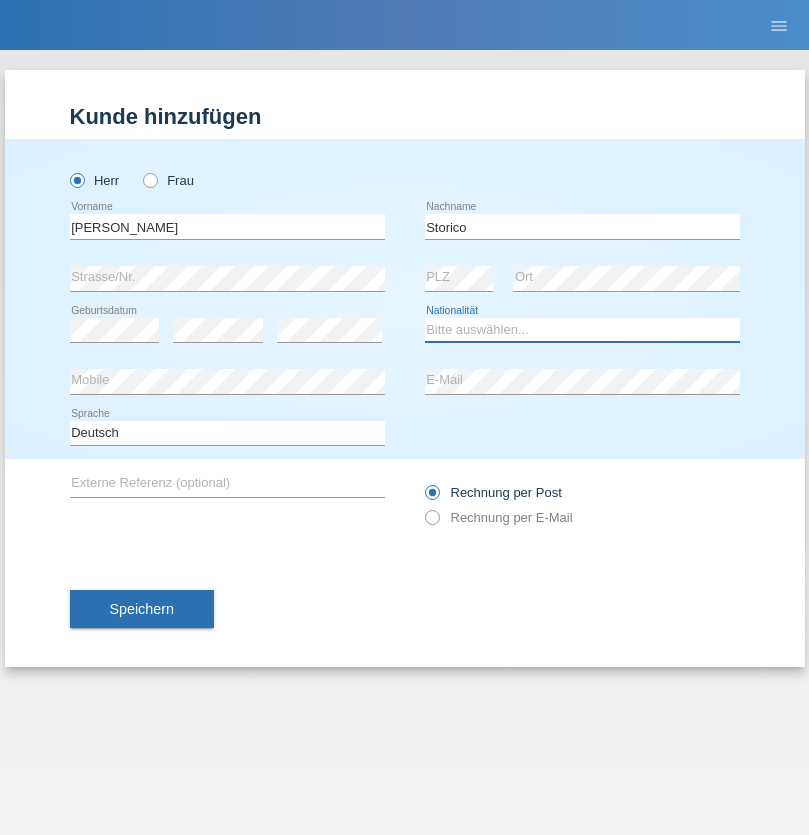 select on "IT" 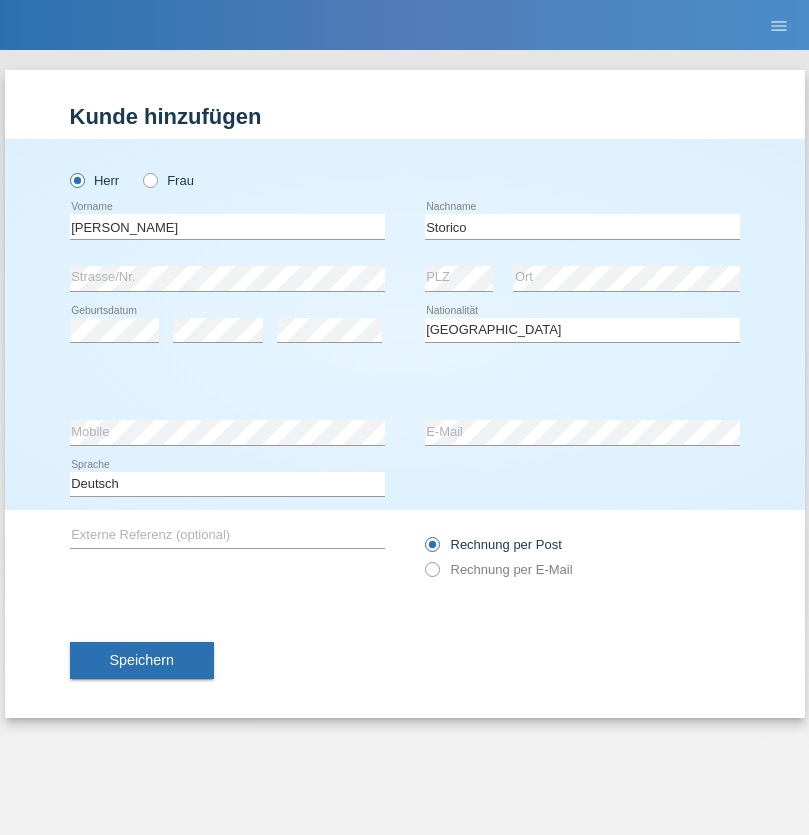 select on "C" 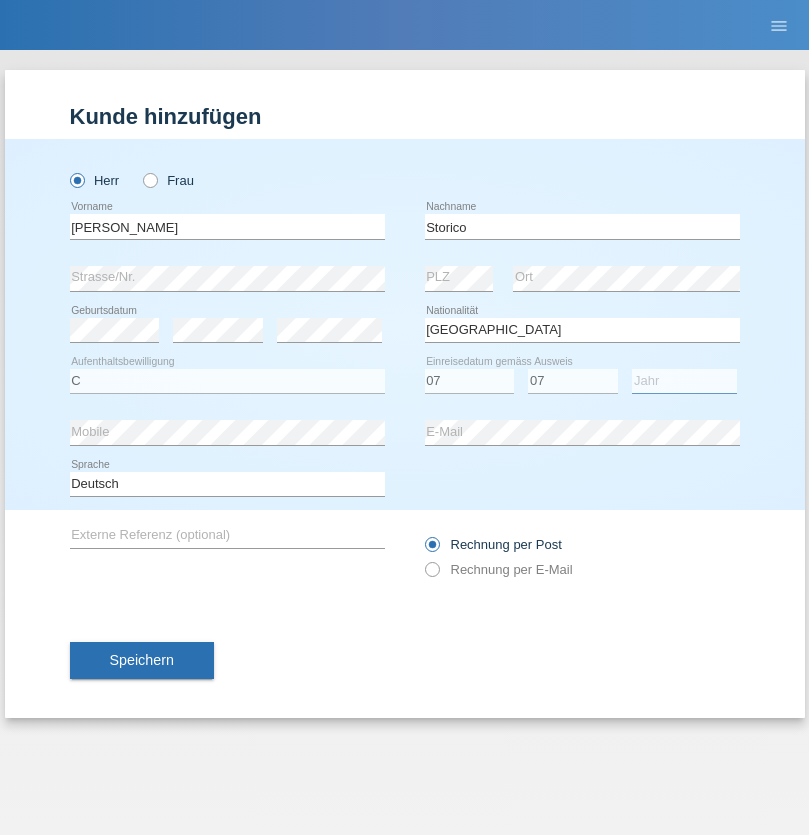 select on "2021" 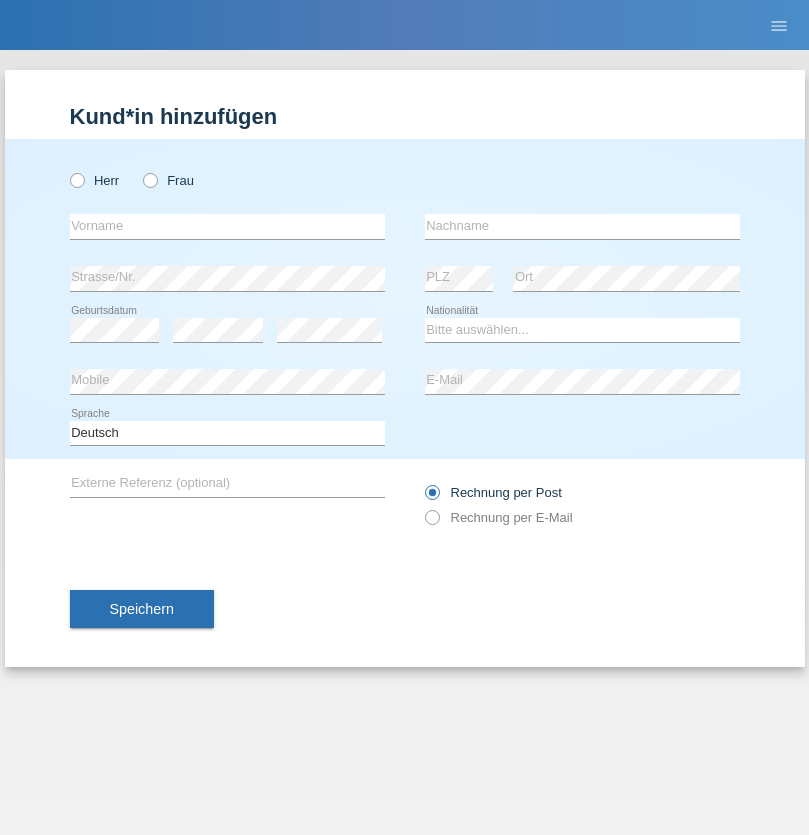 scroll, scrollTop: 0, scrollLeft: 0, axis: both 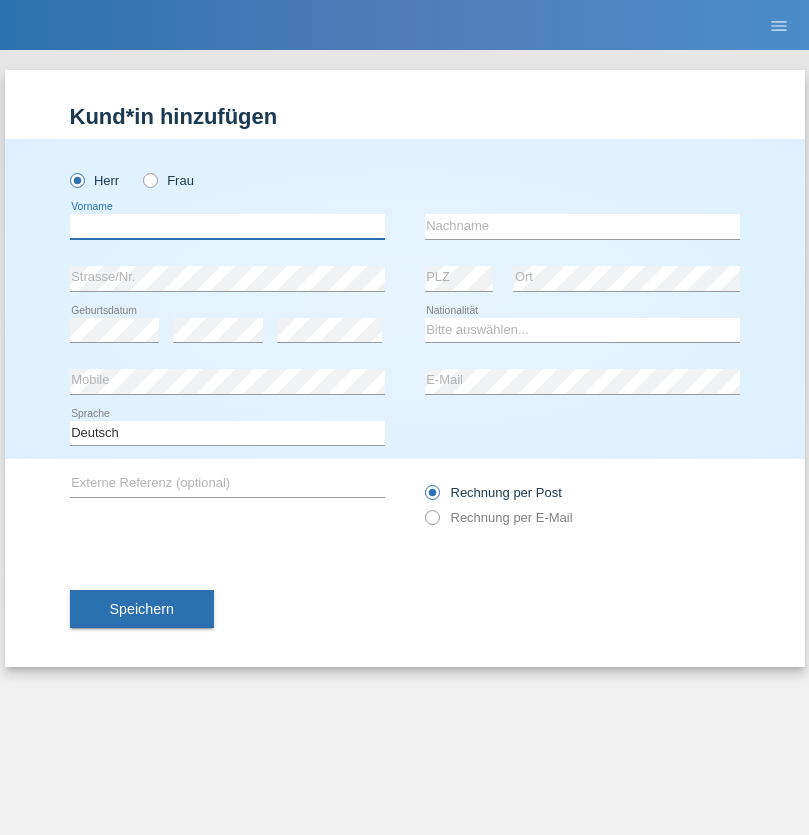 click at bounding box center [227, 226] 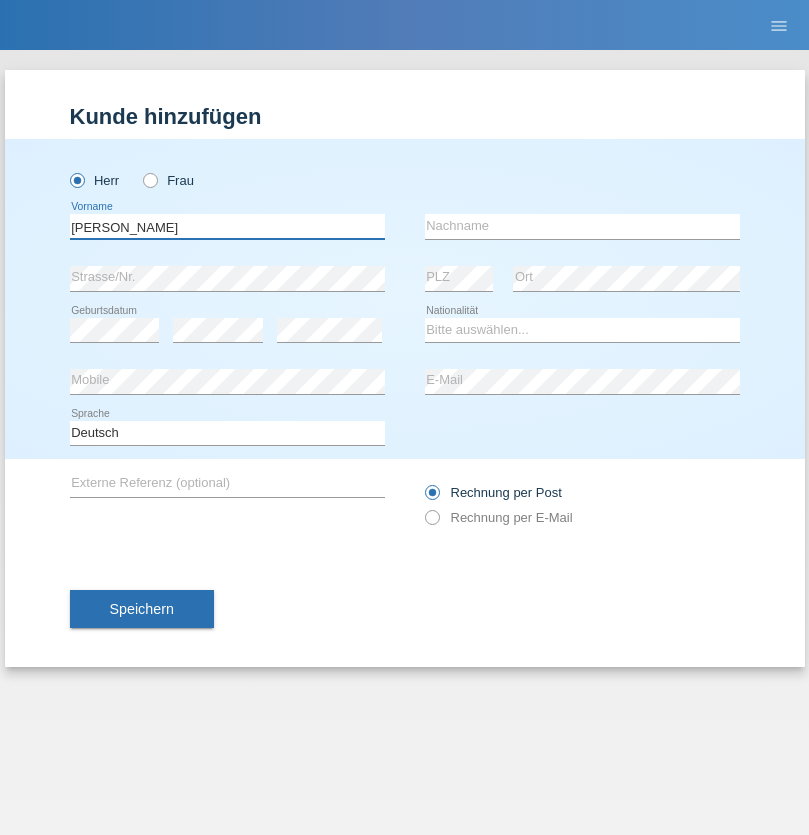 type on "Alex" 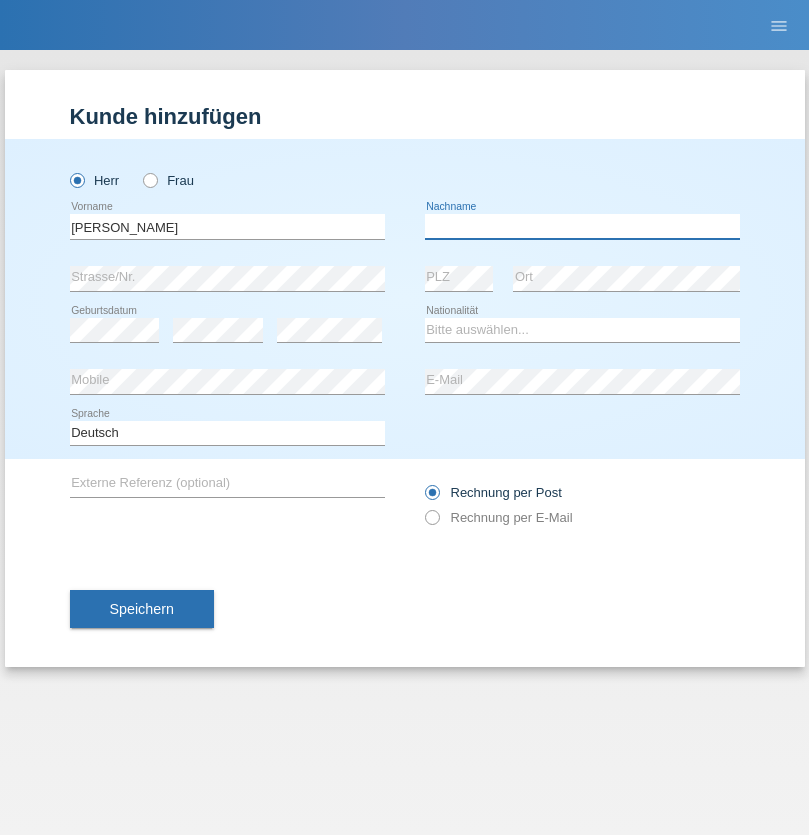click at bounding box center [582, 226] 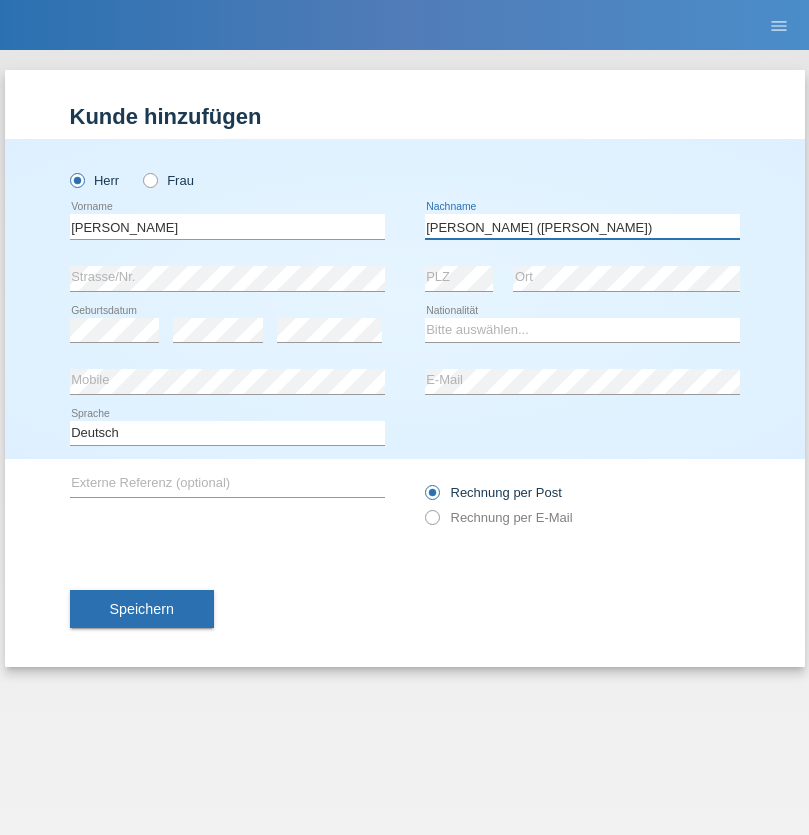 type on "A. Cassiano (Miriã)" 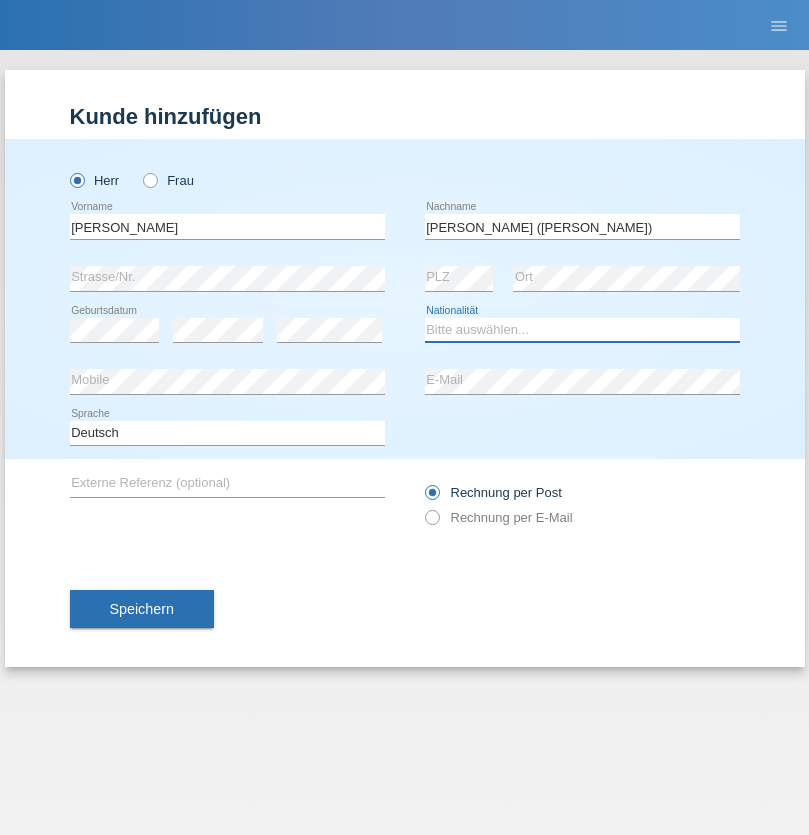 select on "BR" 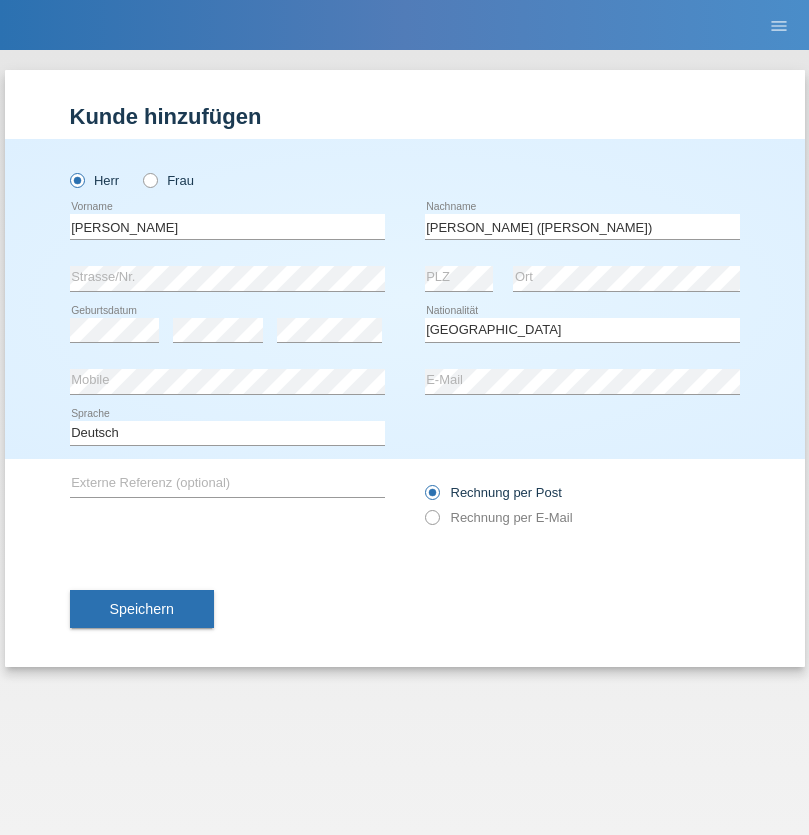 select on "C" 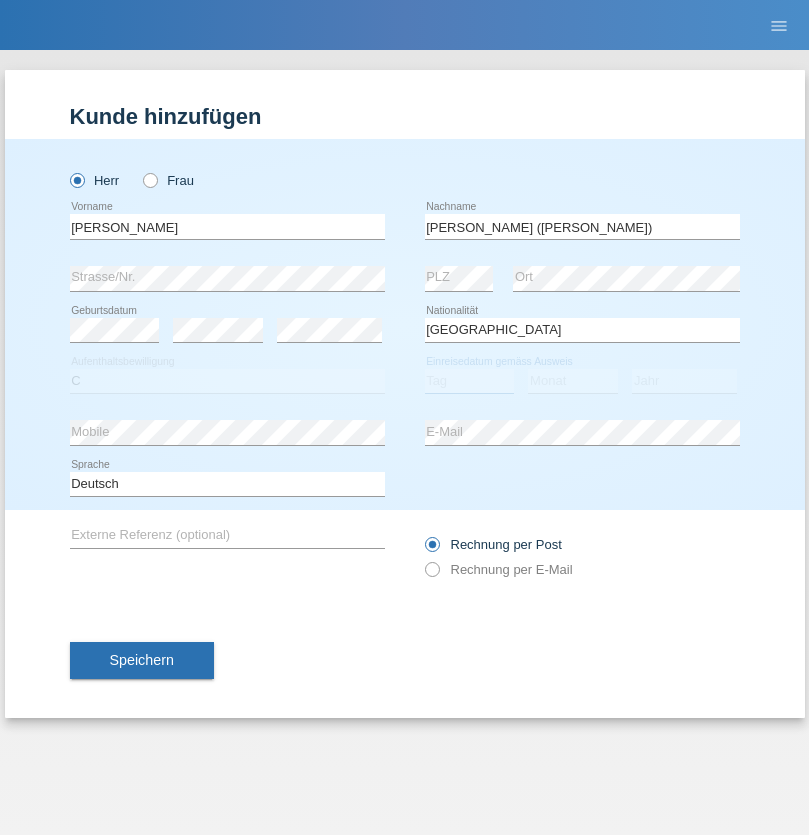 select on "14" 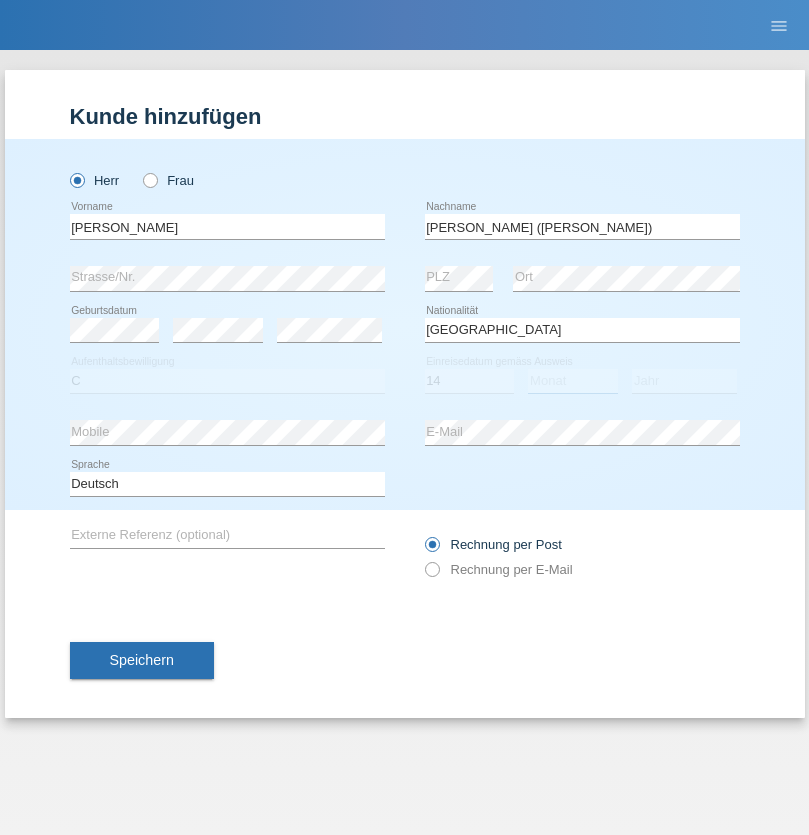 select on "12" 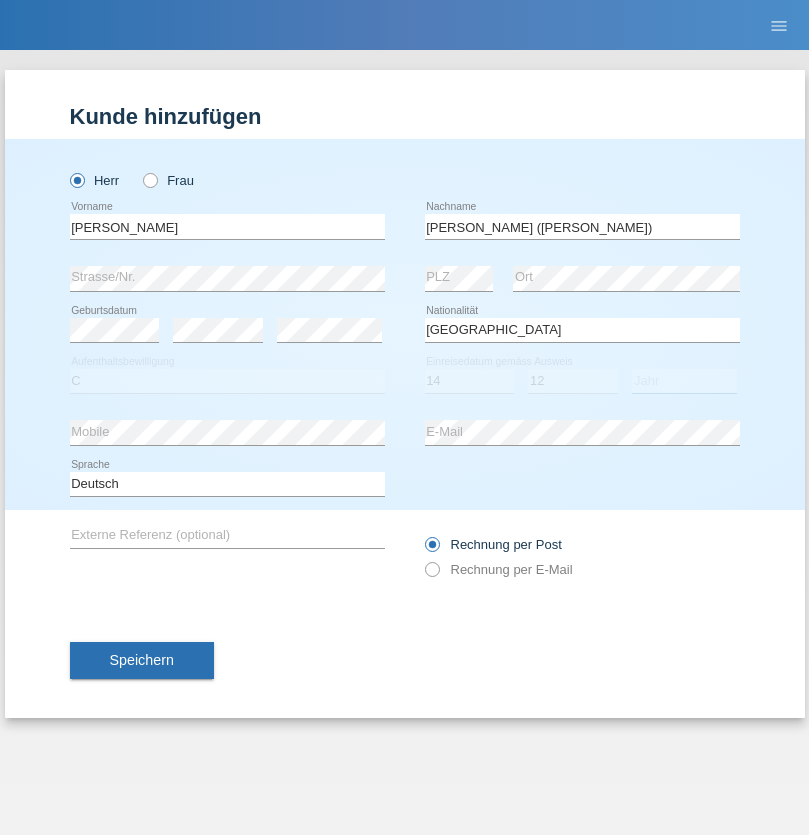 select on "2001" 